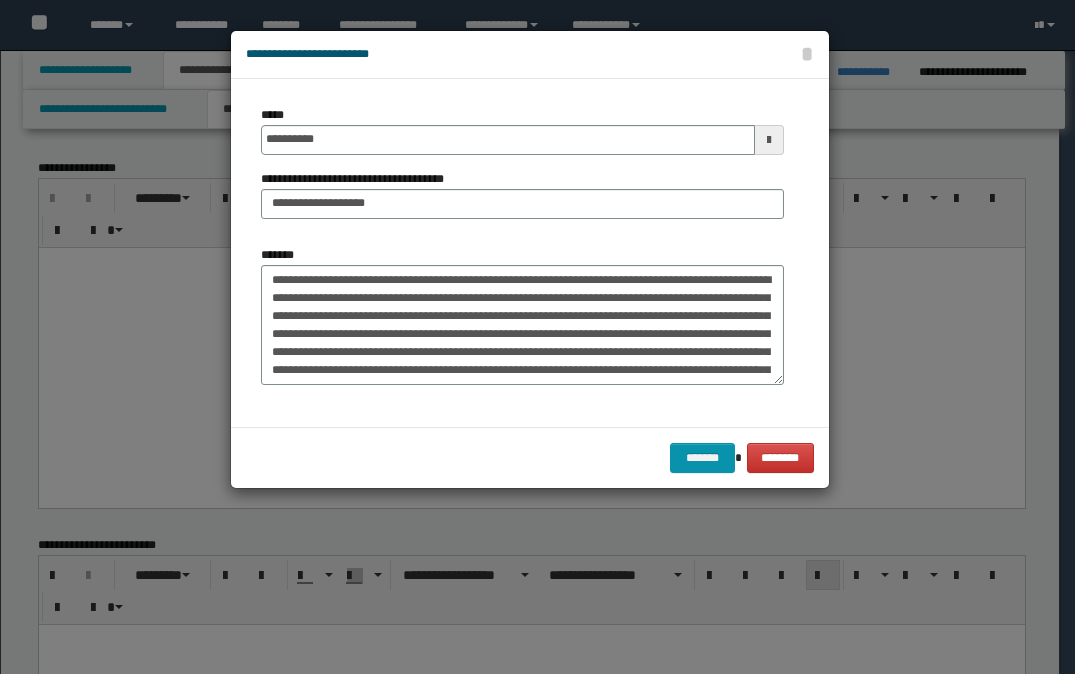 scroll, scrollTop: 800, scrollLeft: 0, axis: vertical 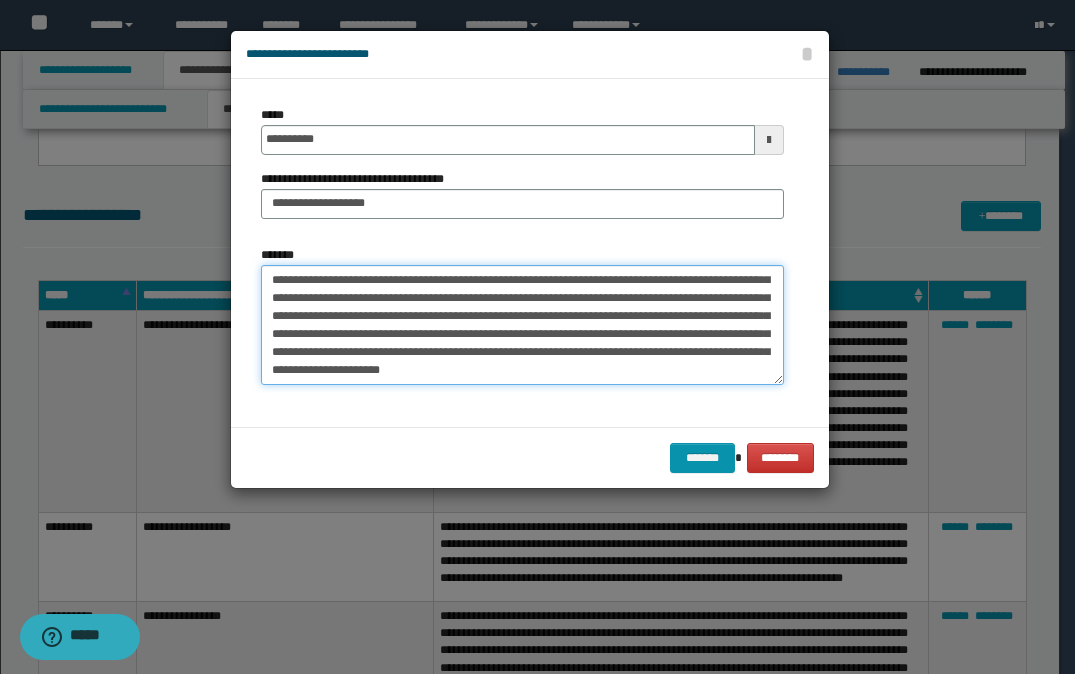 click on "*******" at bounding box center (522, 325) 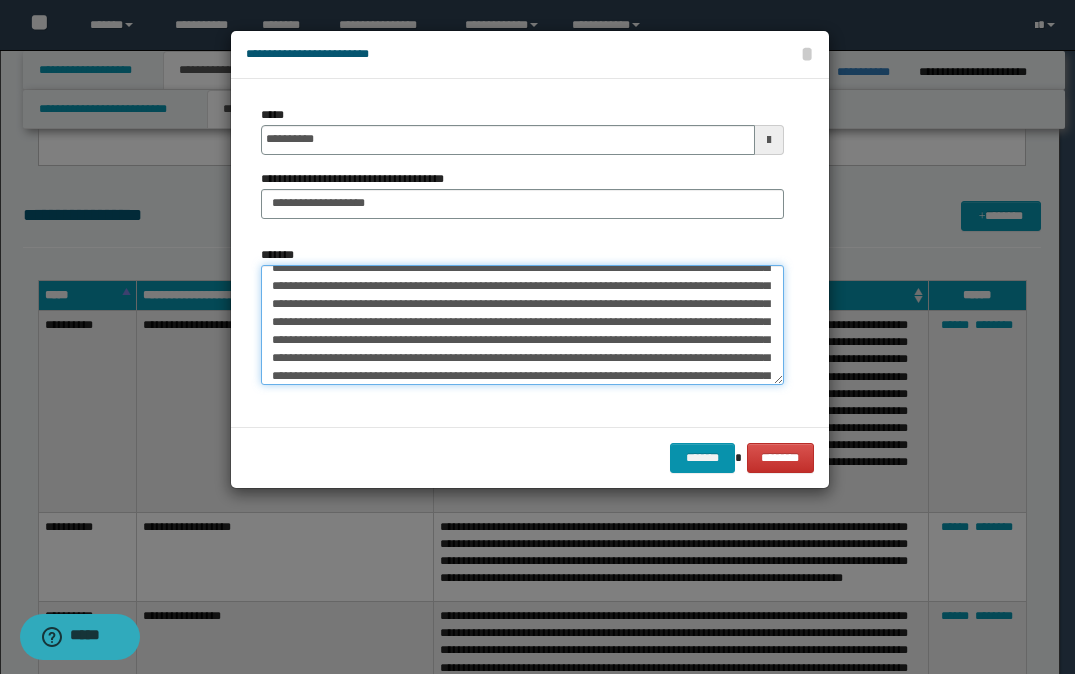 scroll, scrollTop: 480, scrollLeft: 0, axis: vertical 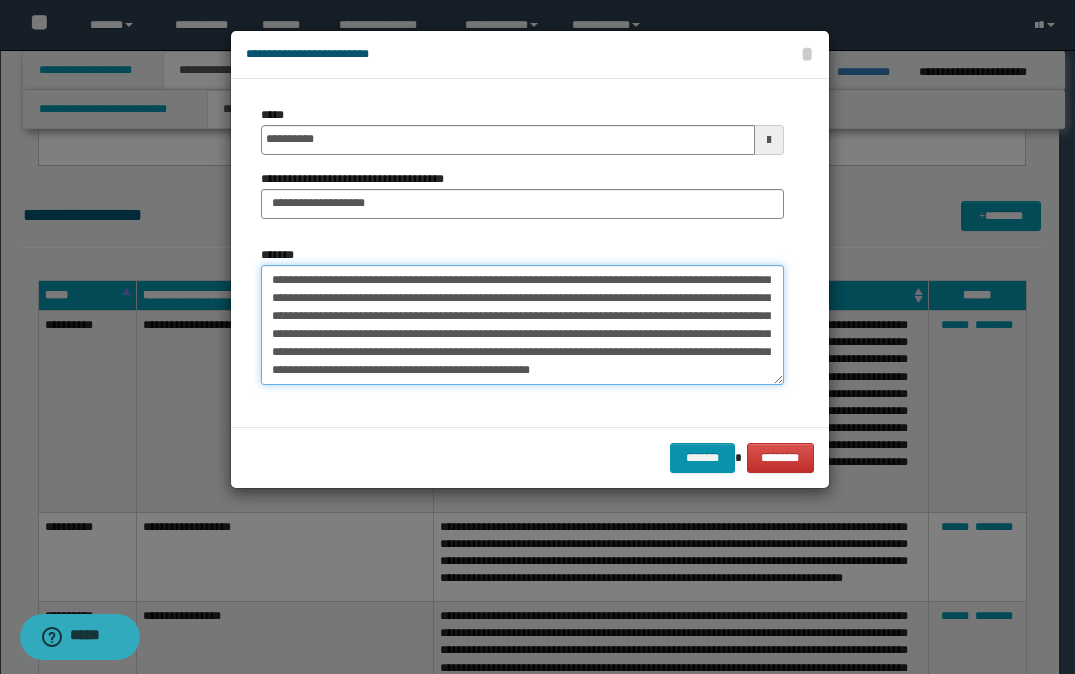 click on "*******" at bounding box center [522, 325] 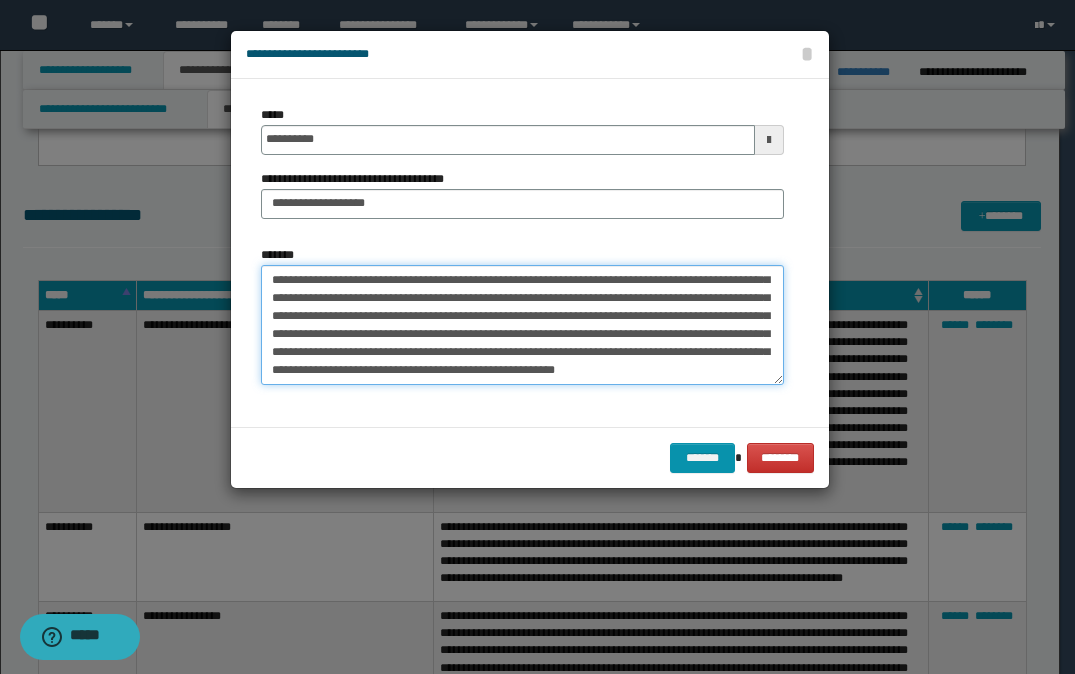 type on "**********" 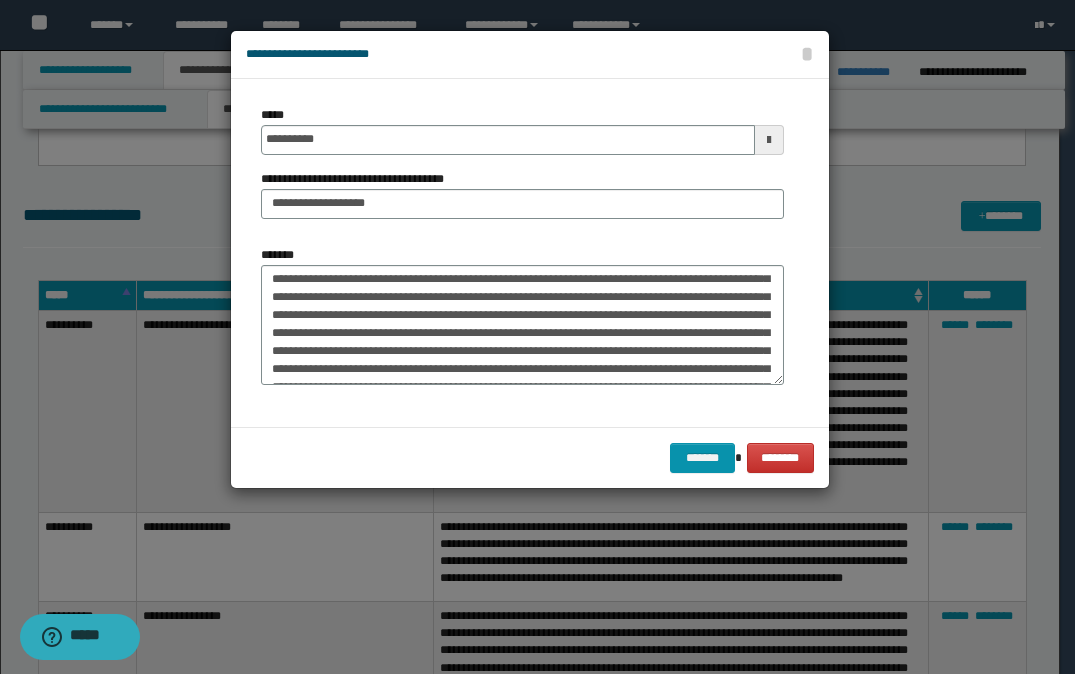 scroll, scrollTop: 100, scrollLeft: 0, axis: vertical 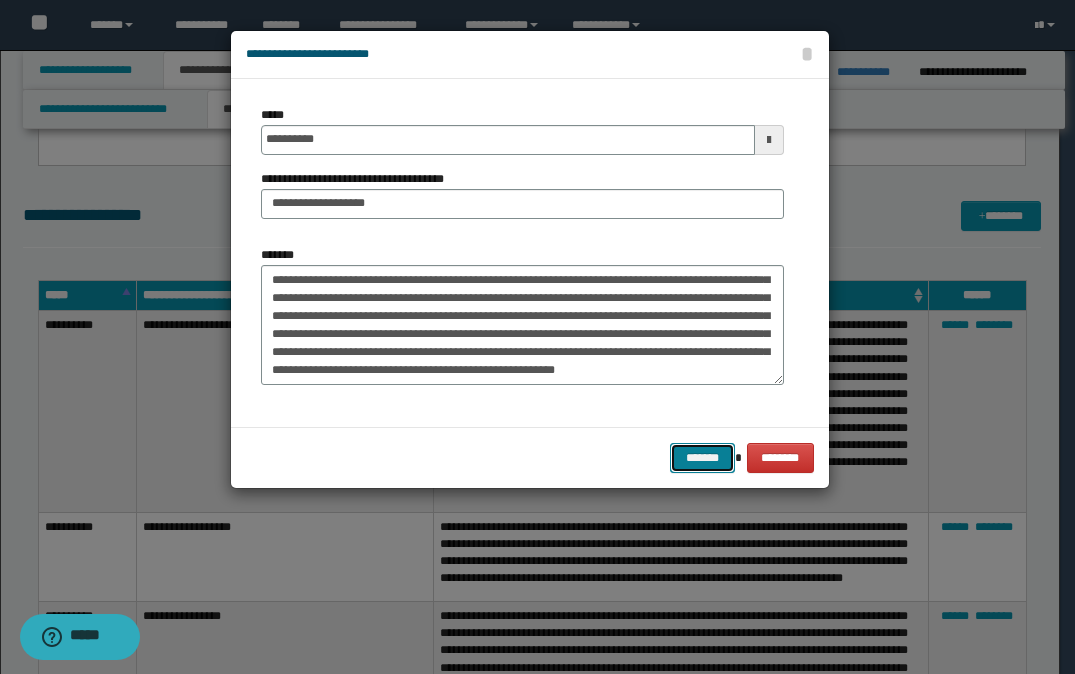 click on "*******" at bounding box center [702, 458] 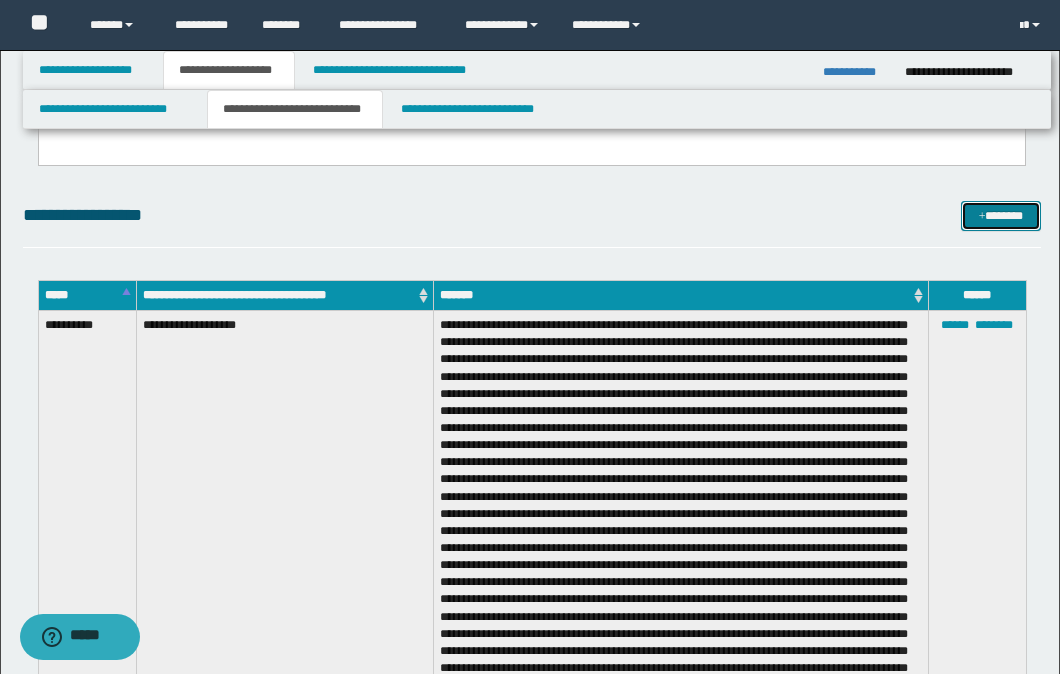 click on "*******" at bounding box center (1001, 216) 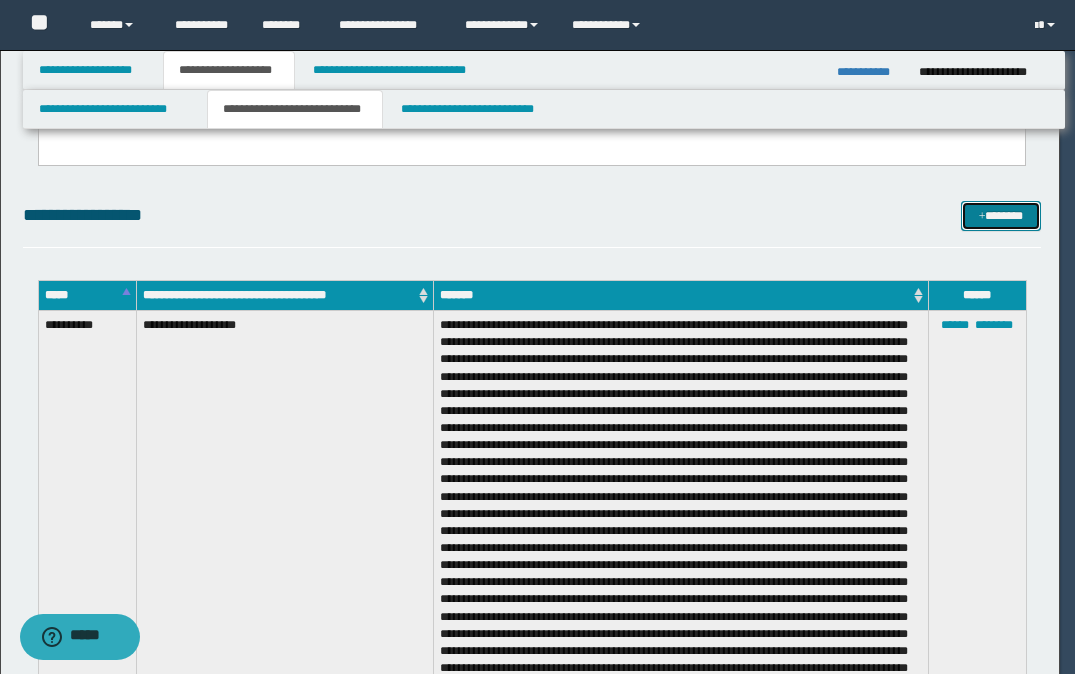 scroll, scrollTop: 0, scrollLeft: 0, axis: both 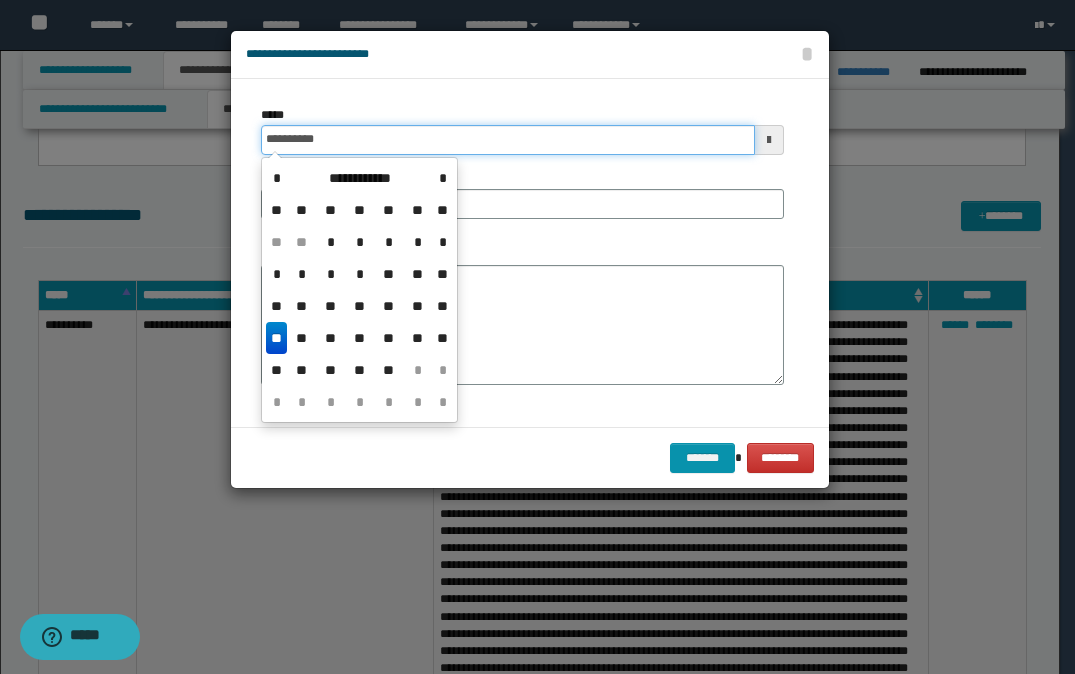 click on "**********" at bounding box center [508, 140] 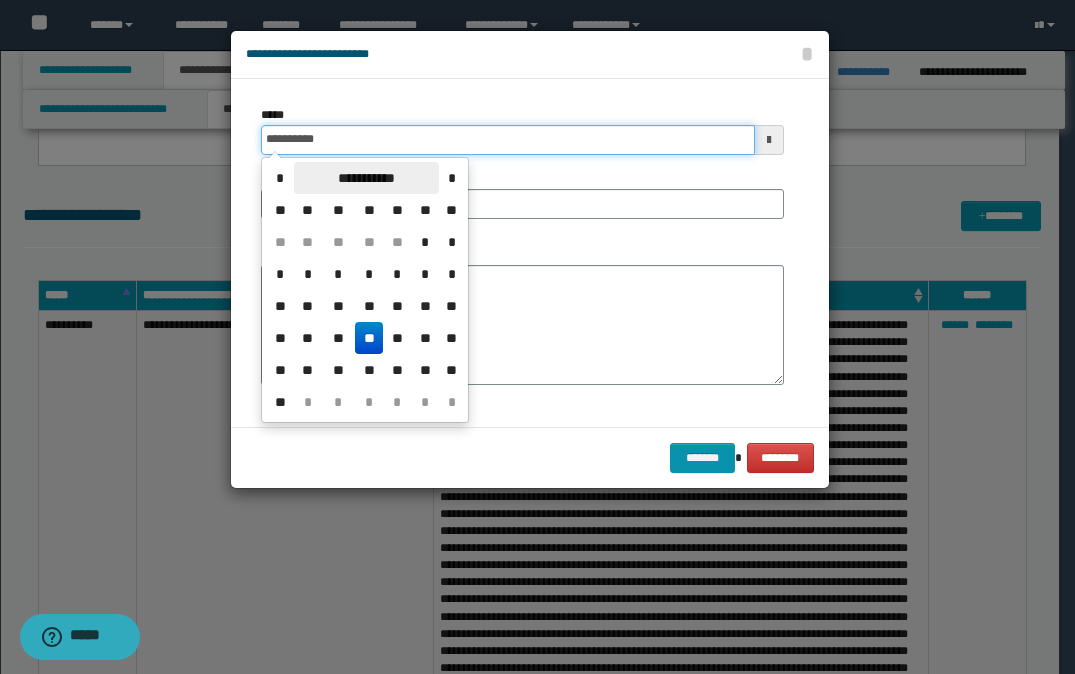 type on "**********" 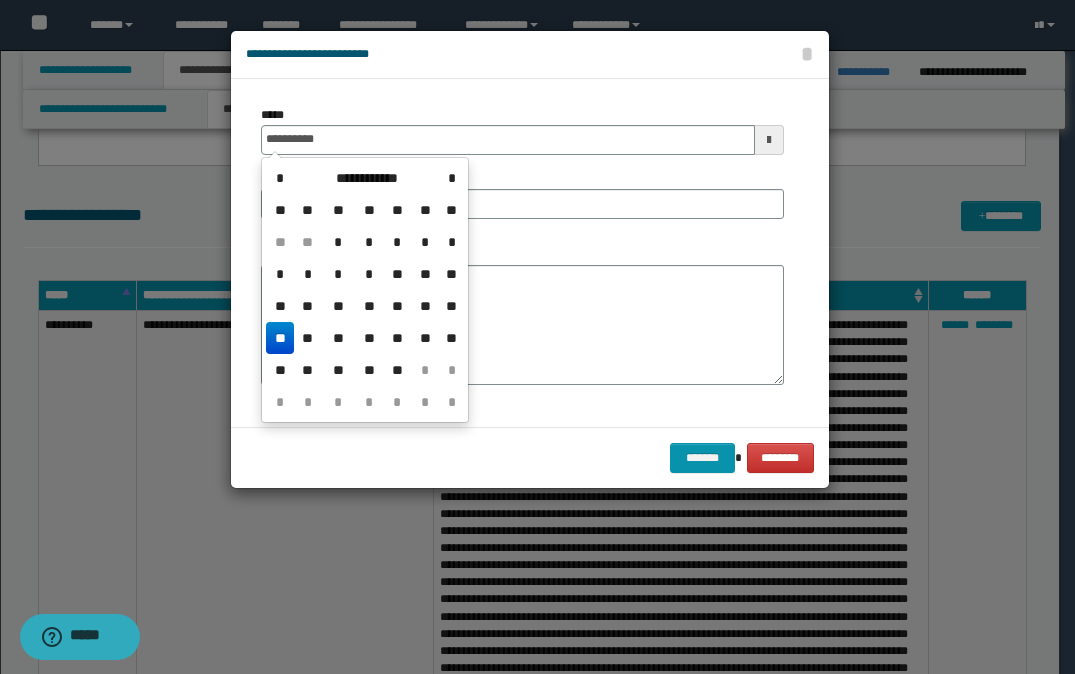 click on "**********" at bounding box center [522, 253] 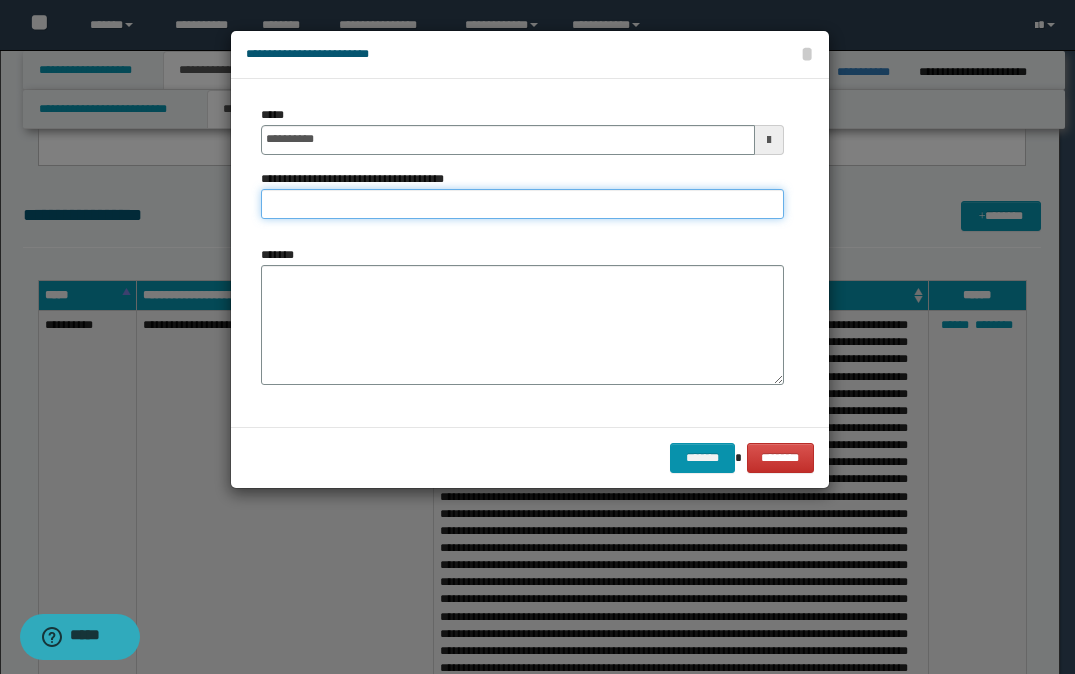 click on "**********" at bounding box center (522, 204) 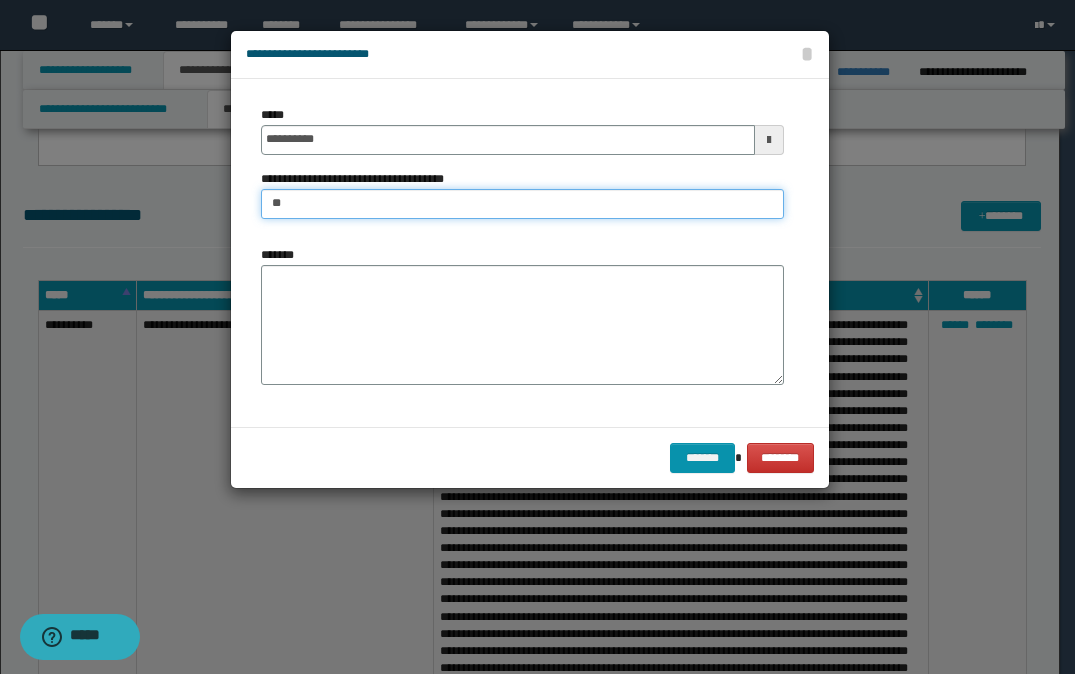 type on "*" 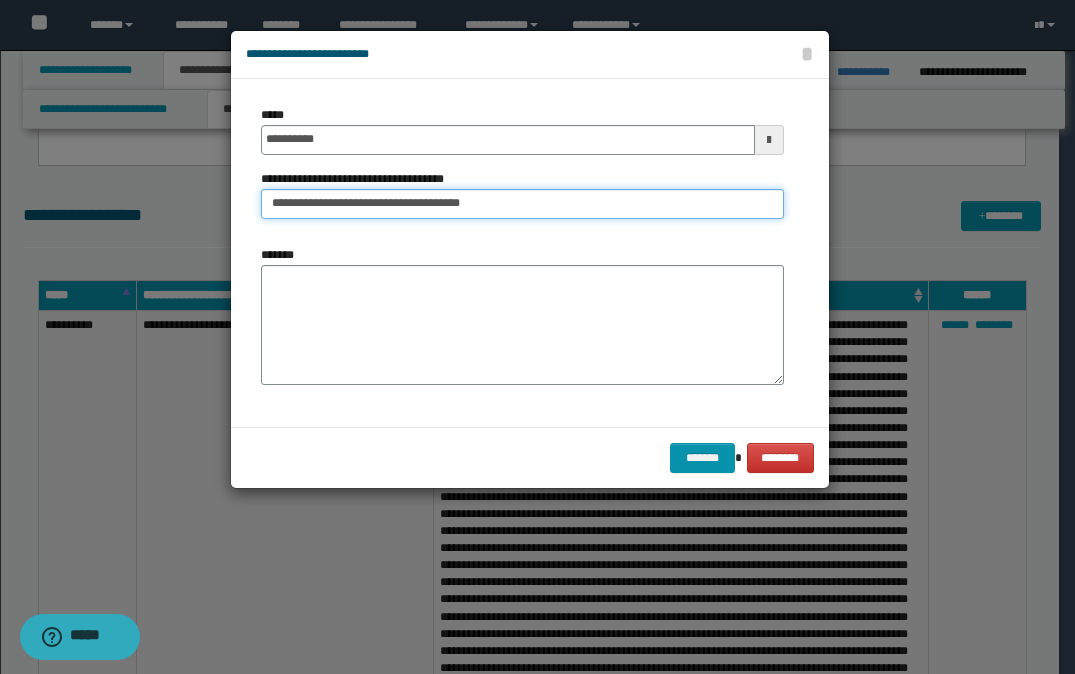 type on "**********" 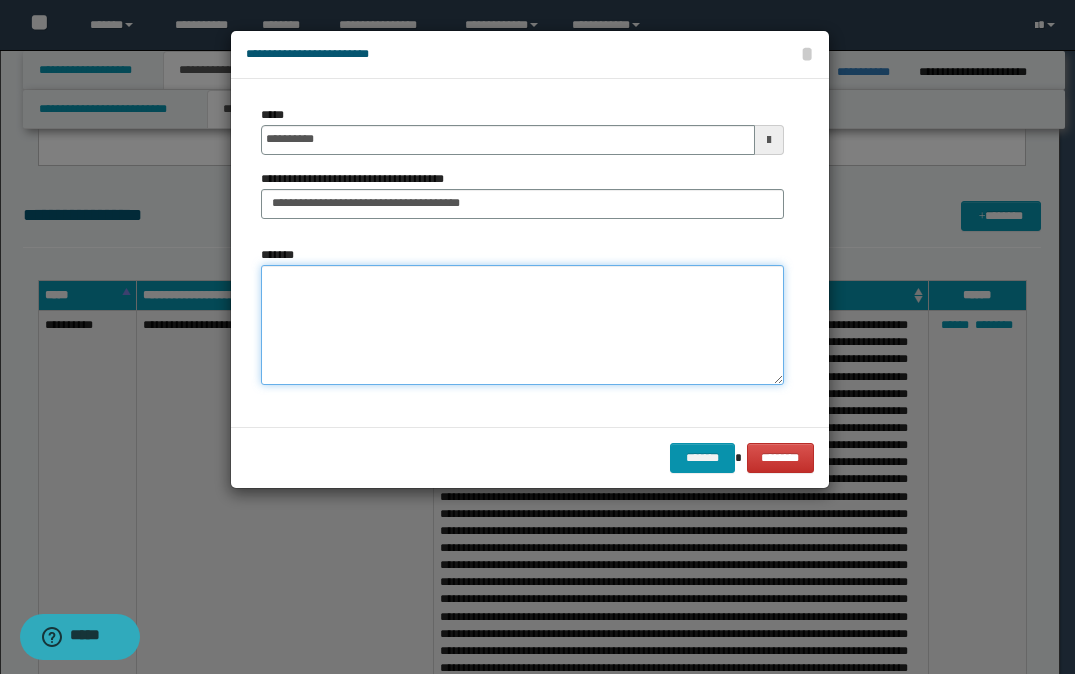 click on "*******" at bounding box center [522, 325] 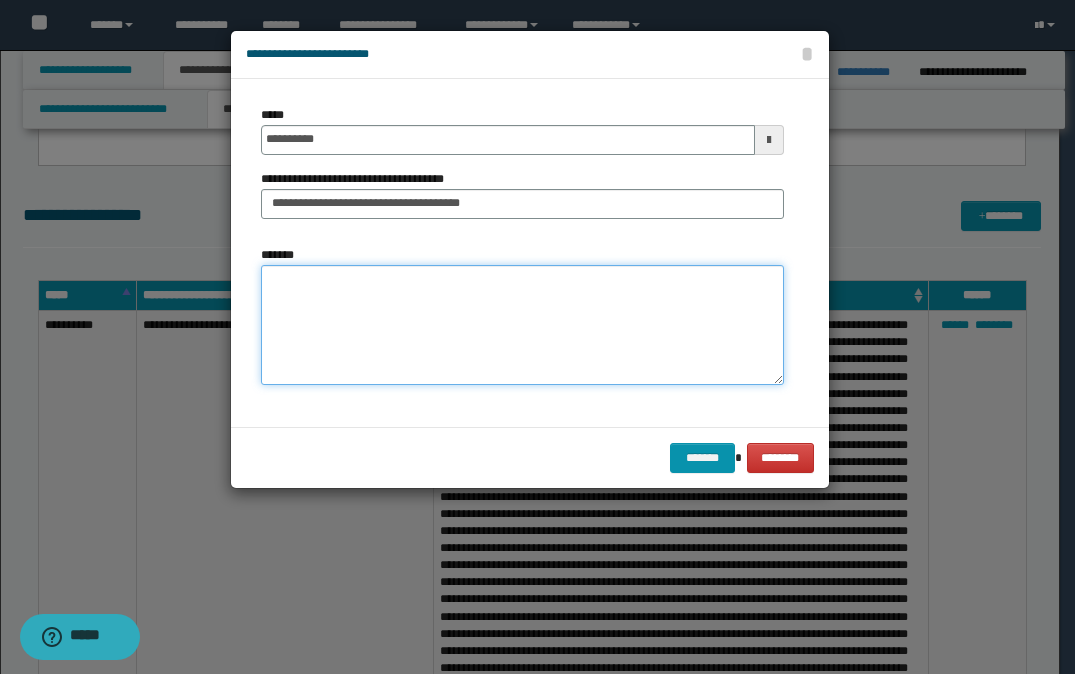 click on "*******" at bounding box center (522, 325) 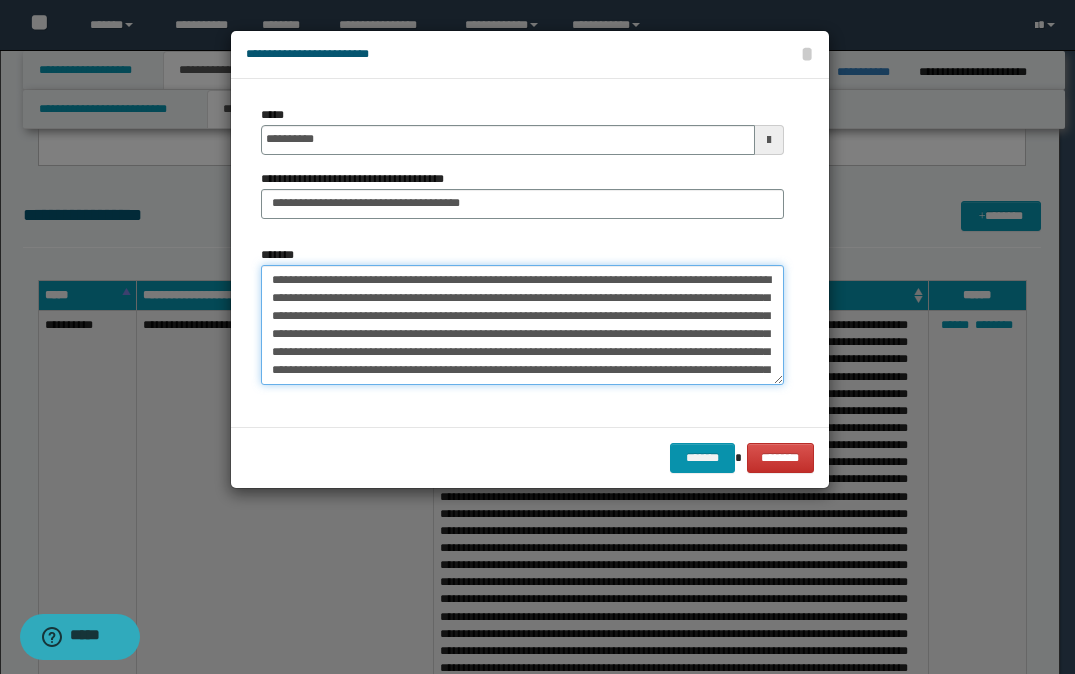 scroll, scrollTop: 282, scrollLeft: 0, axis: vertical 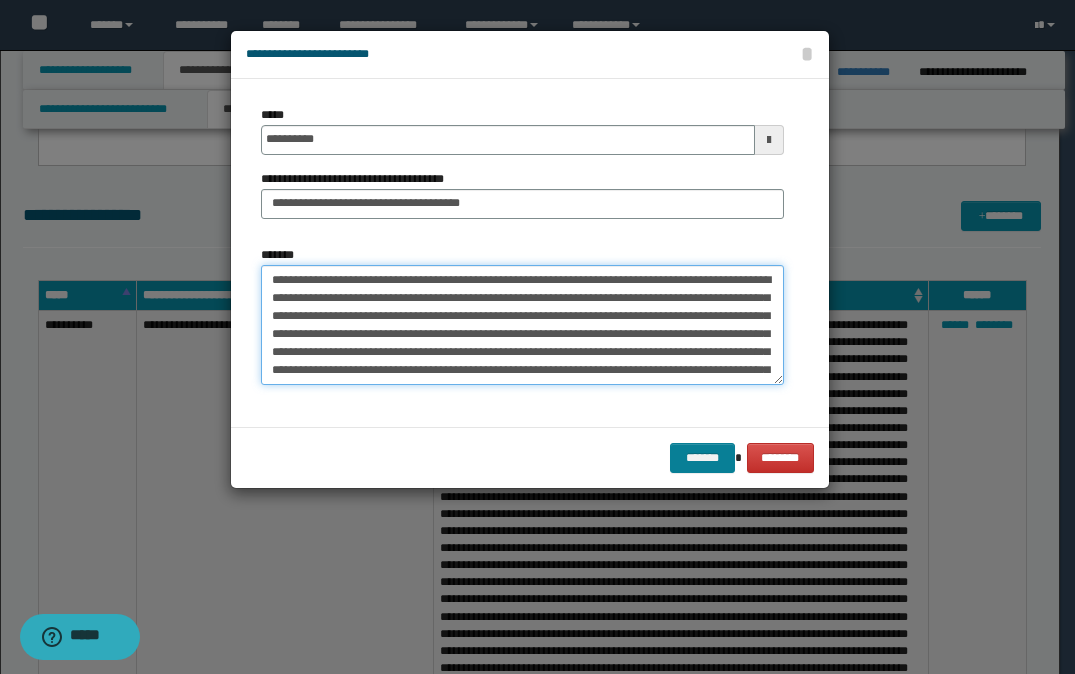 type on "**********" 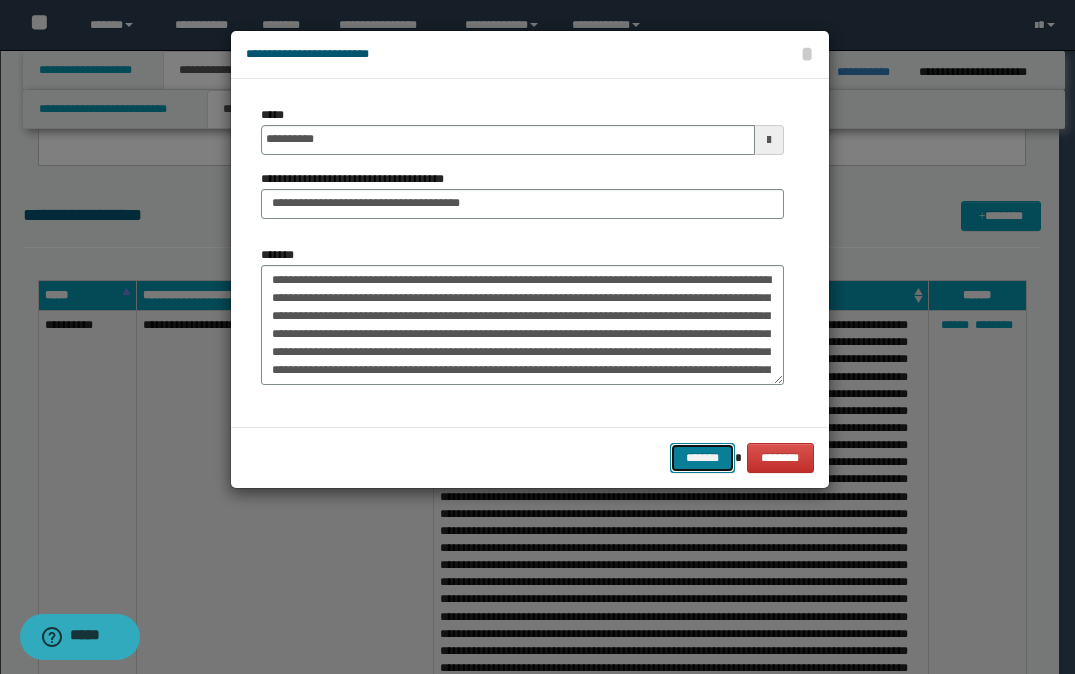 click on "*******" at bounding box center [702, 458] 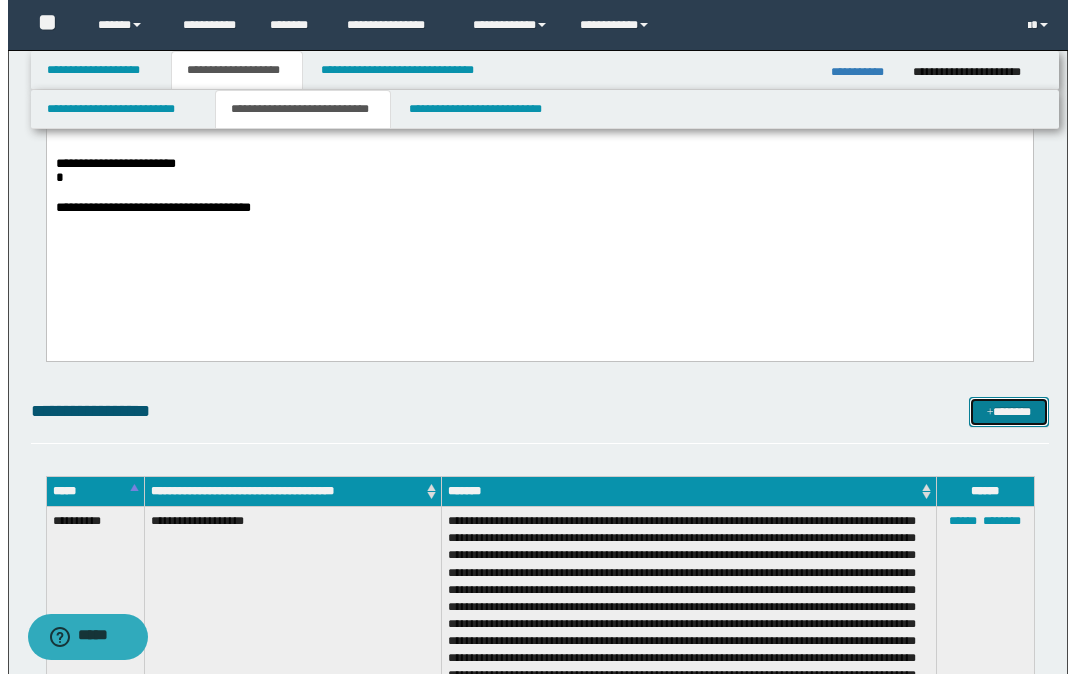 scroll, scrollTop: 700, scrollLeft: 0, axis: vertical 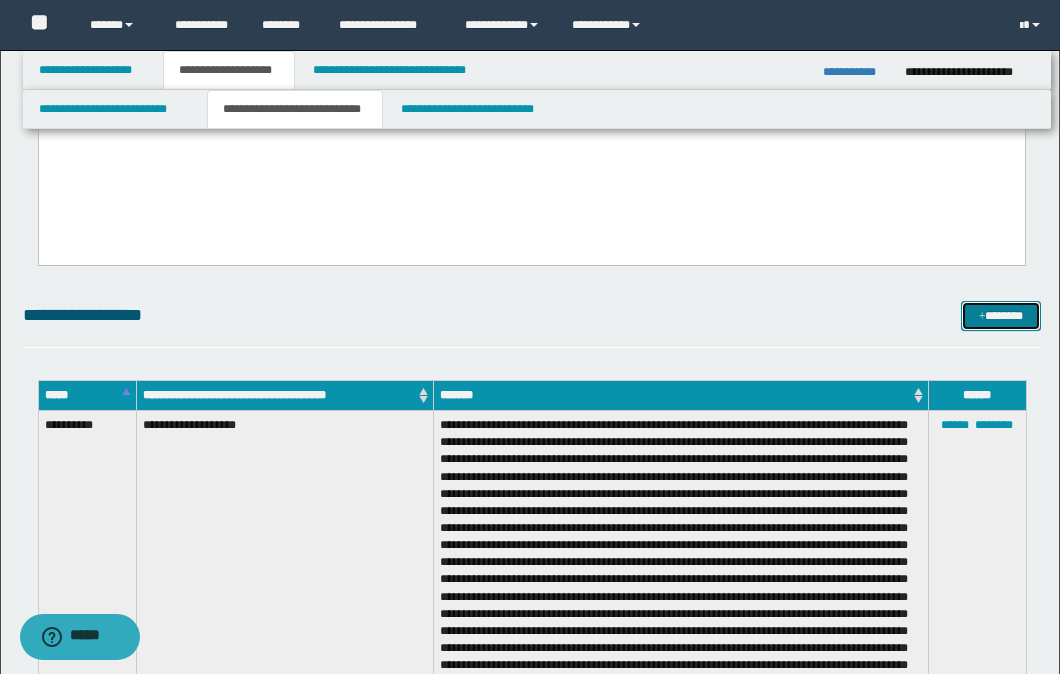 click at bounding box center [982, 317] 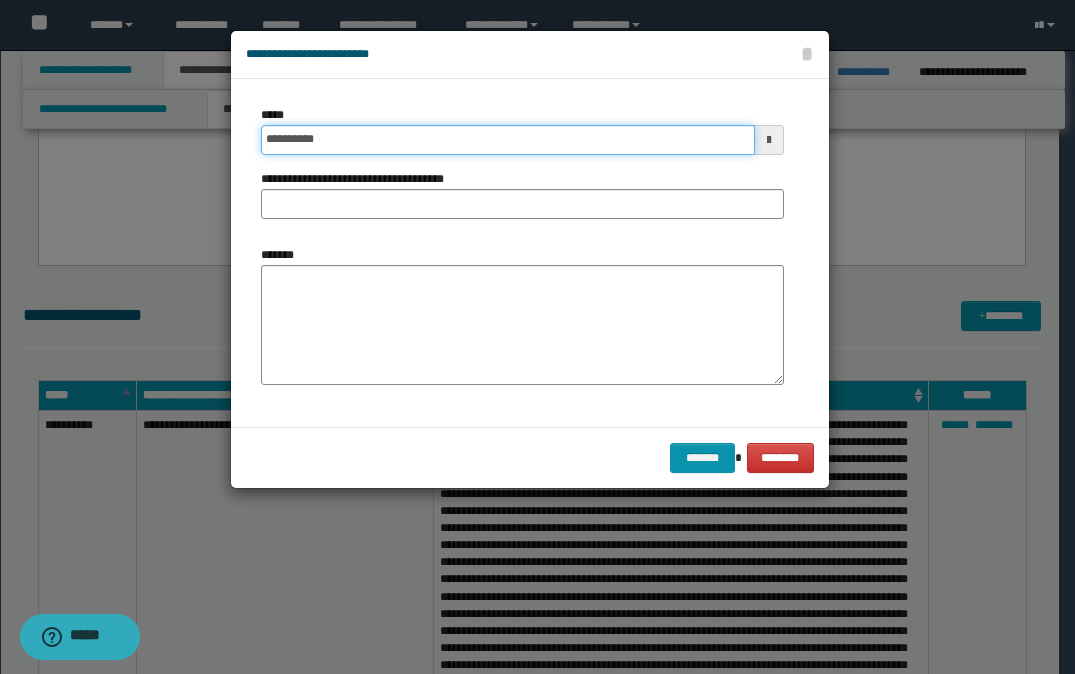 click on "**********" at bounding box center (508, 140) 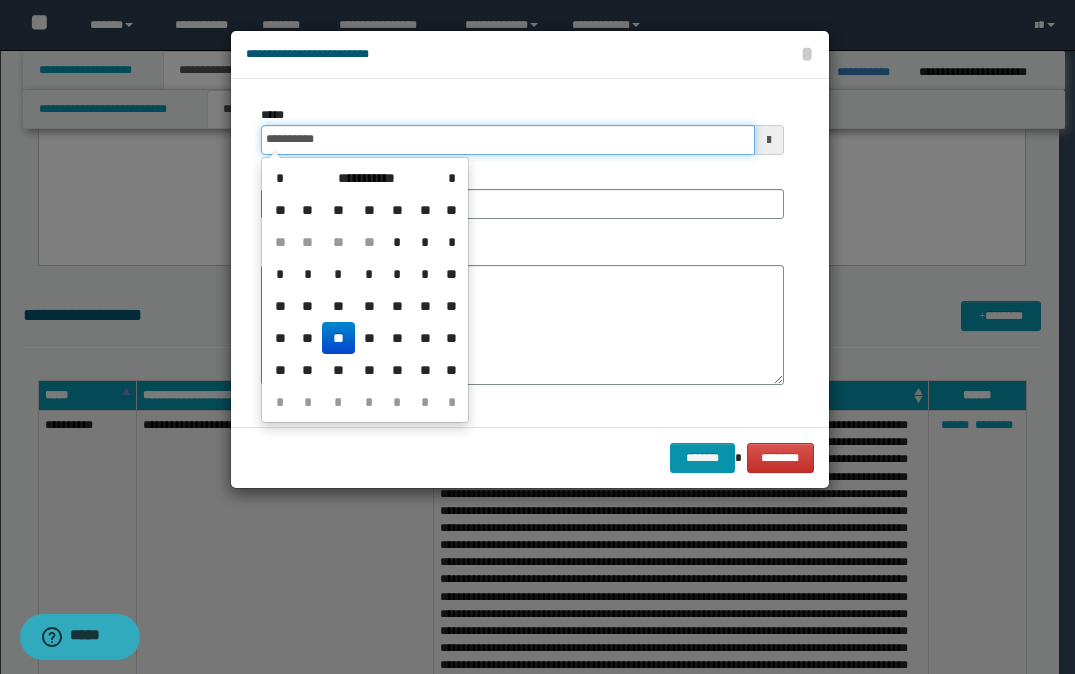 type on "**********" 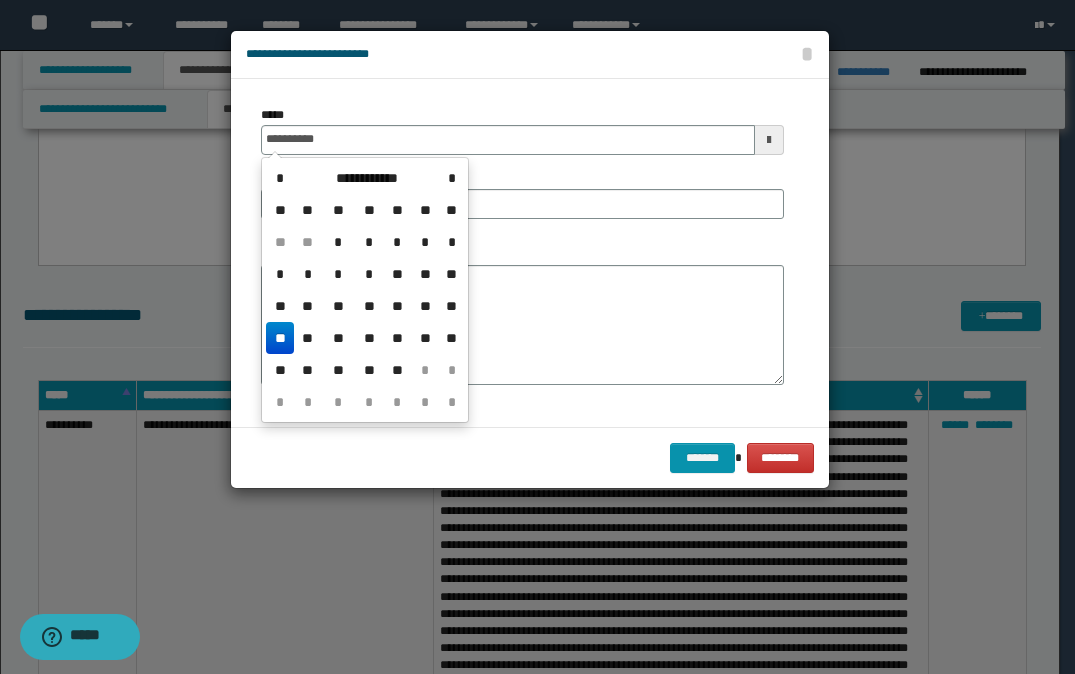 click on "**********" at bounding box center (522, 253) 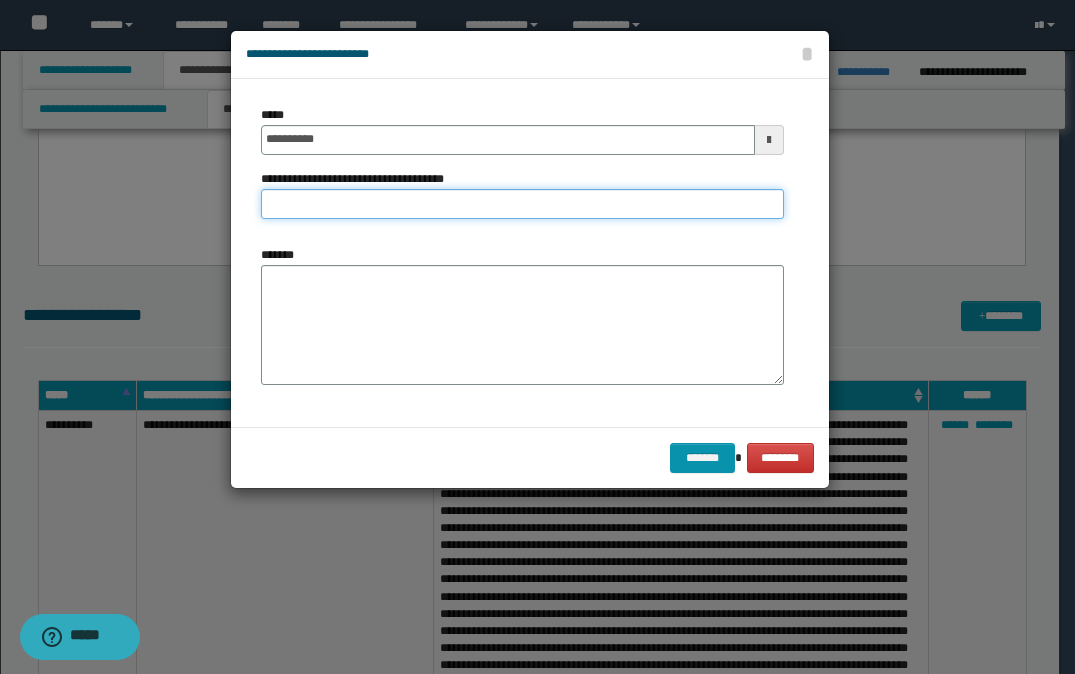 click on "**********" at bounding box center [522, 204] 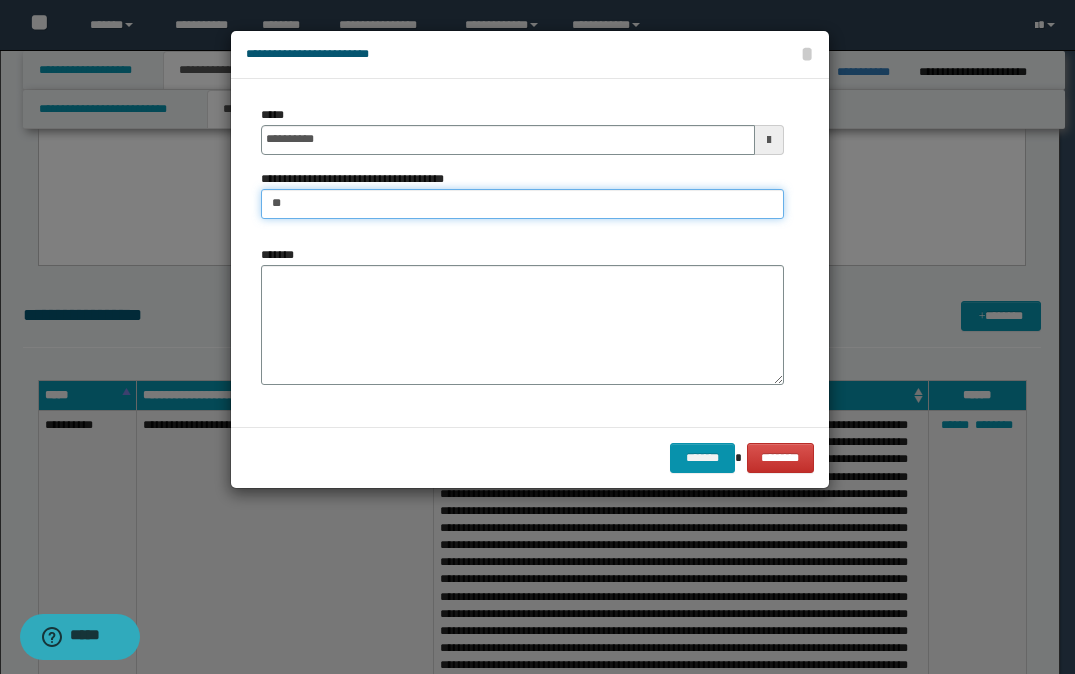 type on "**********" 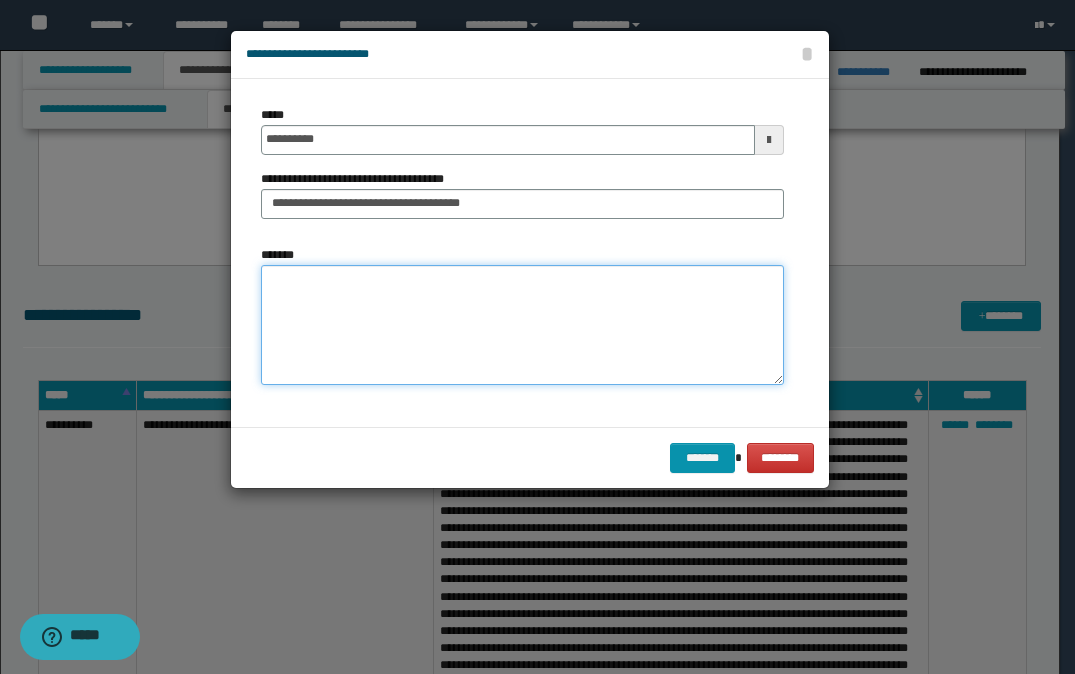 click on "*******" at bounding box center [522, 325] 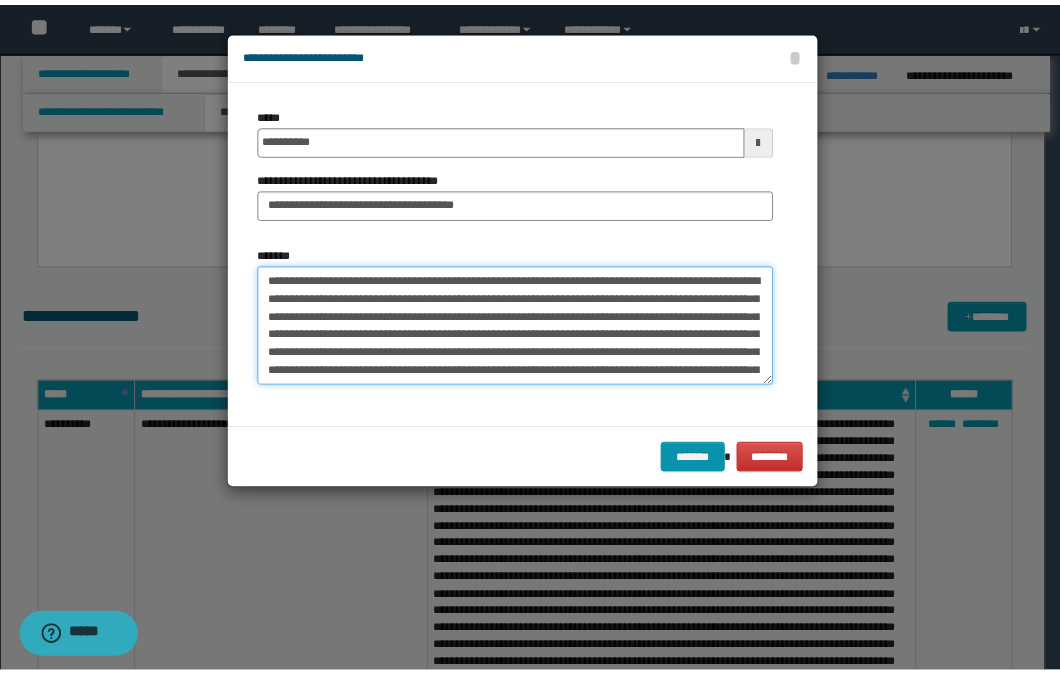 scroll, scrollTop: 282, scrollLeft: 0, axis: vertical 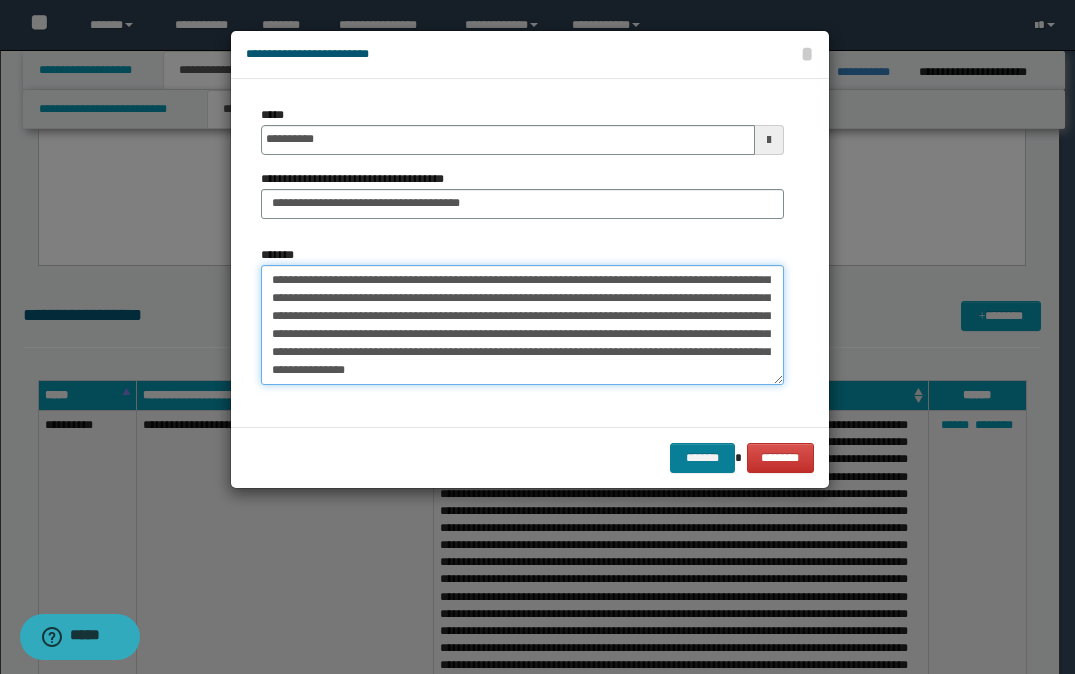 type on "**********" 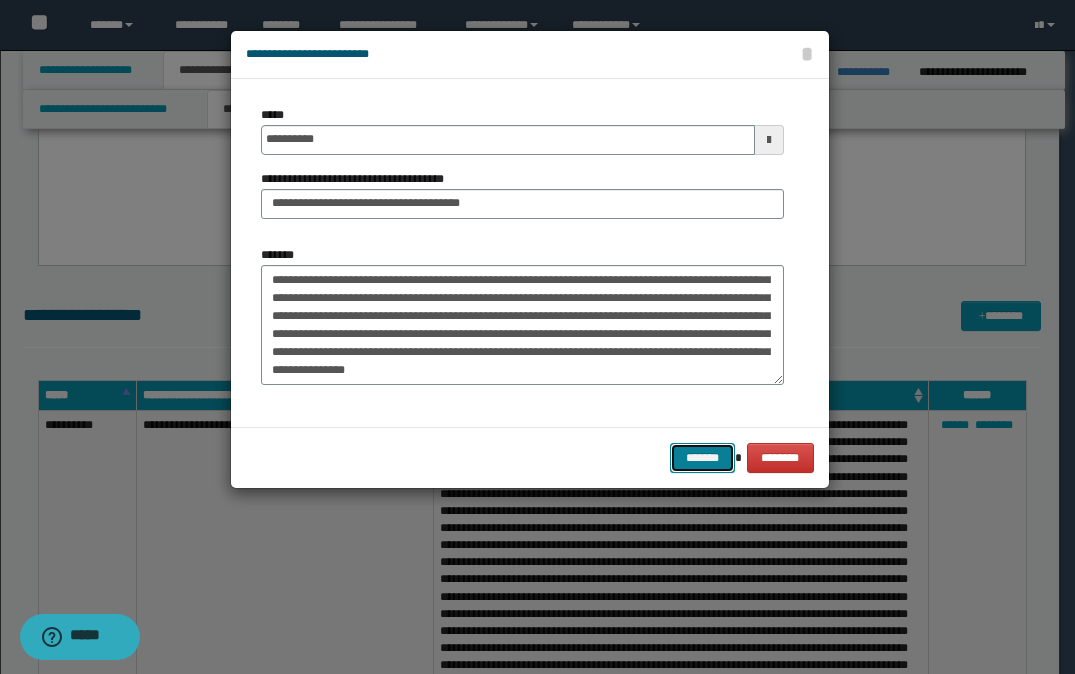 click on "*******" at bounding box center (702, 458) 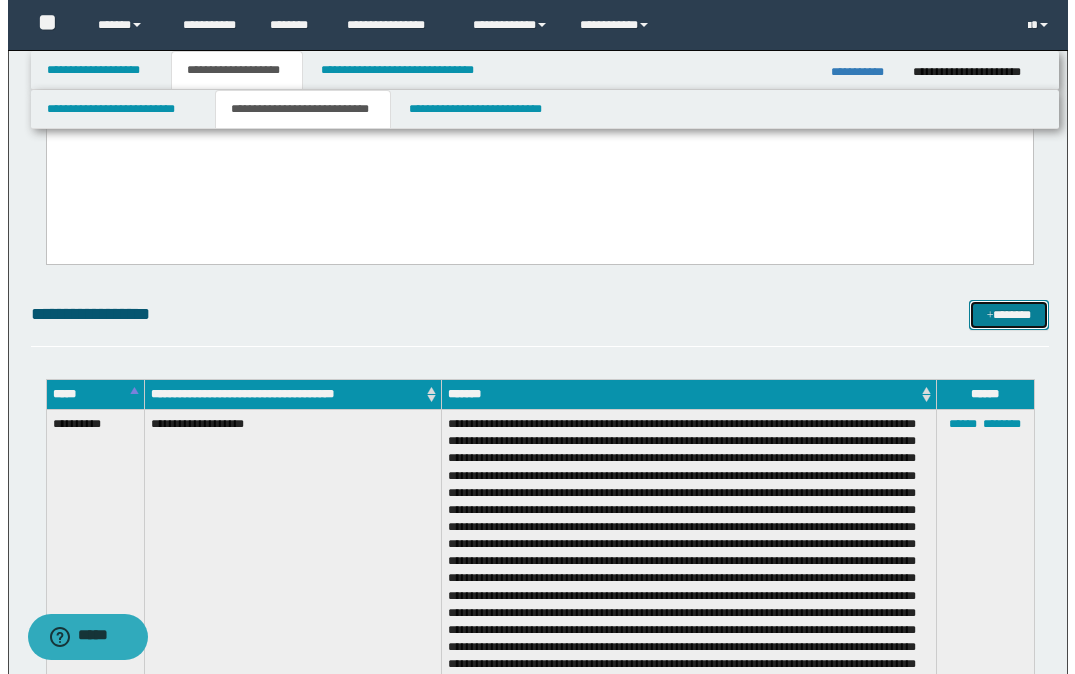 scroll, scrollTop: 700, scrollLeft: 0, axis: vertical 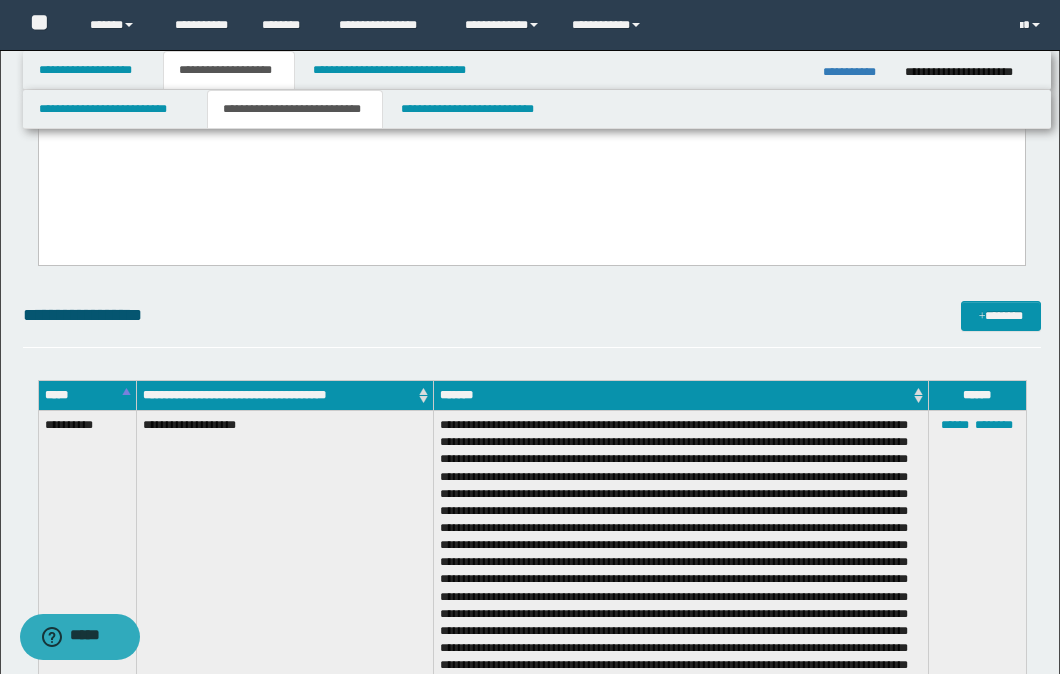 drag, startPoint x: 272, startPoint y: 295, endPoint x: 546, endPoint y: 279, distance: 274.46677 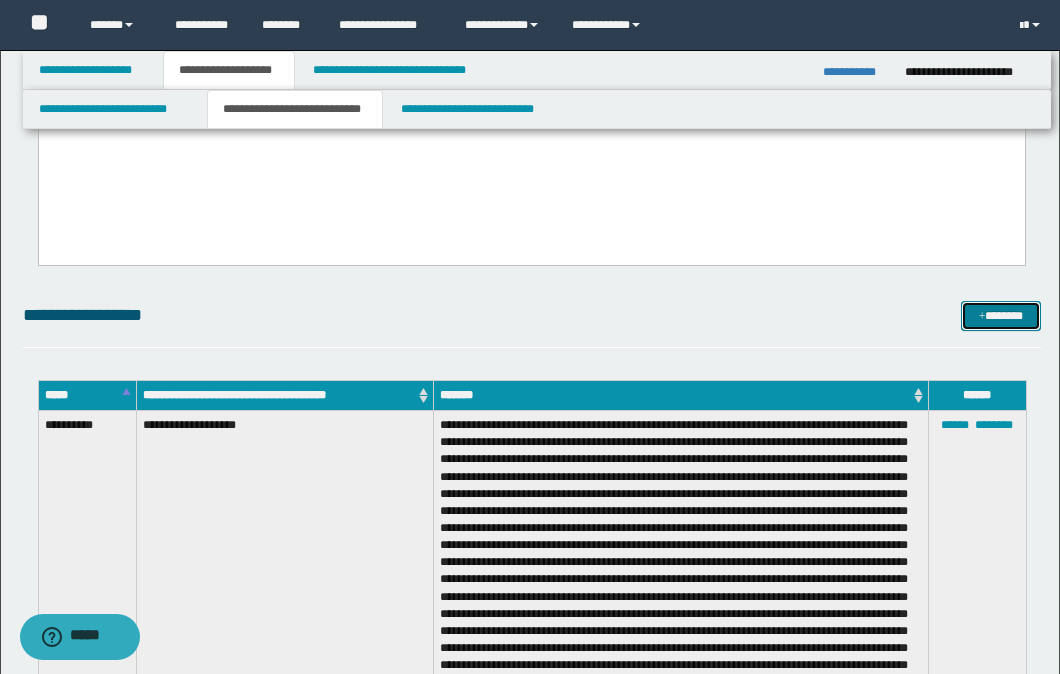 click at bounding box center (982, 317) 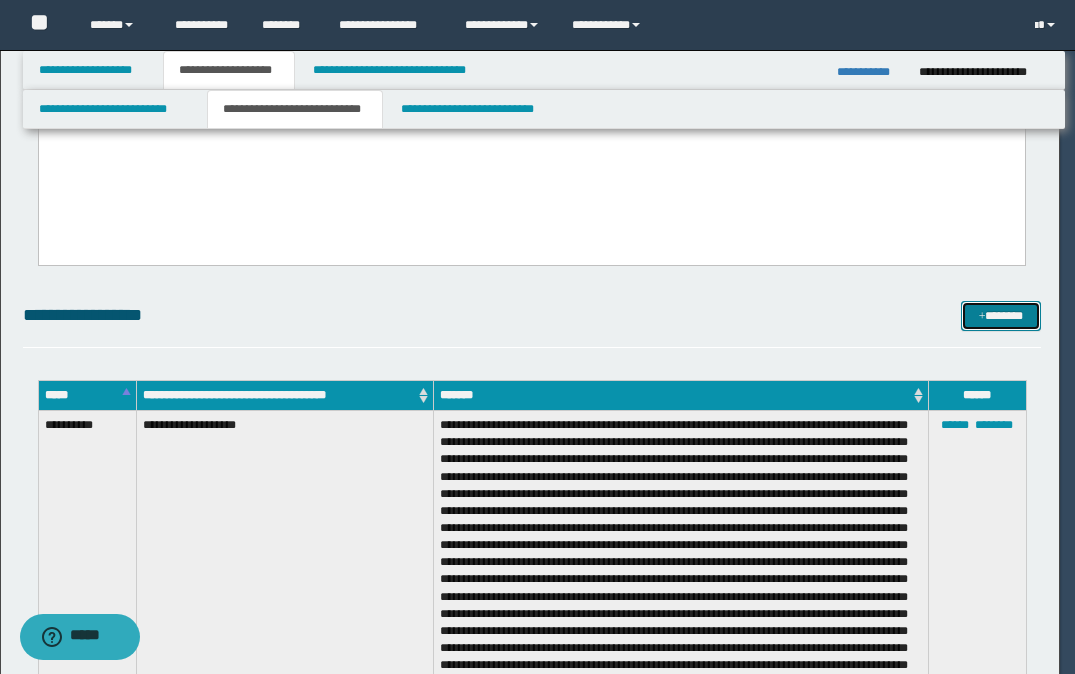 scroll, scrollTop: 0, scrollLeft: 0, axis: both 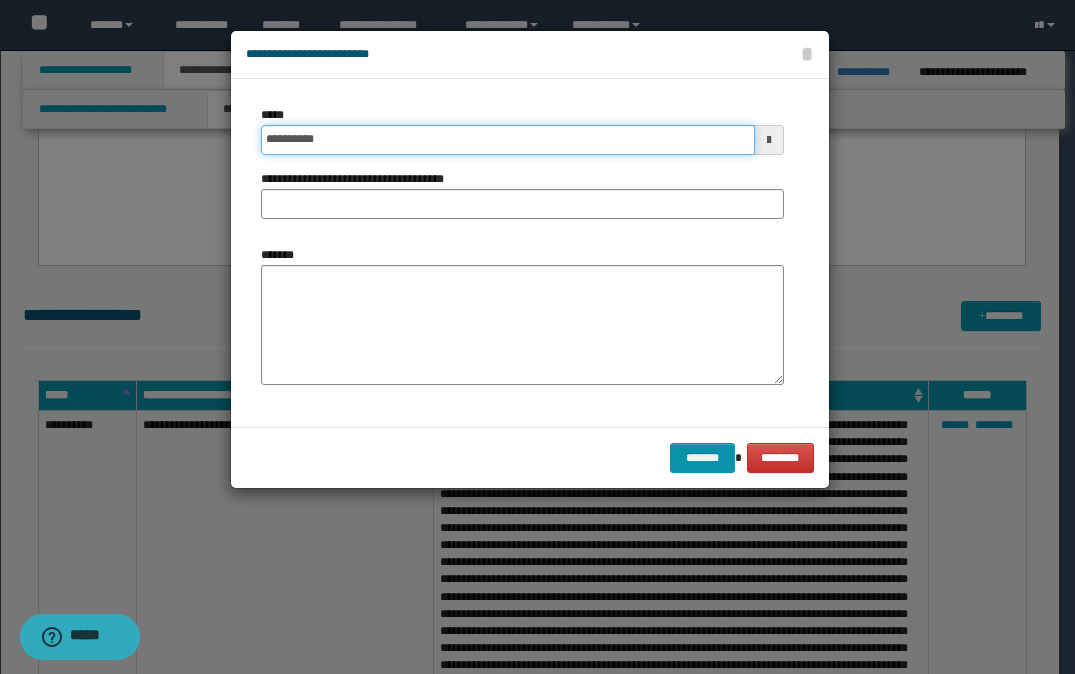 click on "**********" at bounding box center [508, 140] 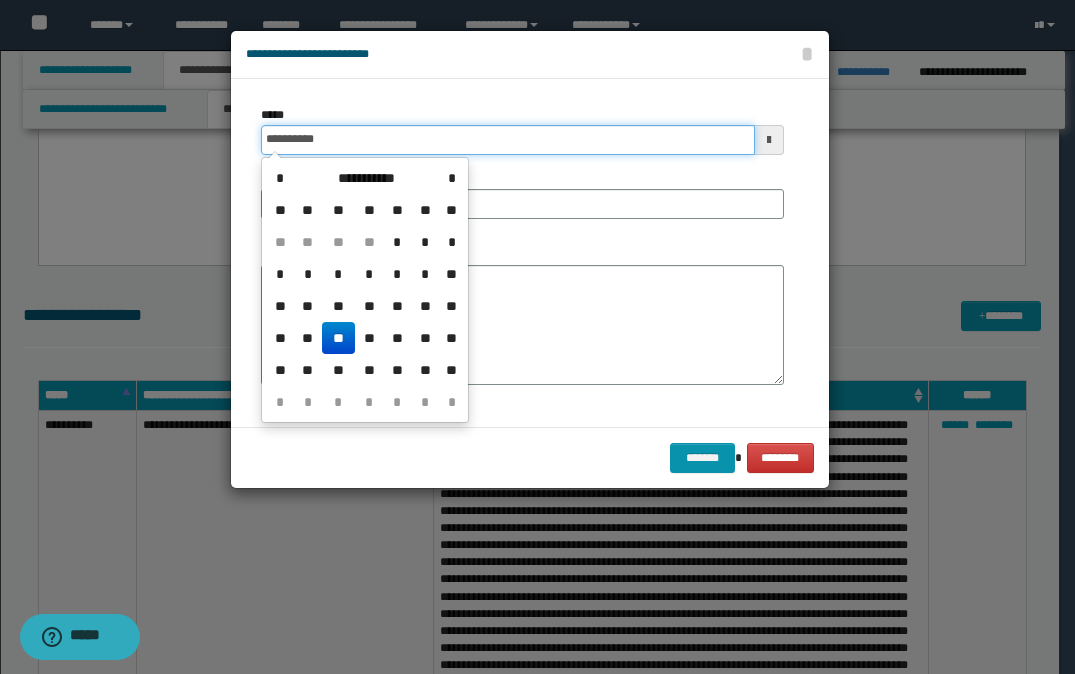 type on "**********" 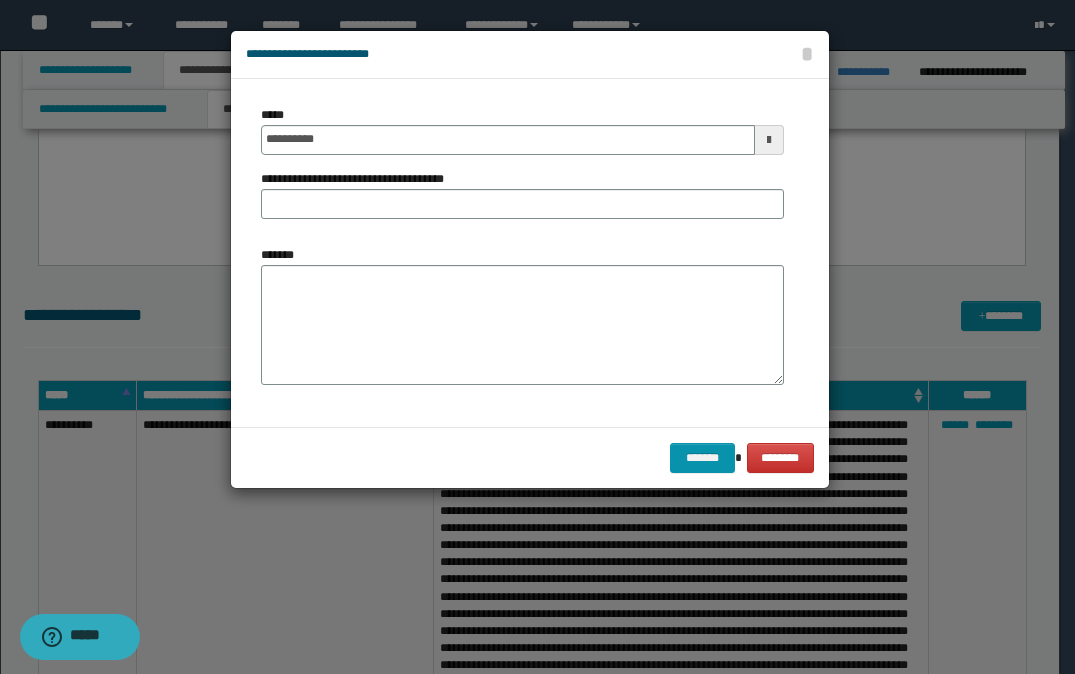 click on "**********" at bounding box center [522, 253] 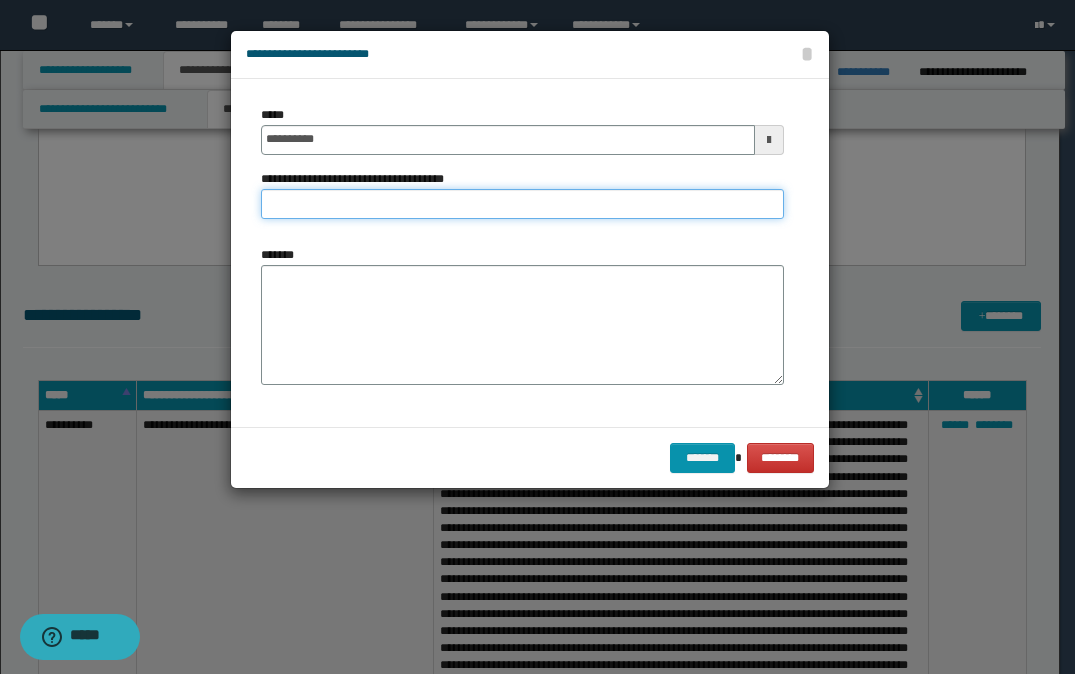 click on "**********" at bounding box center [522, 204] 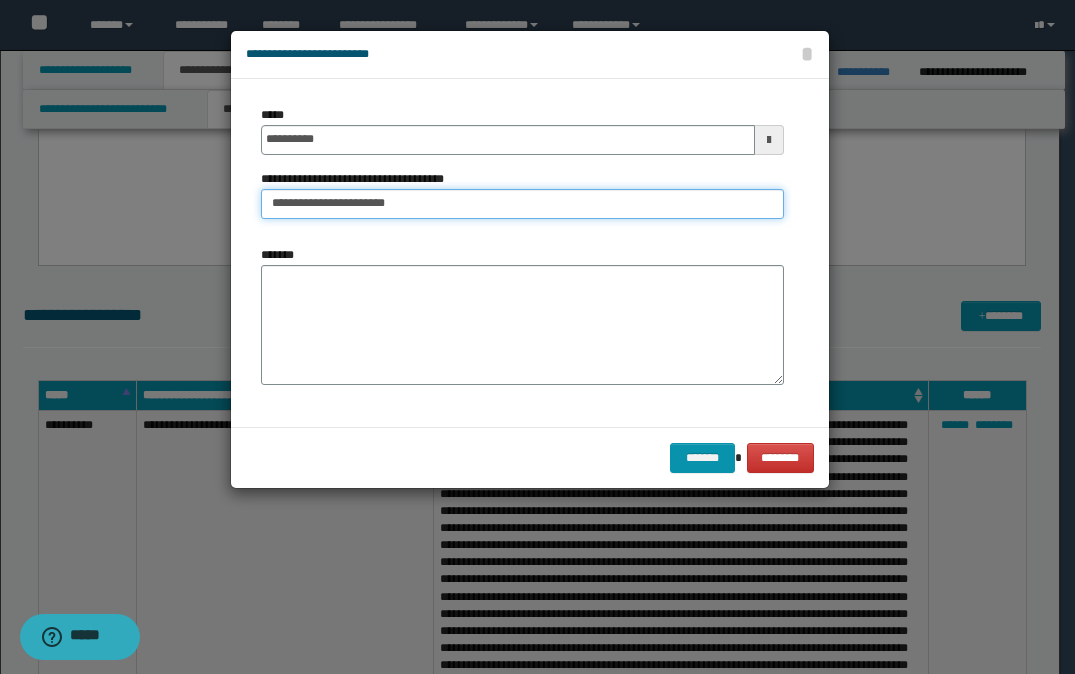 click on "**********" at bounding box center (522, 204) 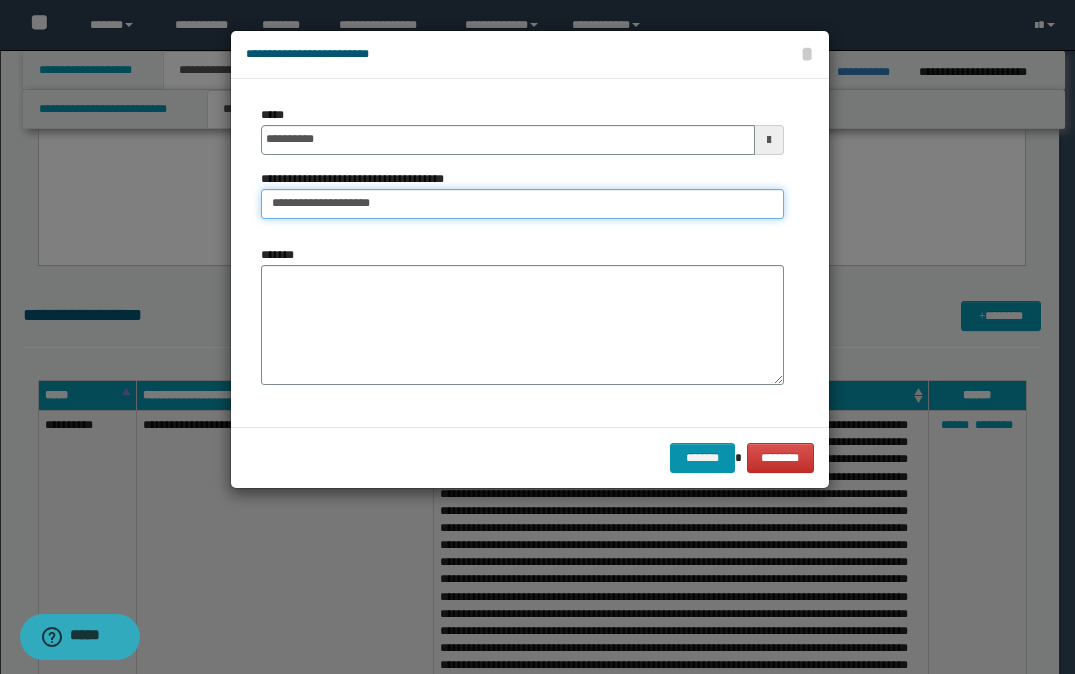 type on "**********" 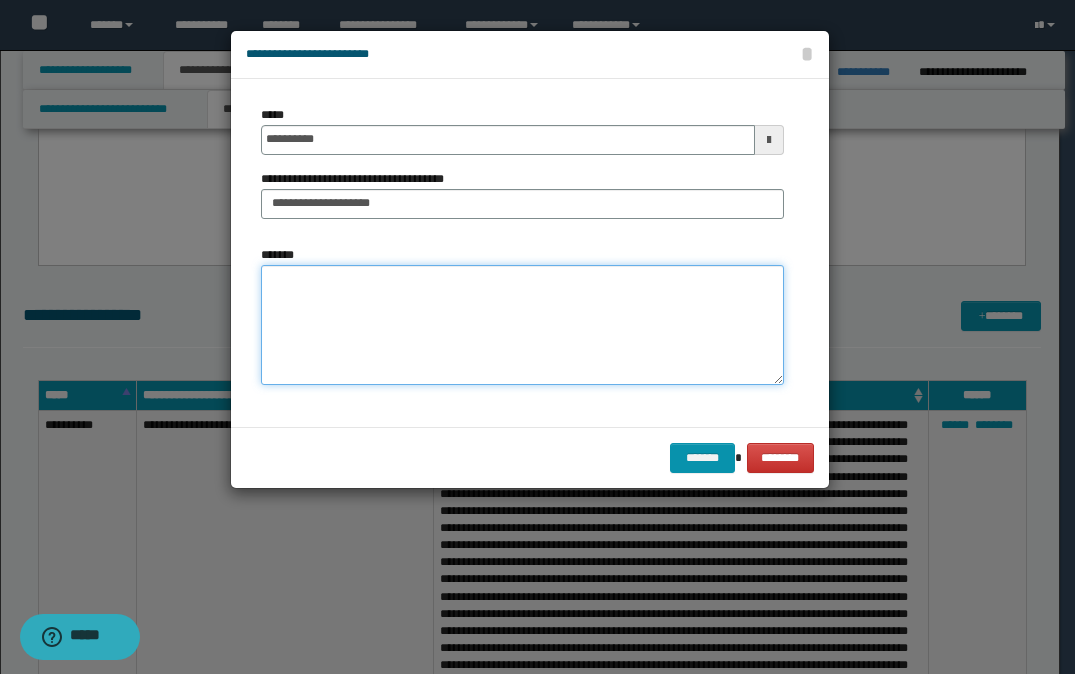 click on "*******" at bounding box center (522, 325) 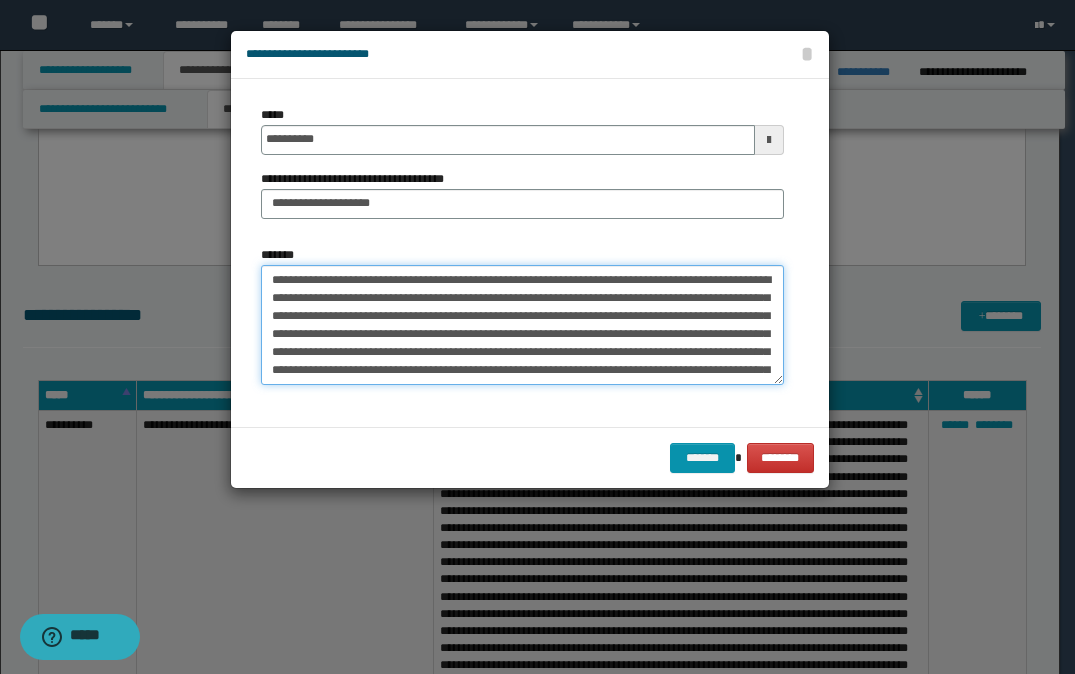 scroll, scrollTop: 462, scrollLeft: 0, axis: vertical 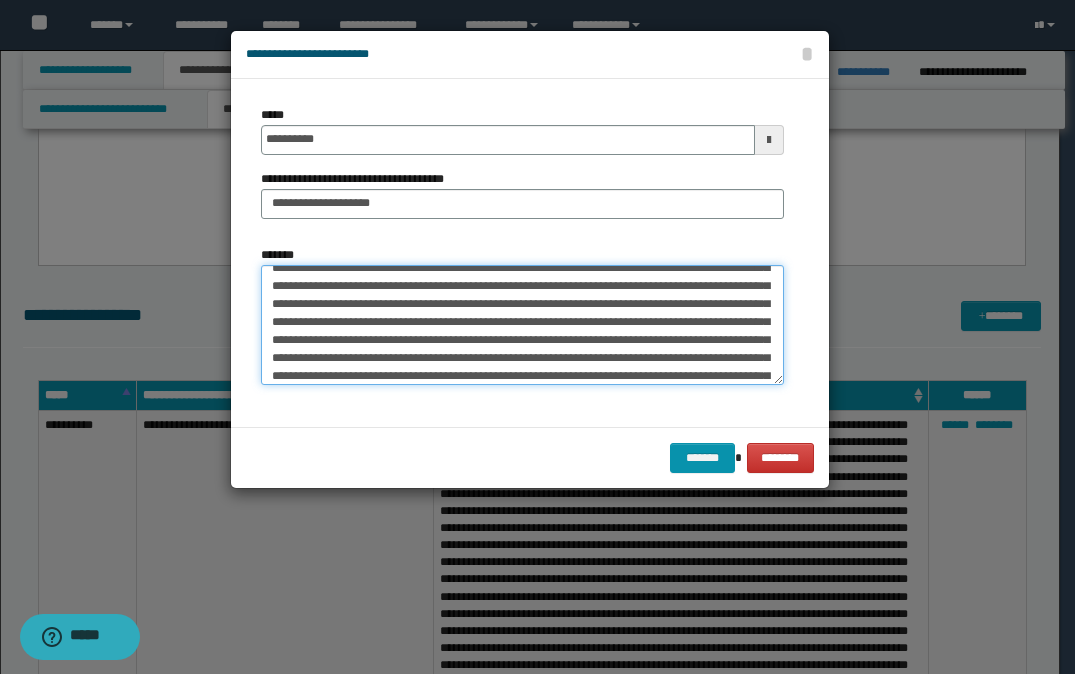 click on "*******" at bounding box center [522, 325] 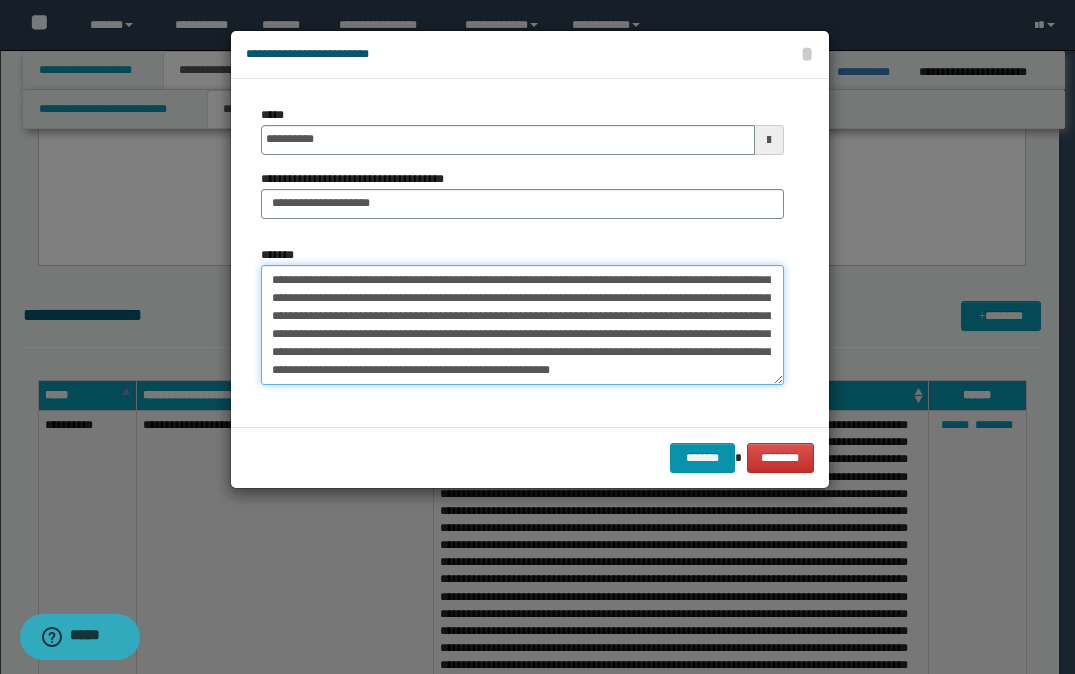 scroll, scrollTop: 468, scrollLeft: 0, axis: vertical 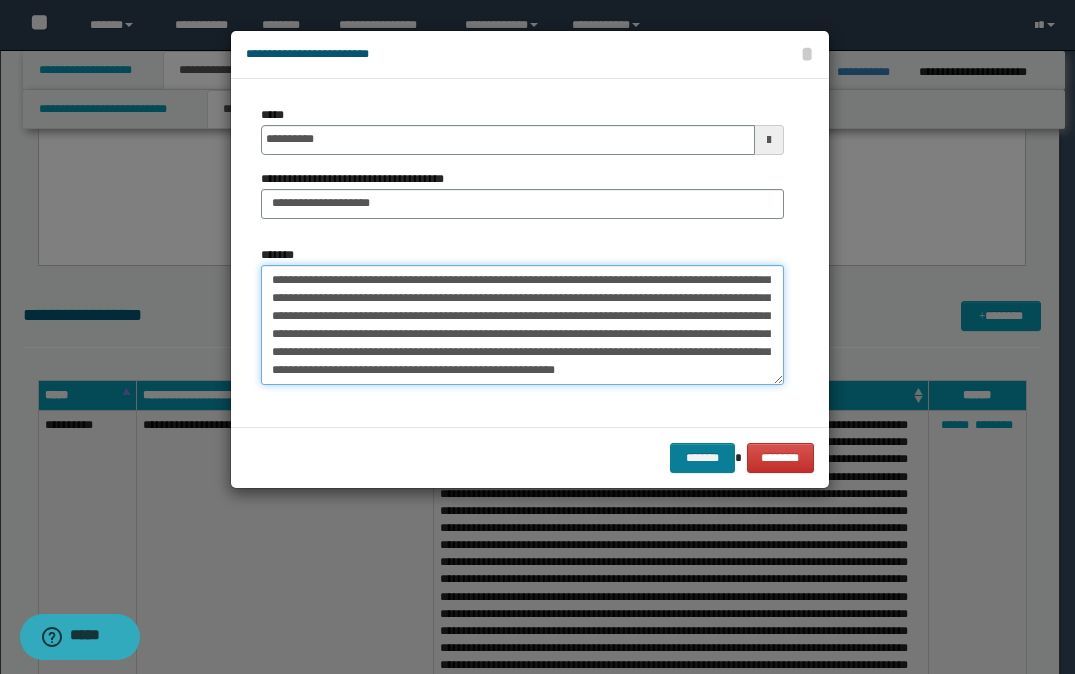 type on "**********" 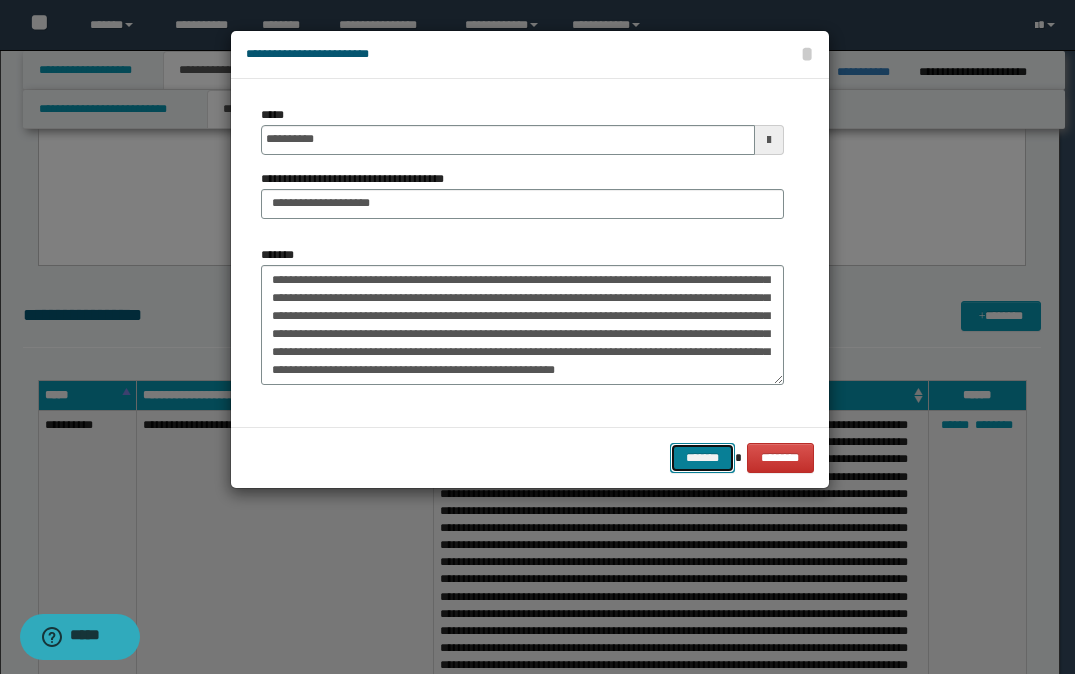 click on "*******" at bounding box center (702, 458) 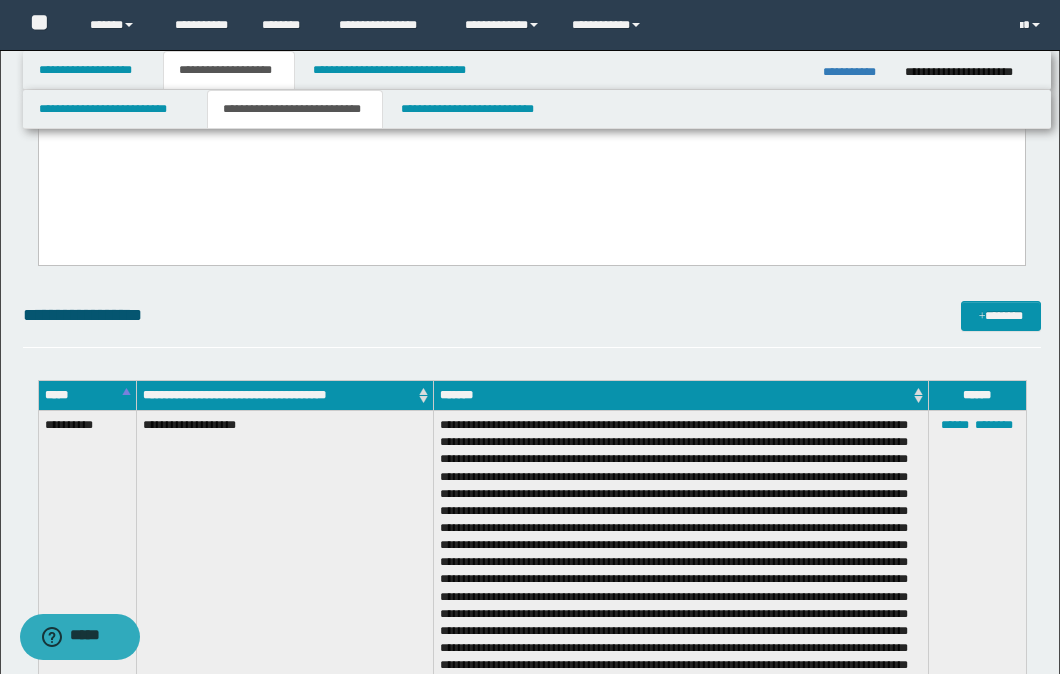 click on "**********" at bounding box center (532, 315) 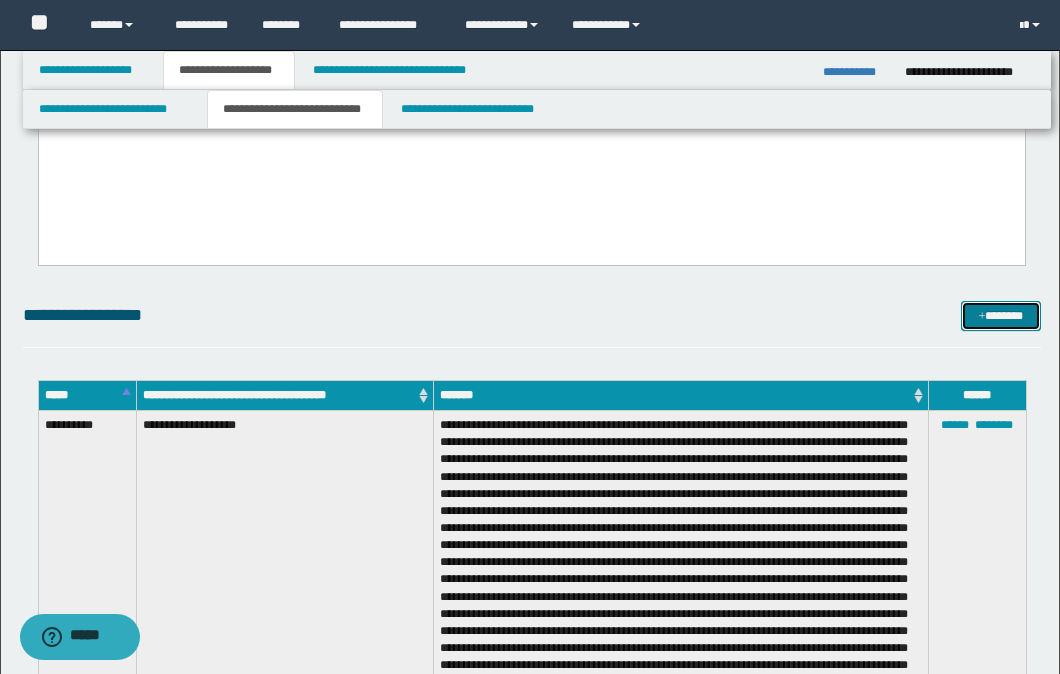 click on "*******" at bounding box center (1001, 316) 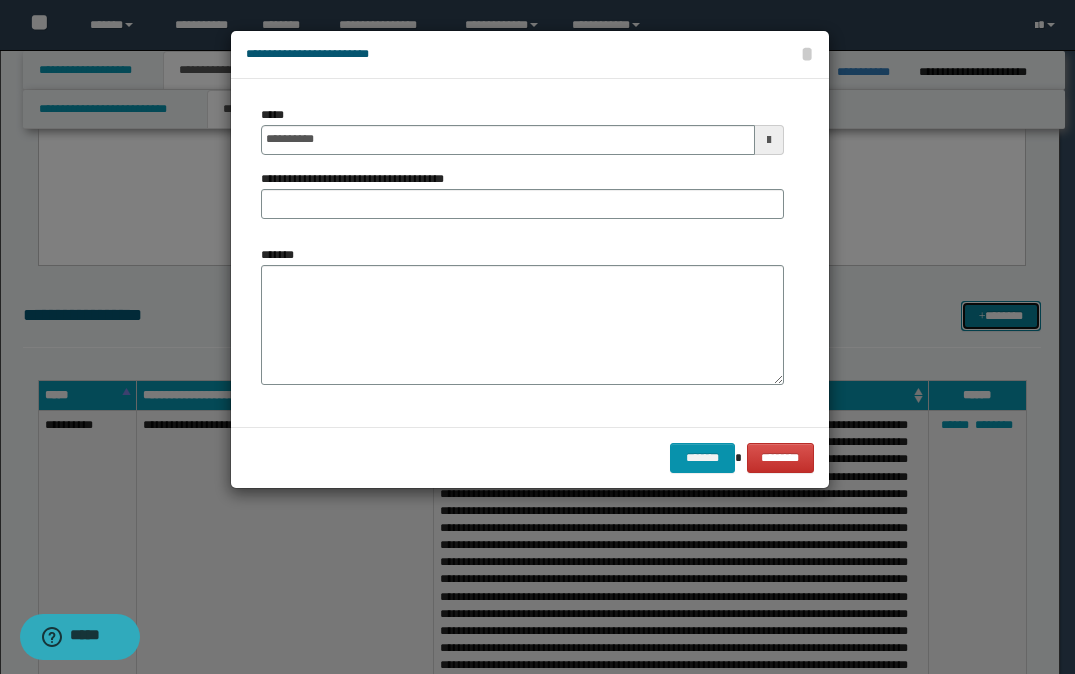 scroll, scrollTop: 0, scrollLeft: 0, axis: both 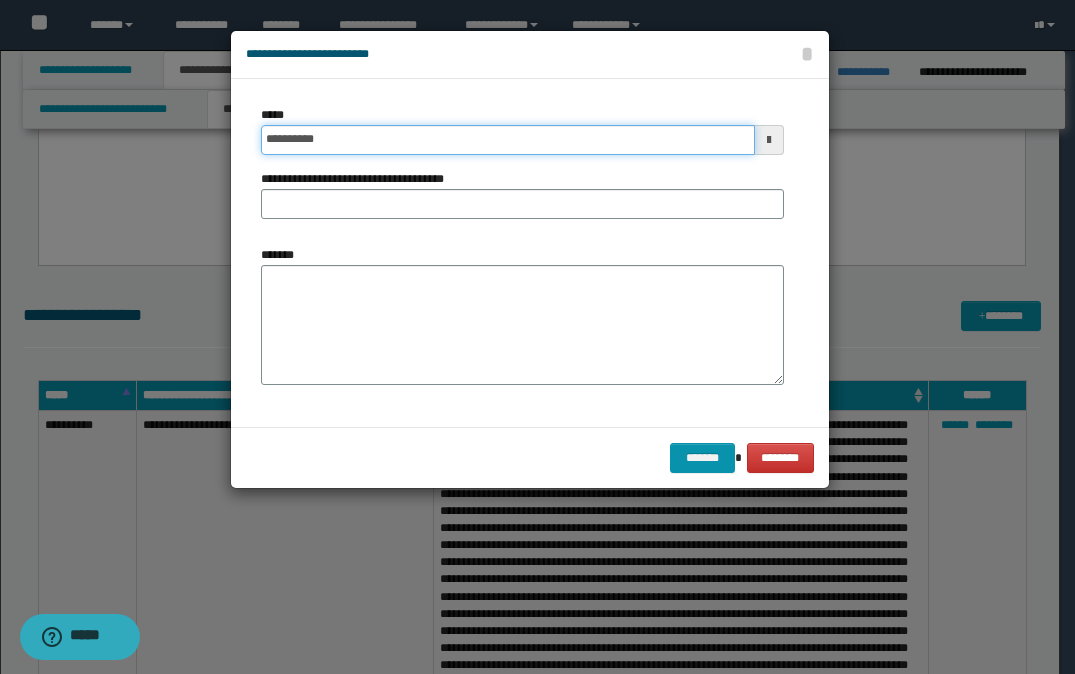 click on "**********" at bounding box center [508, 140] 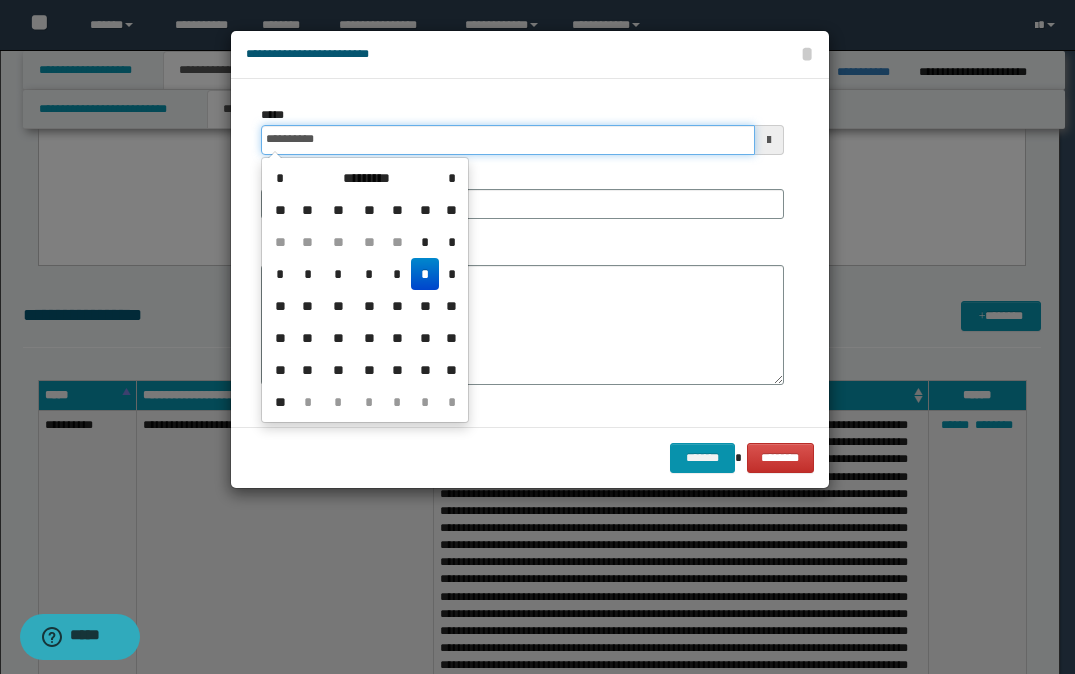type on "**********" 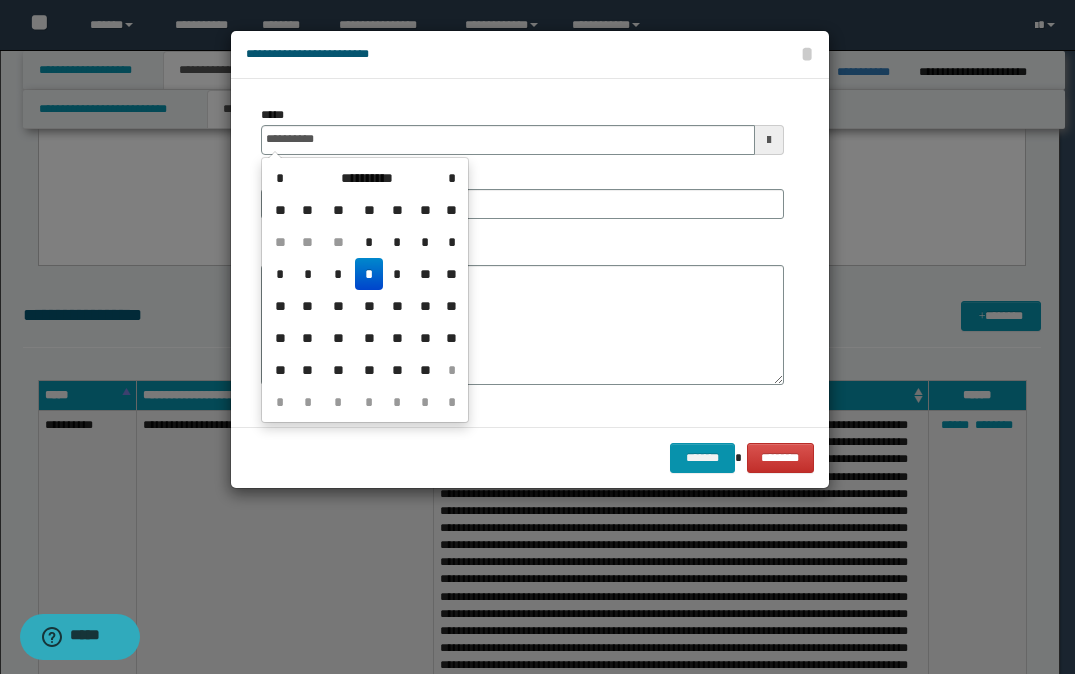 click on "**********" at bounding box center (530, 253) 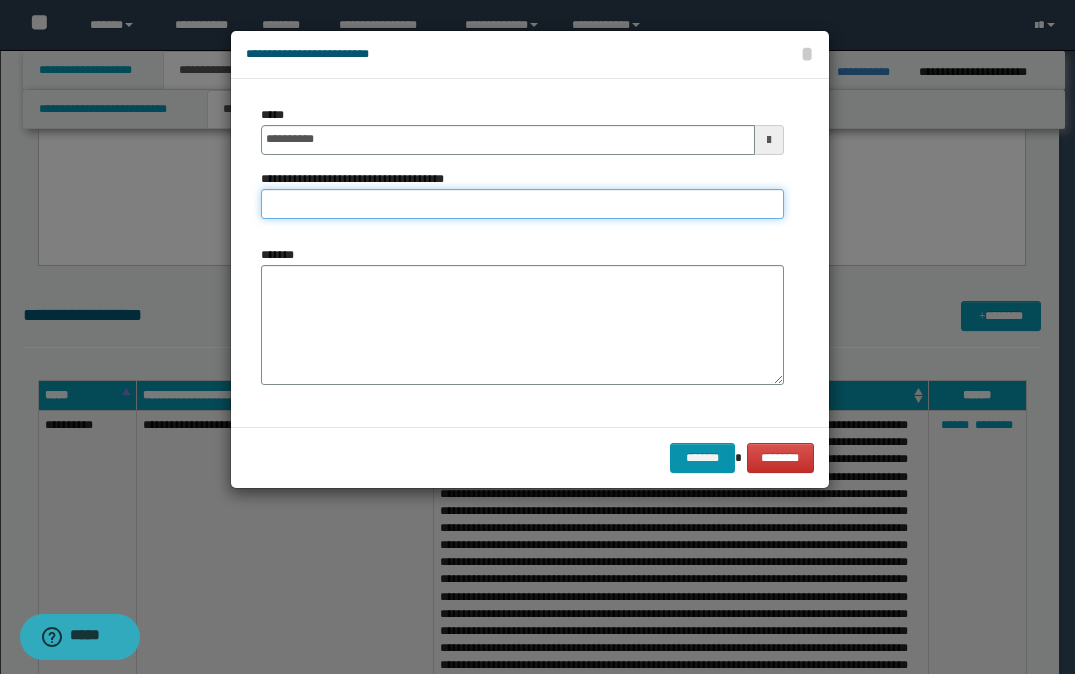 click on "**********" at bounding box center [522, 204] 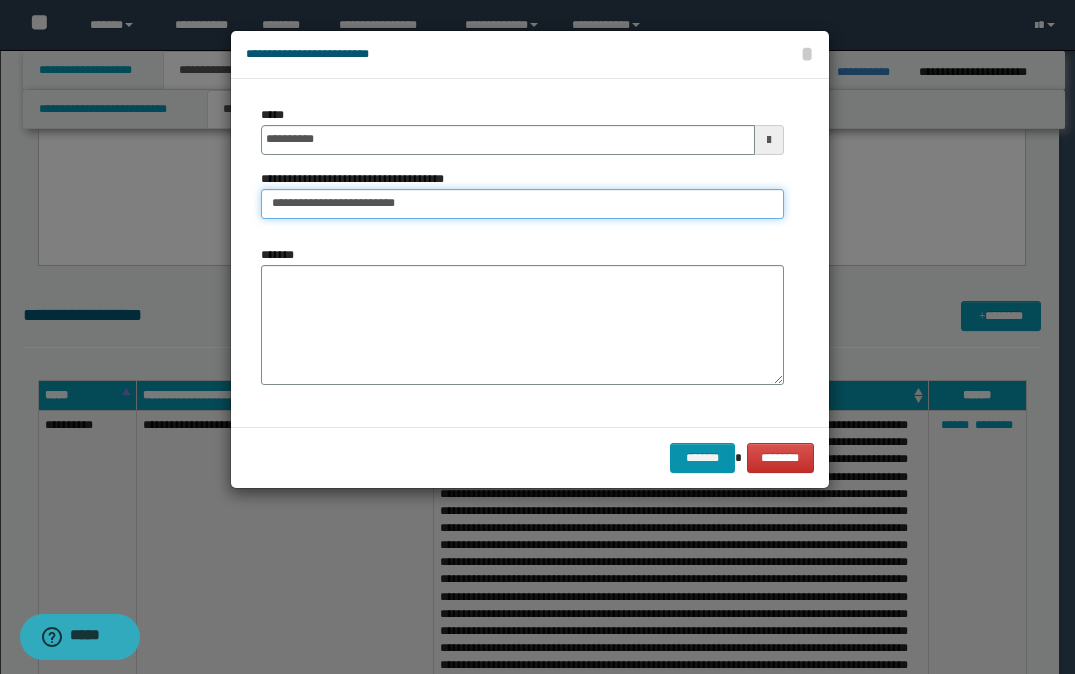type on "**********" 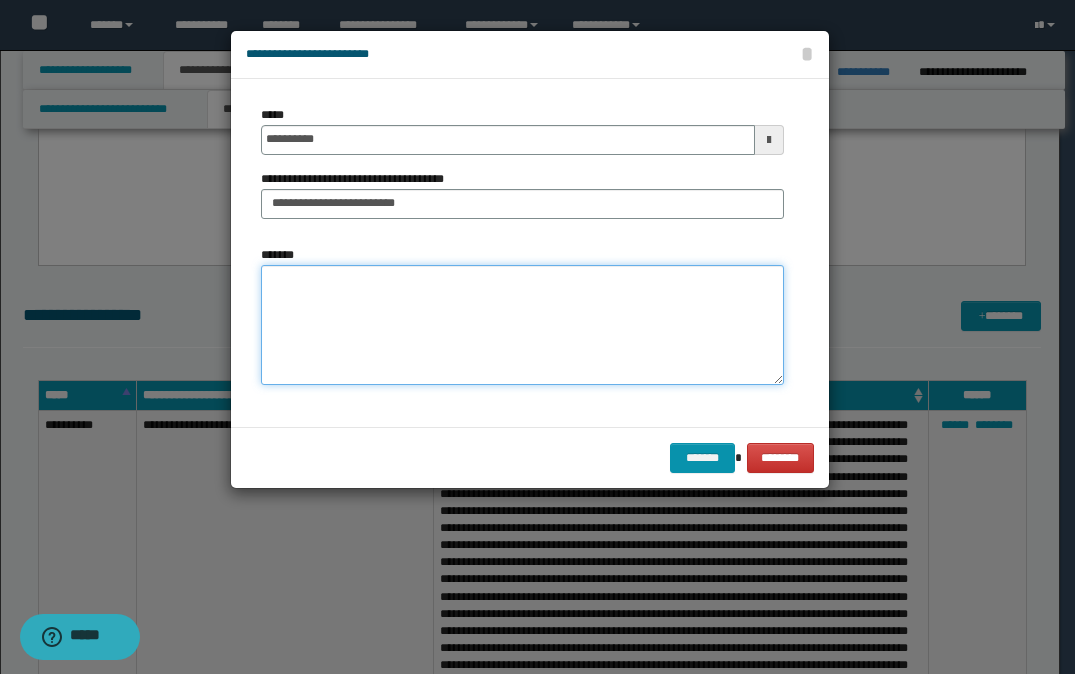 click on "*******" at bounding box center (522, 325) 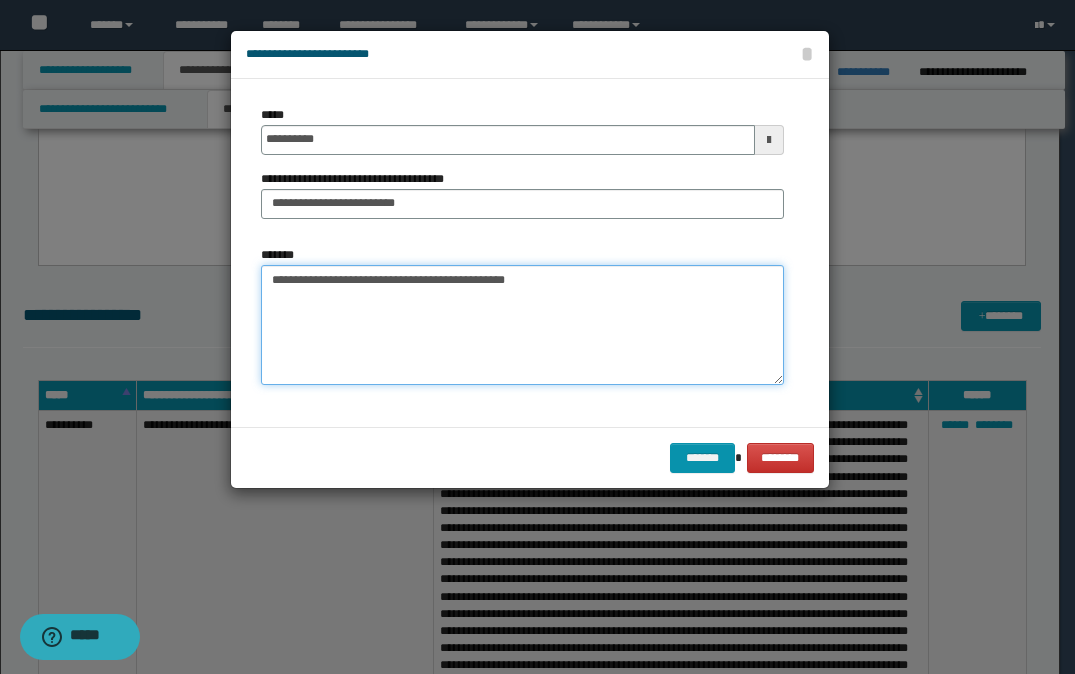 click on "**********" at bounding box center [522, 325] 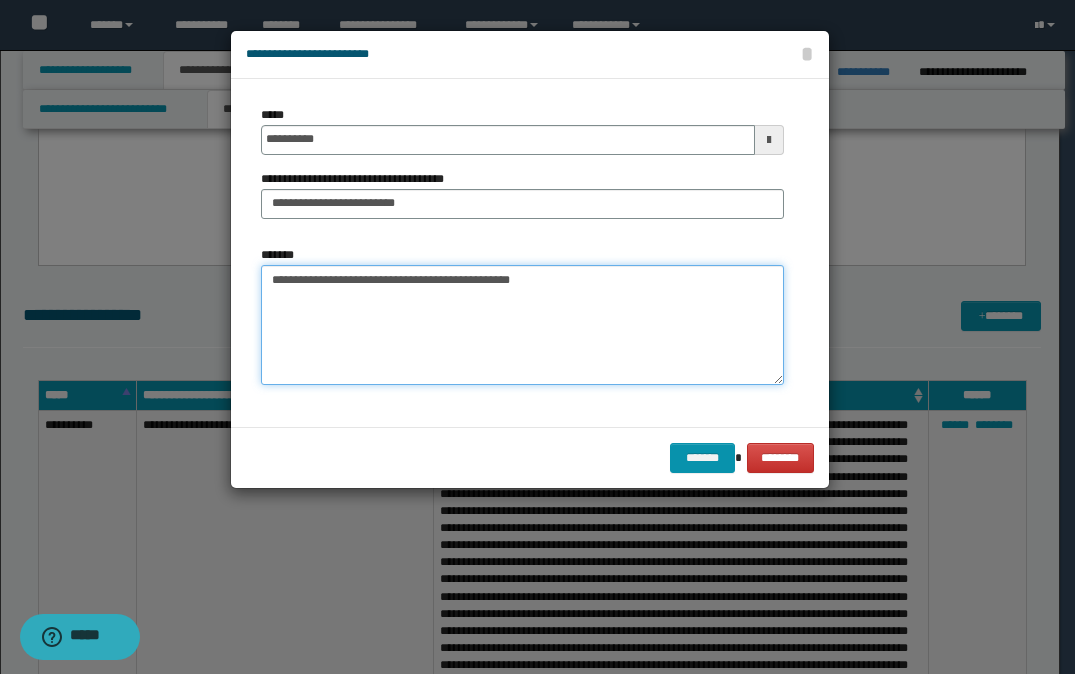 click on "**********" at bounding box center (522, 325) 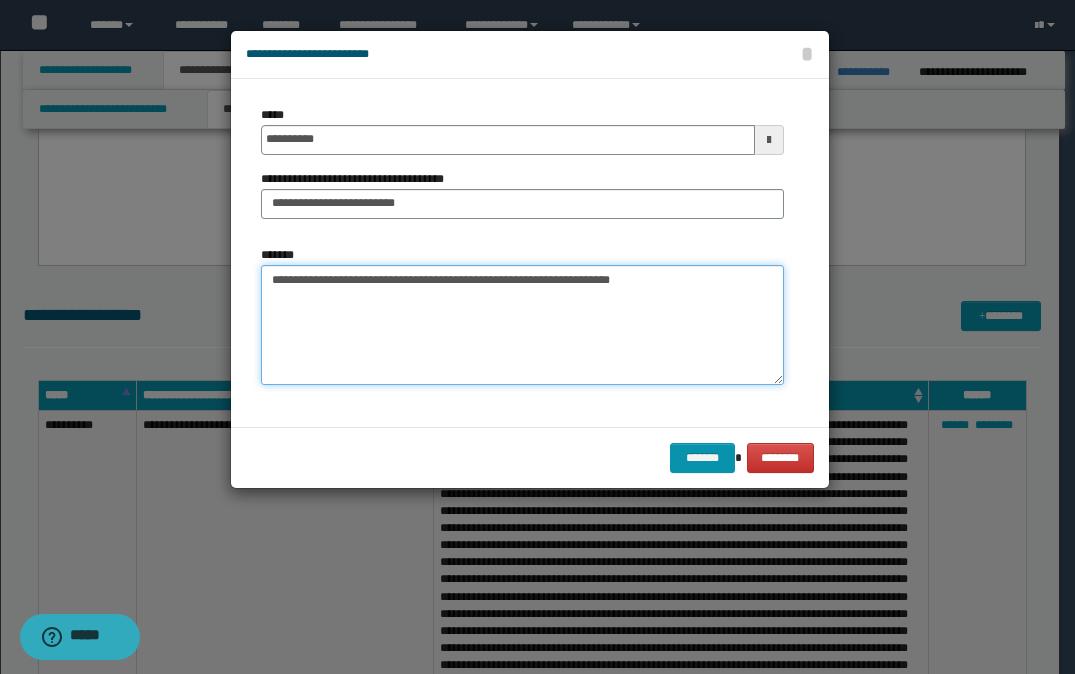 click on "**********" at bounding box center (522, 325) 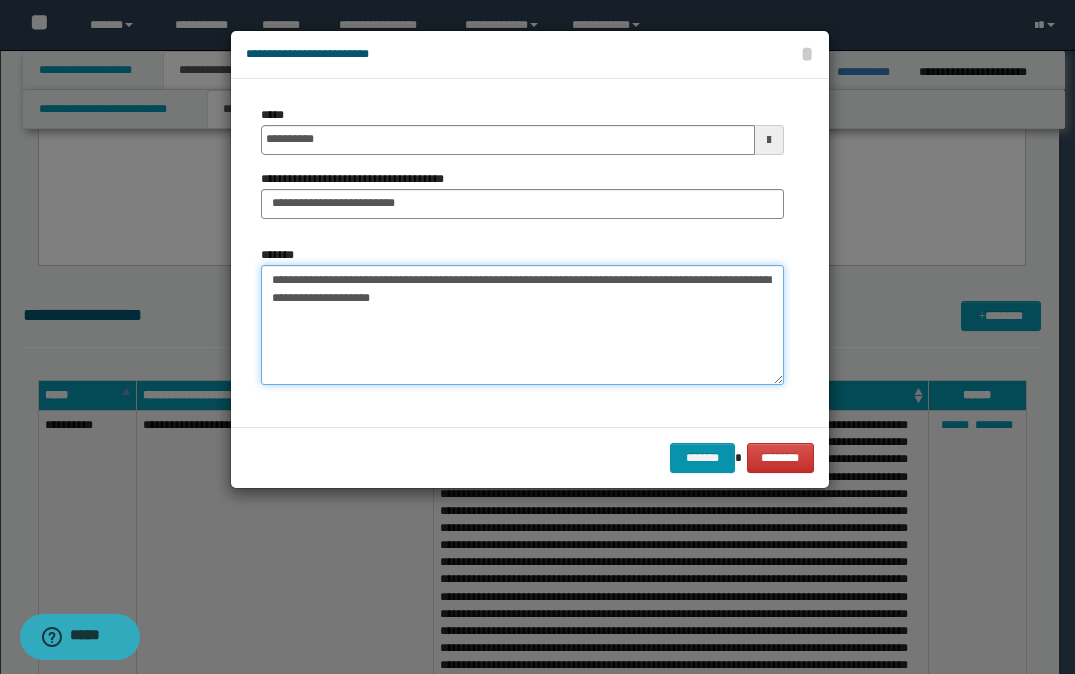 click on "**********" at bounding box center [522, 325] 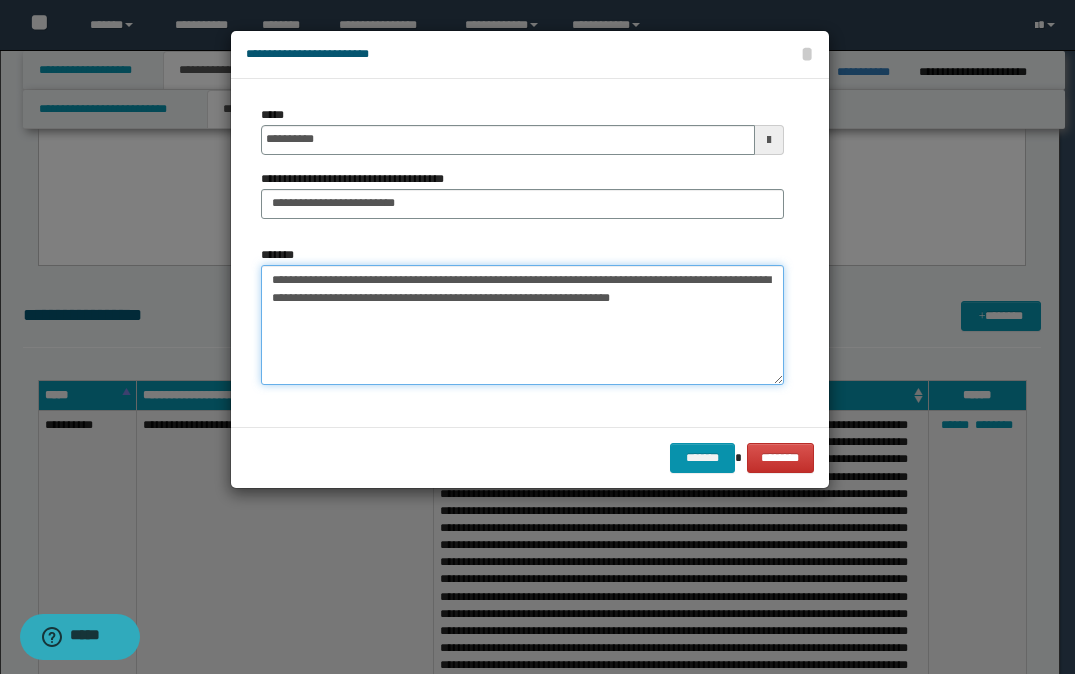 click on "**********" at bounding box center (522, 325) 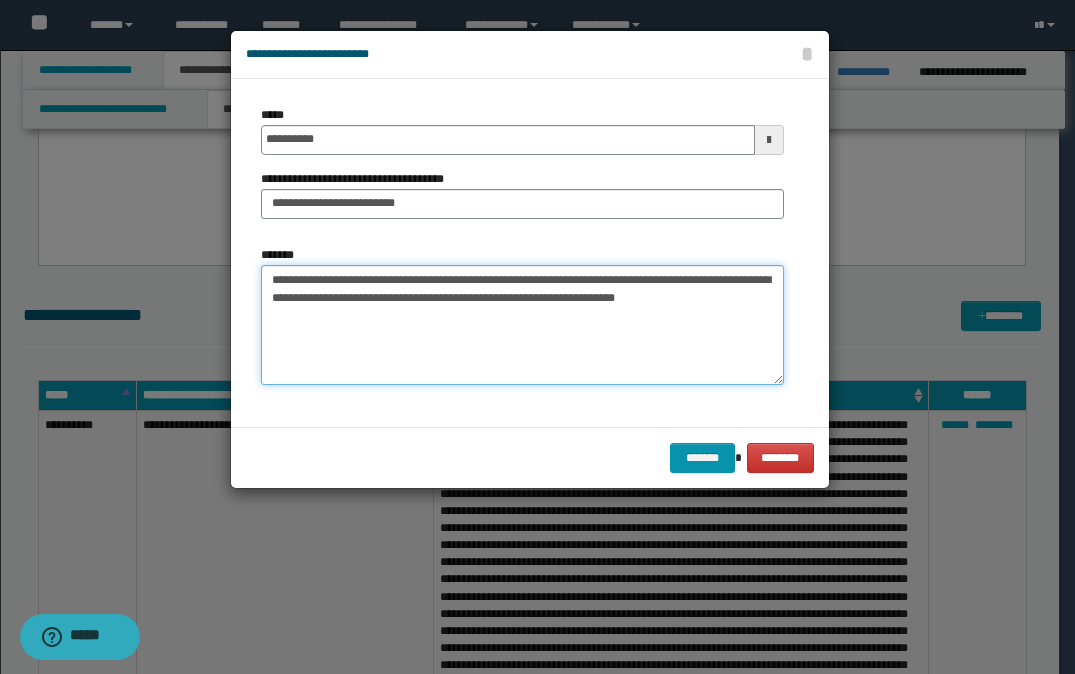 paste on "**********" 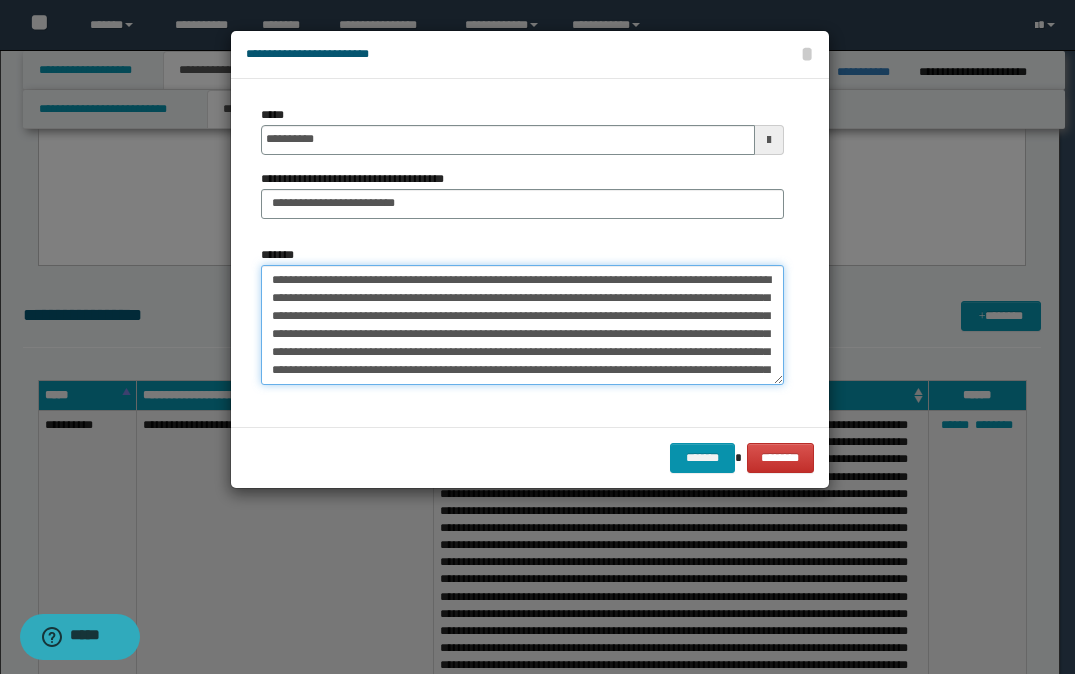 scroll, scrollTop: 408, scrollLeft: 0, axis: vertical 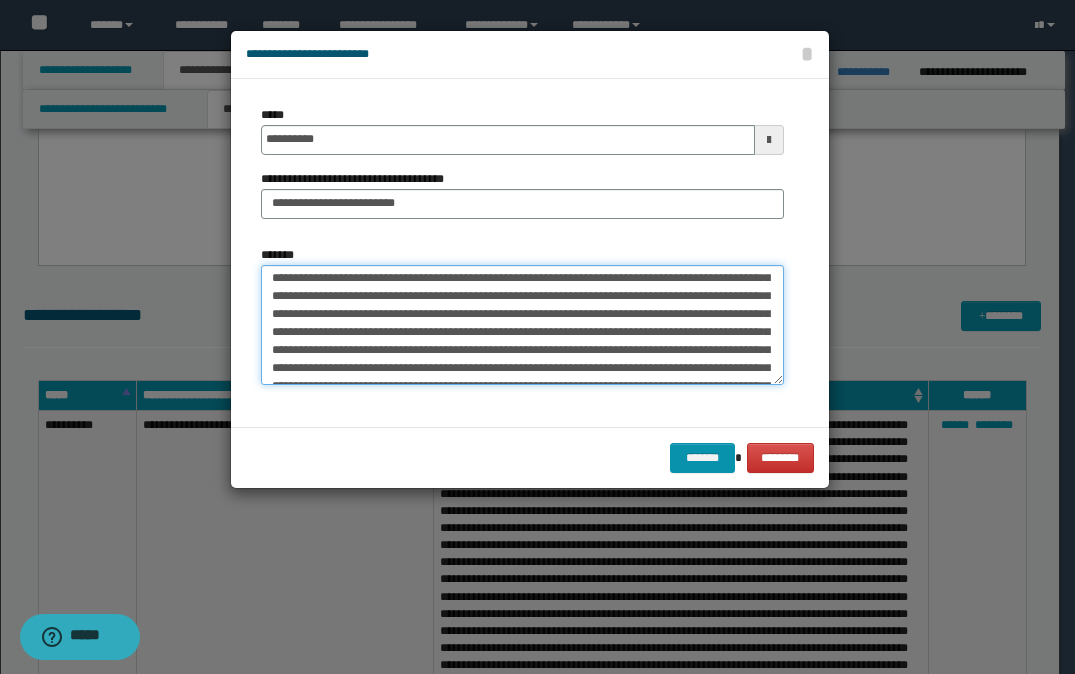 click on "*******" at bounding box center (522, 325) 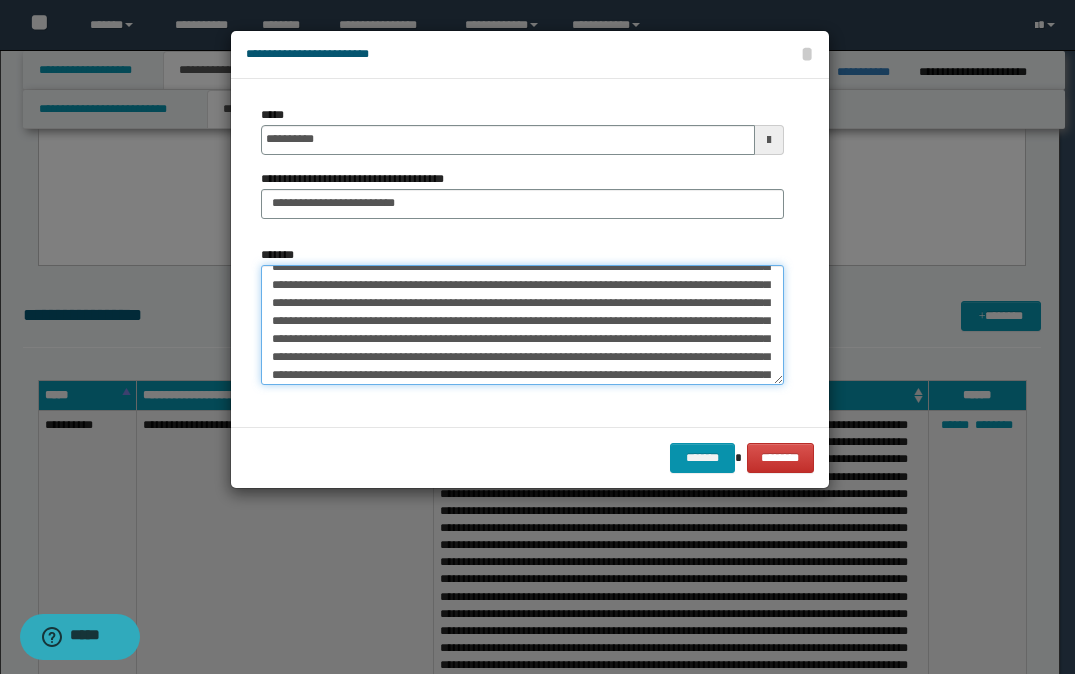 scroll, scrollTop: 300, scrollLeft: 0, axis: vertical 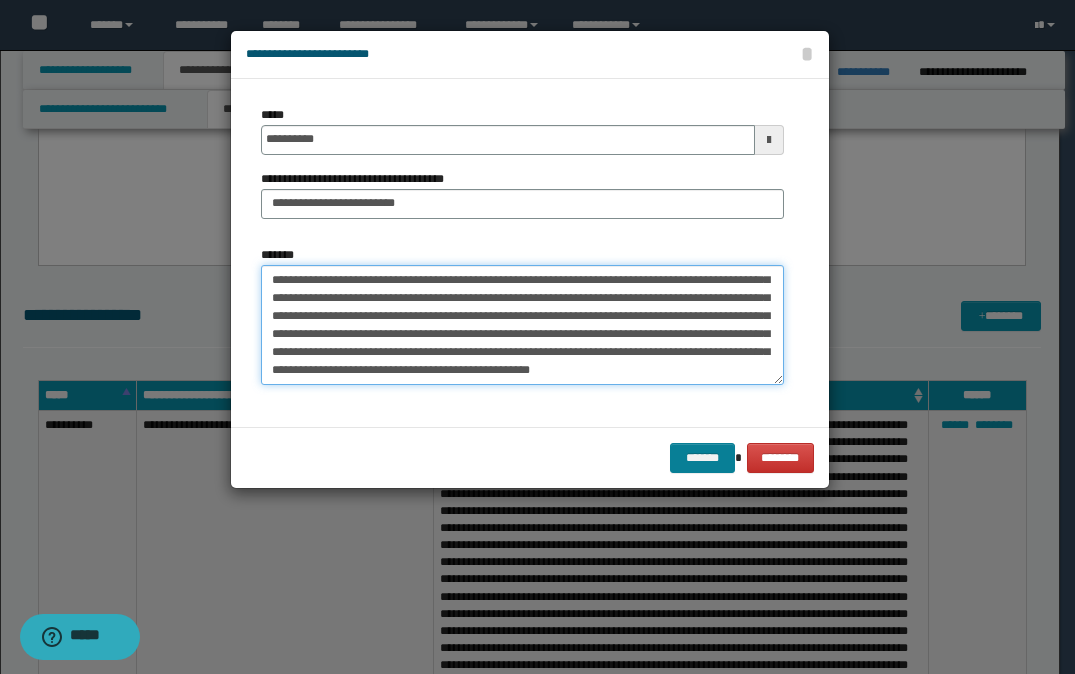 type on "**********" 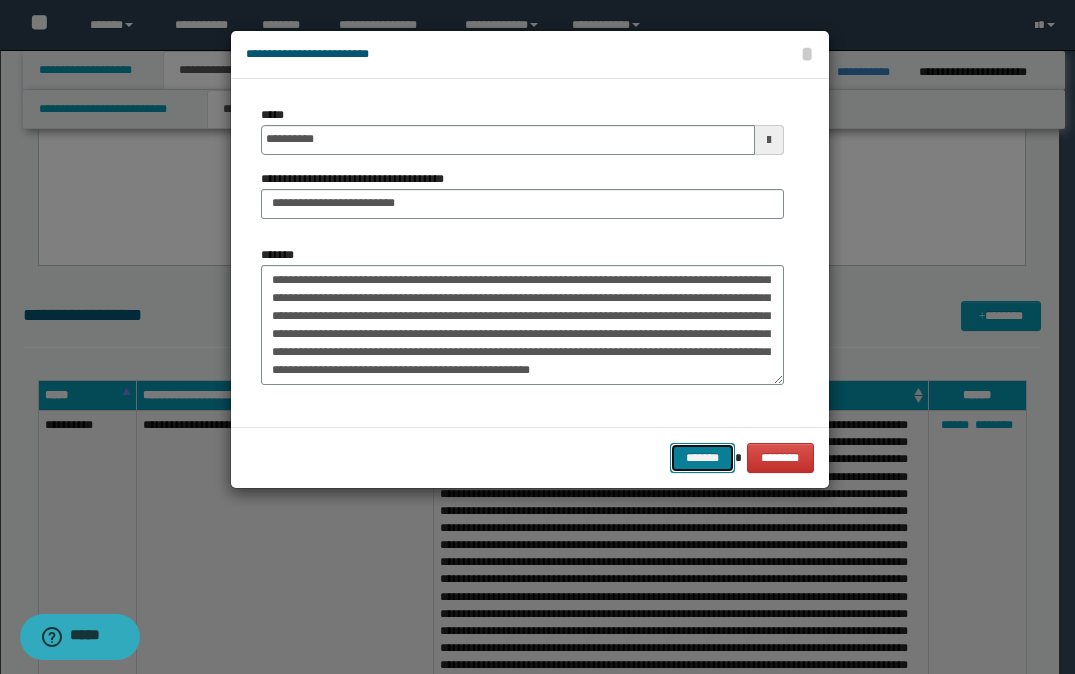 click on "*******" at bounding box center [702, 458] 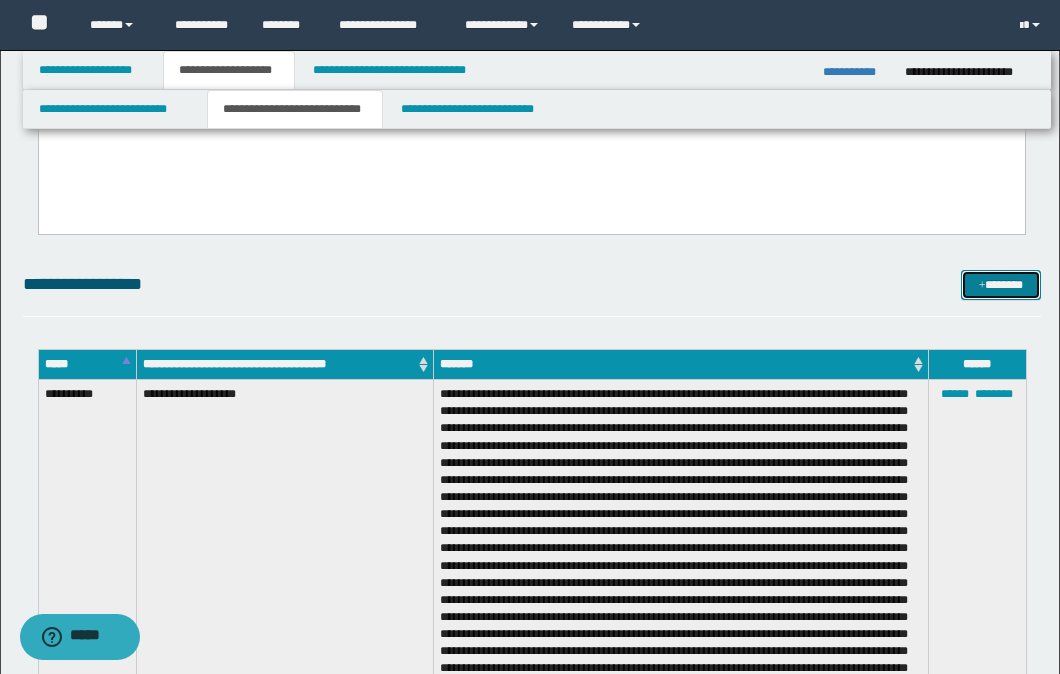 scroll, scrollTop: 600, scrollLeft: 0, axis: vertical 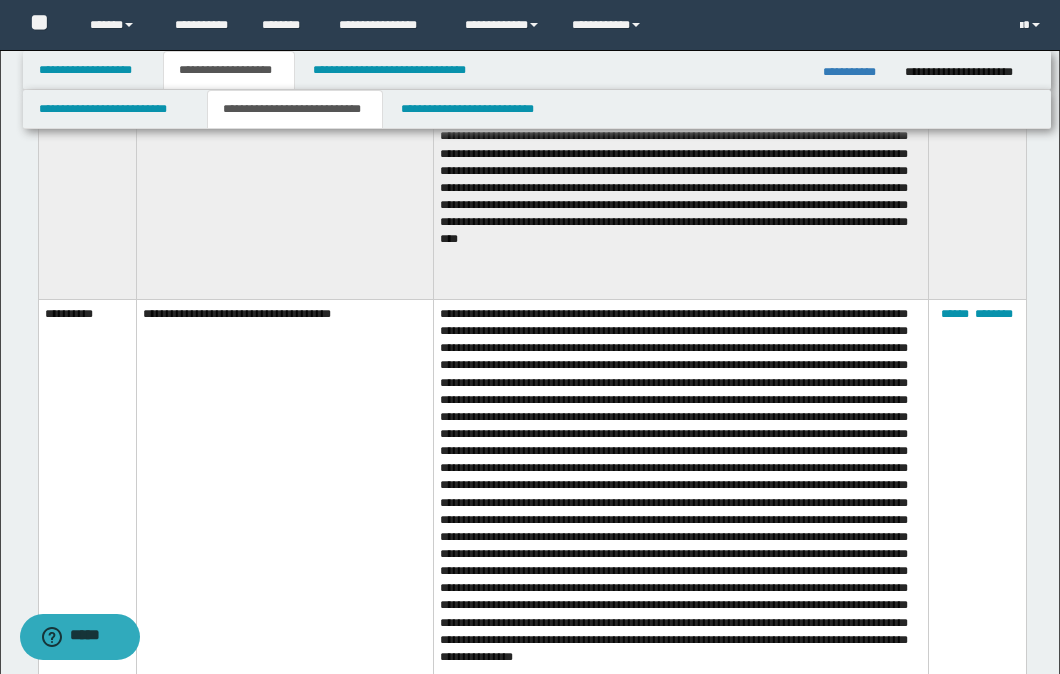 click on "**********" at bounding box center [284, 501] 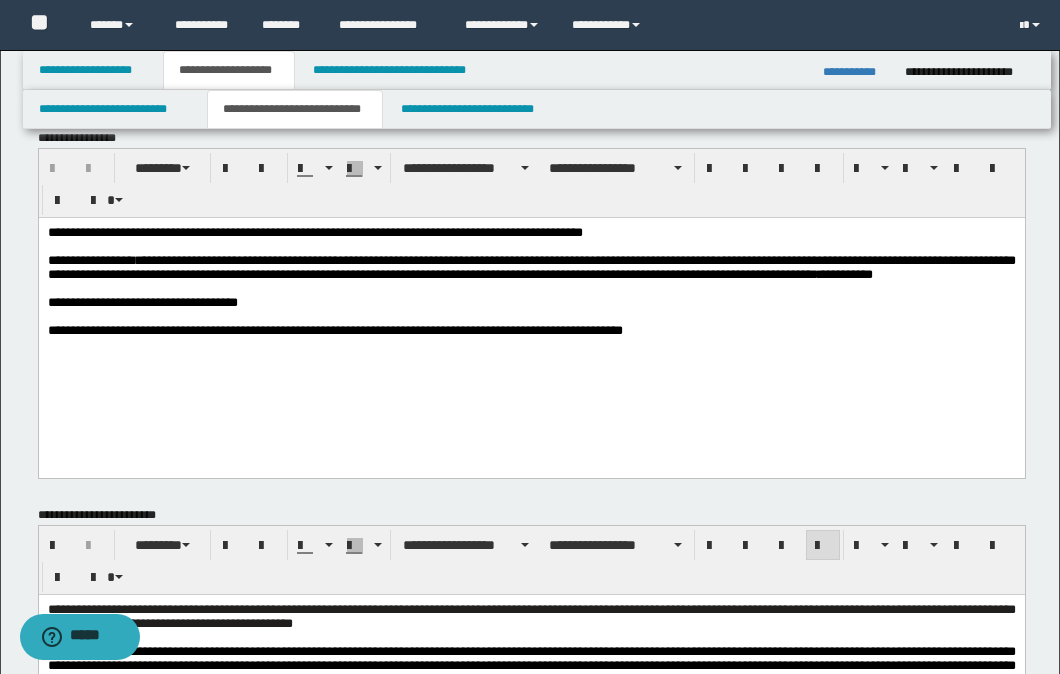 scroll, scrollTop: 0, scrollLeft: 0, axis: both 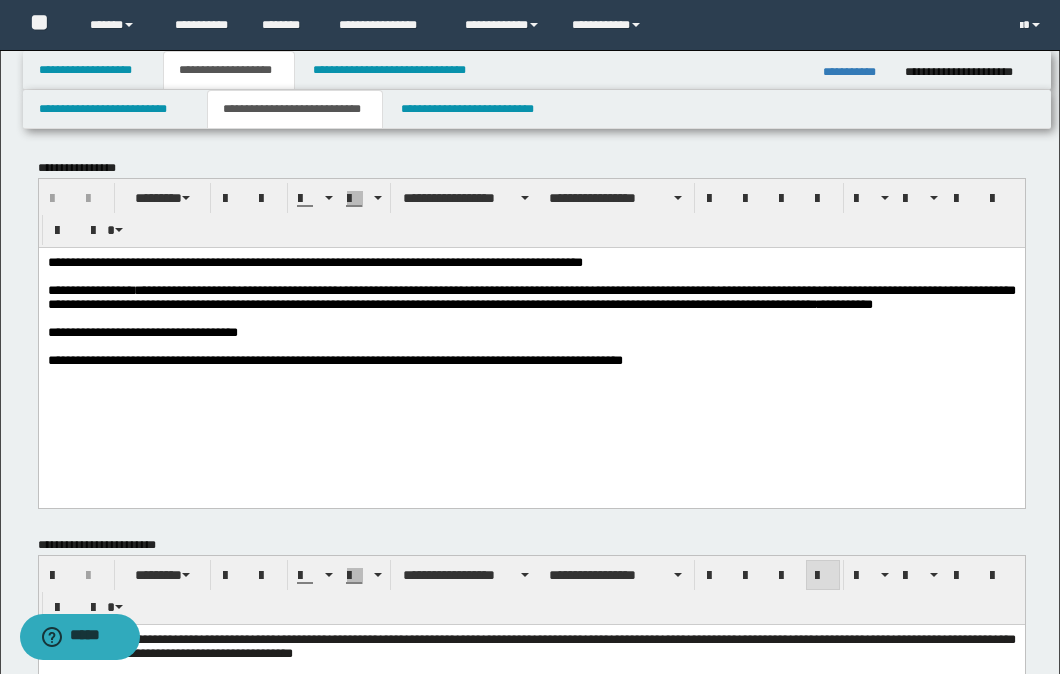 click on "**********" at bounding box center (531, 336) 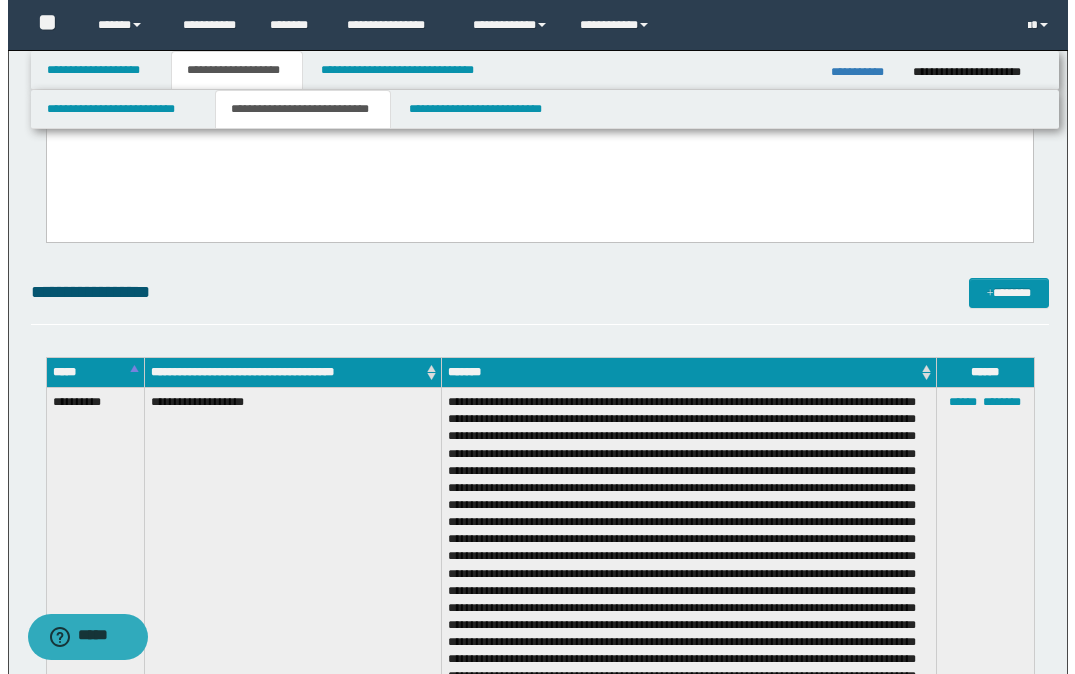 scroll, scrollTop: 800, scrollLeft: 0, axis: vertical 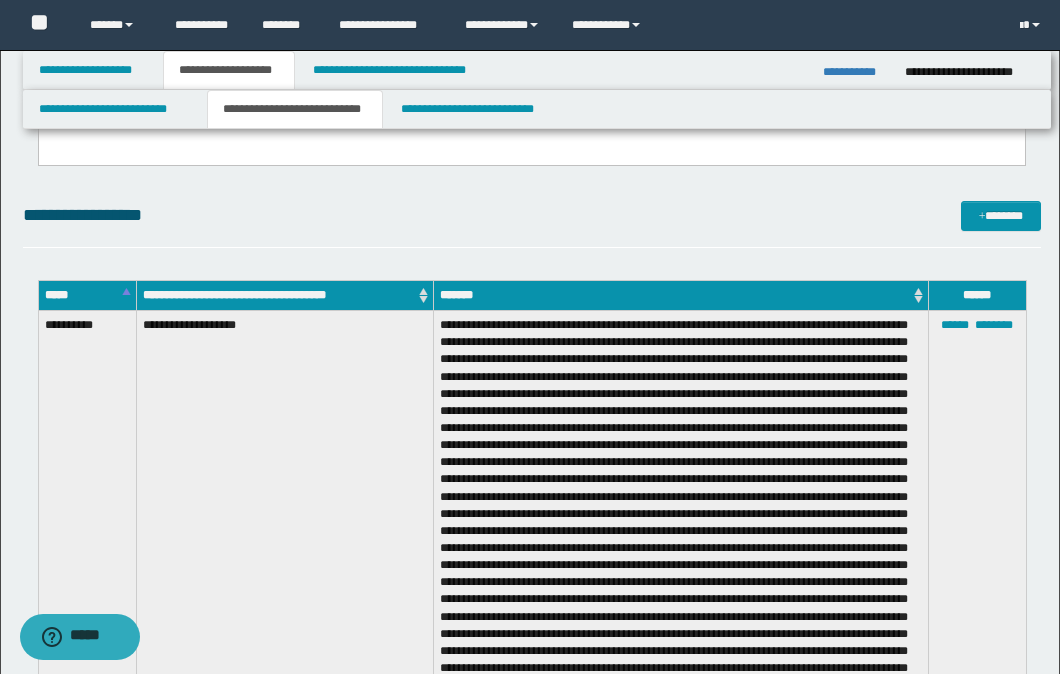 drag, startPoint x: 456, startPoint y: 228, endPoint x: 512, endPoint y: 222, distance: 56.32051 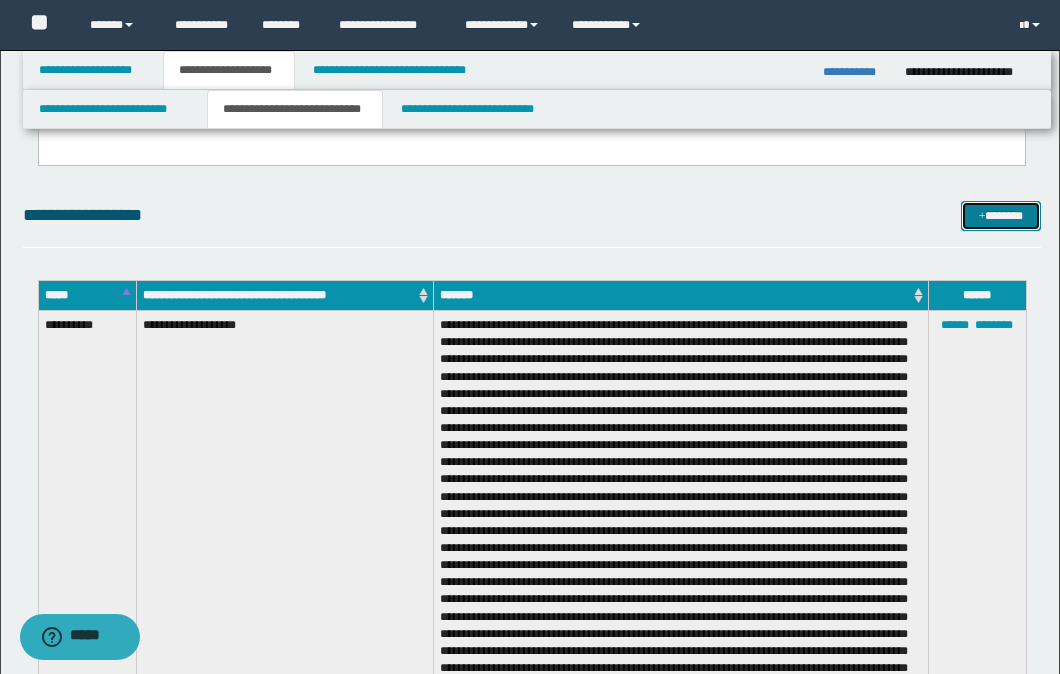 click on "*******" at bounding box center (1001, 216) 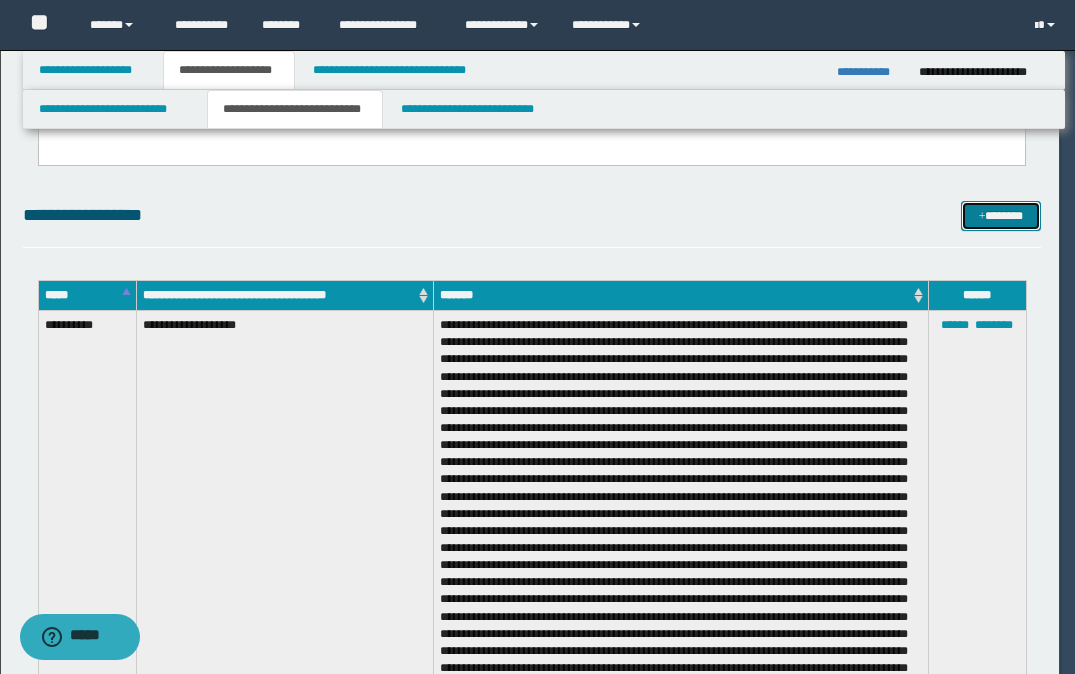 scroll, scrollTop: 0, scrollLeft: 0, axis: both 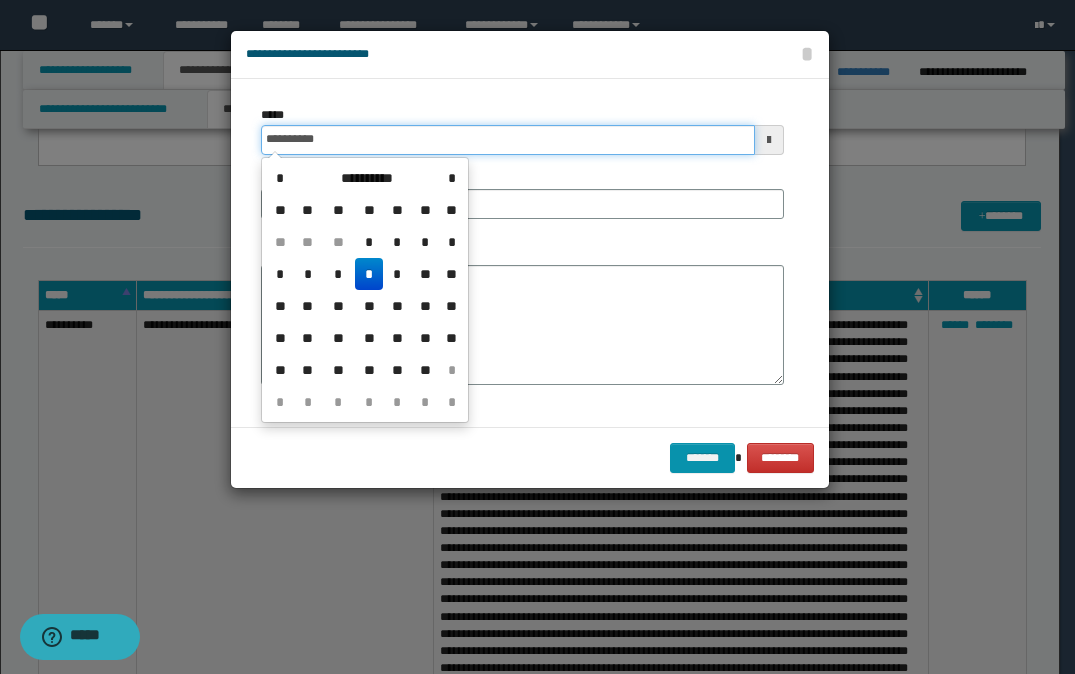 click on "**********" at bounding box center [508, 140] 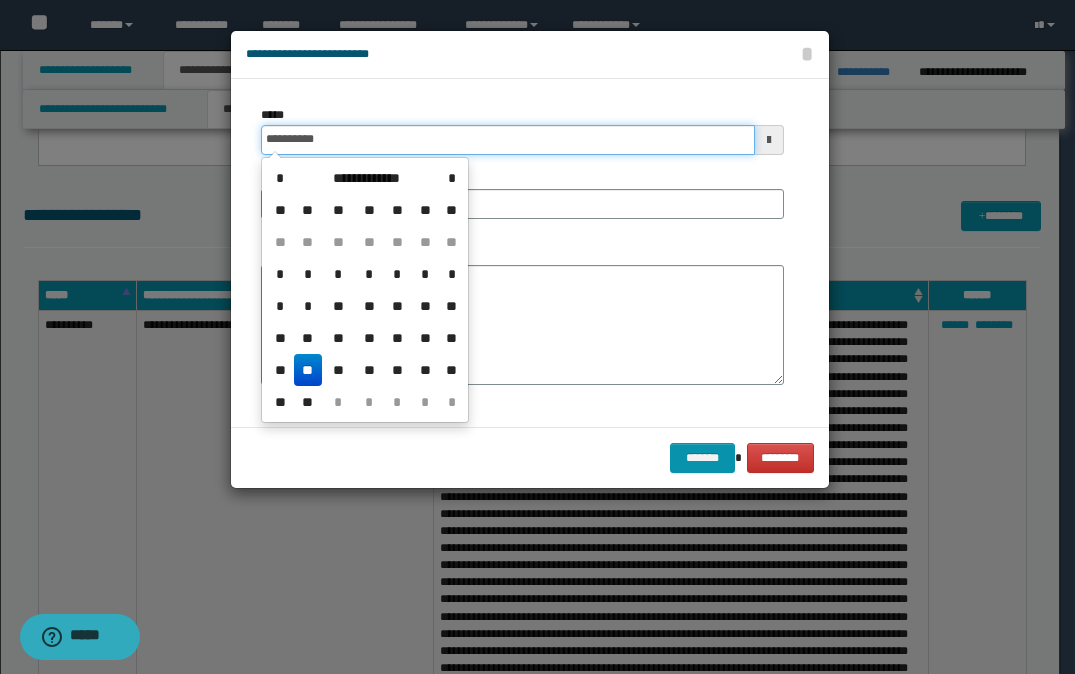 type on "**********" 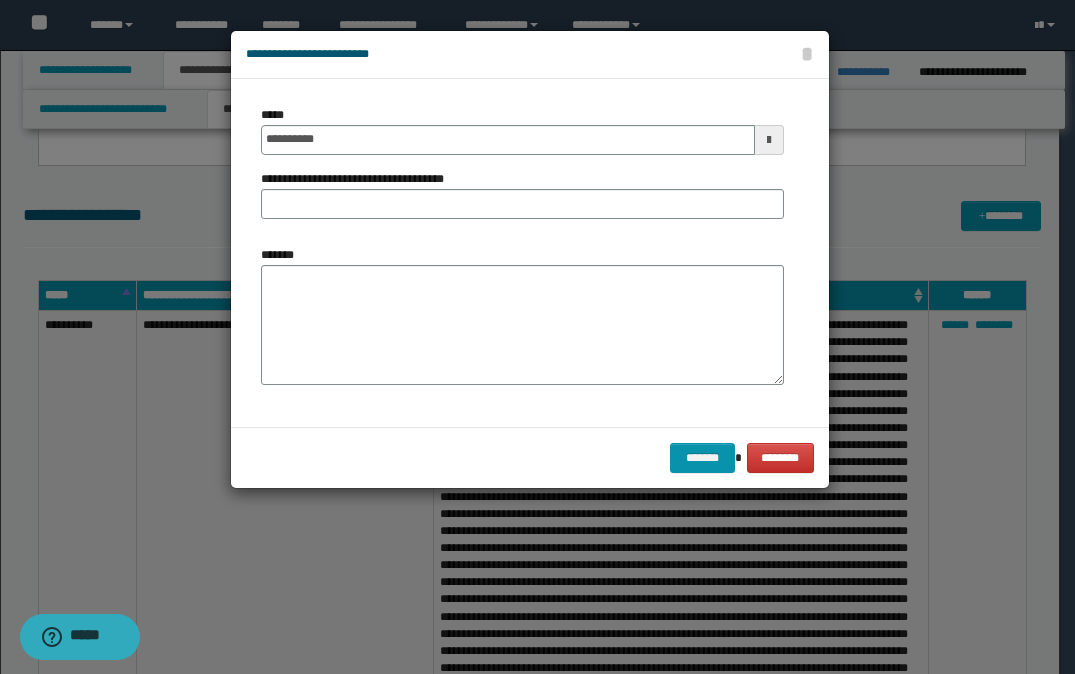 click on "**********" at bounding box center [522, 253] 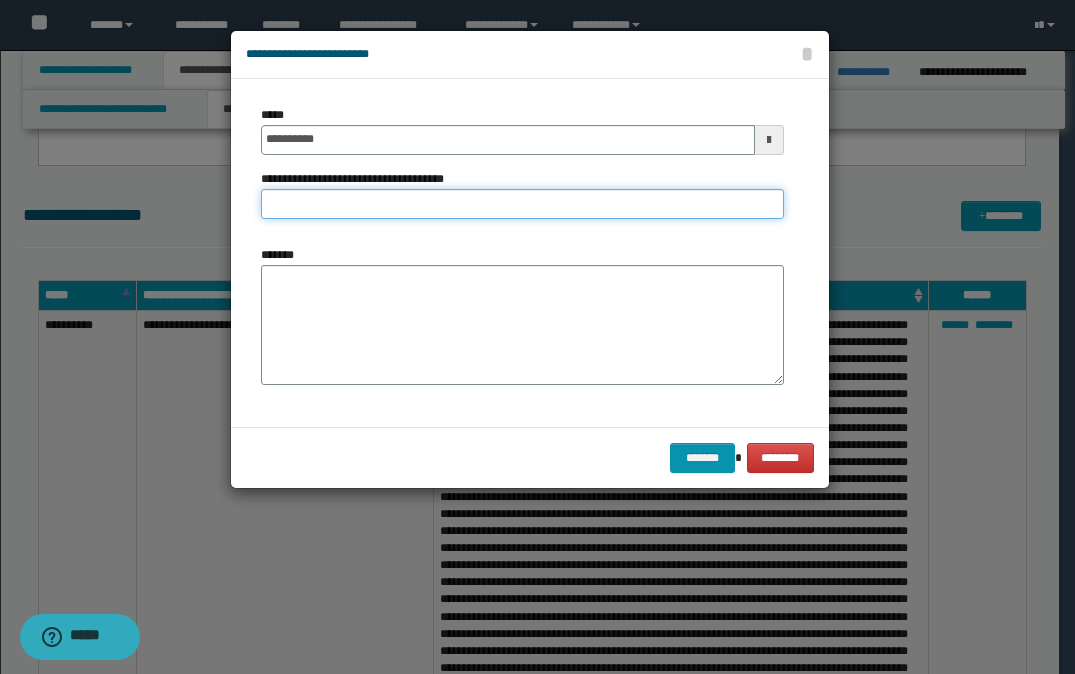 drag, startPoint x: 264, startPoint y: 203, endPoint x: 349, endPoint y: 217, distance: 86.145226 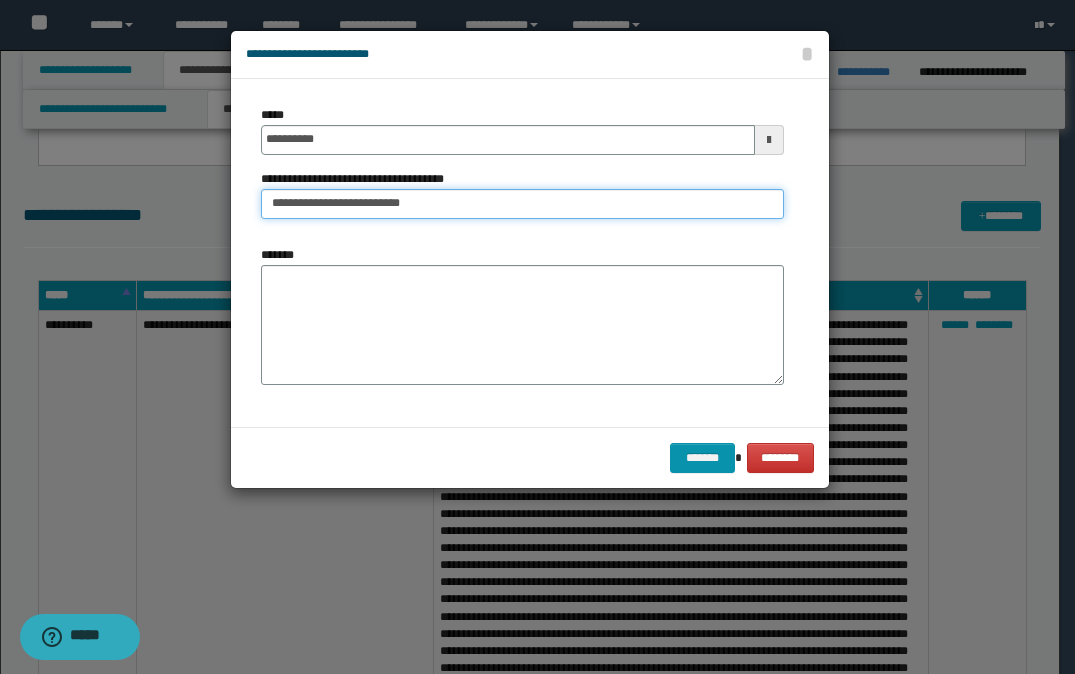 type on "**********" 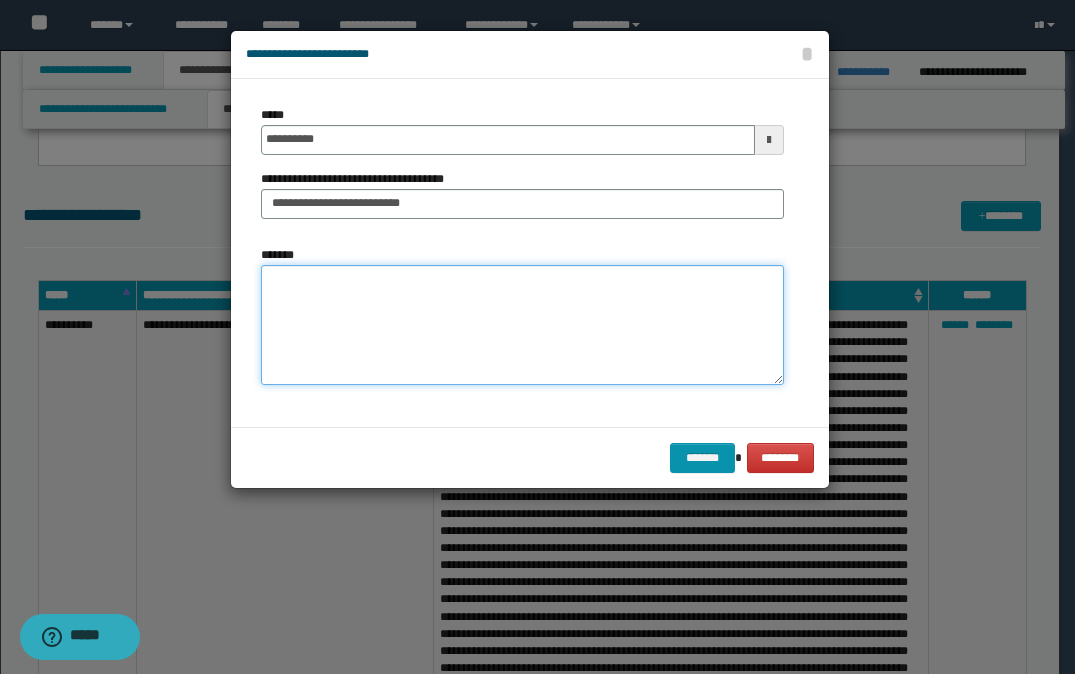 click on "*******" at bounding box center (522, 325) 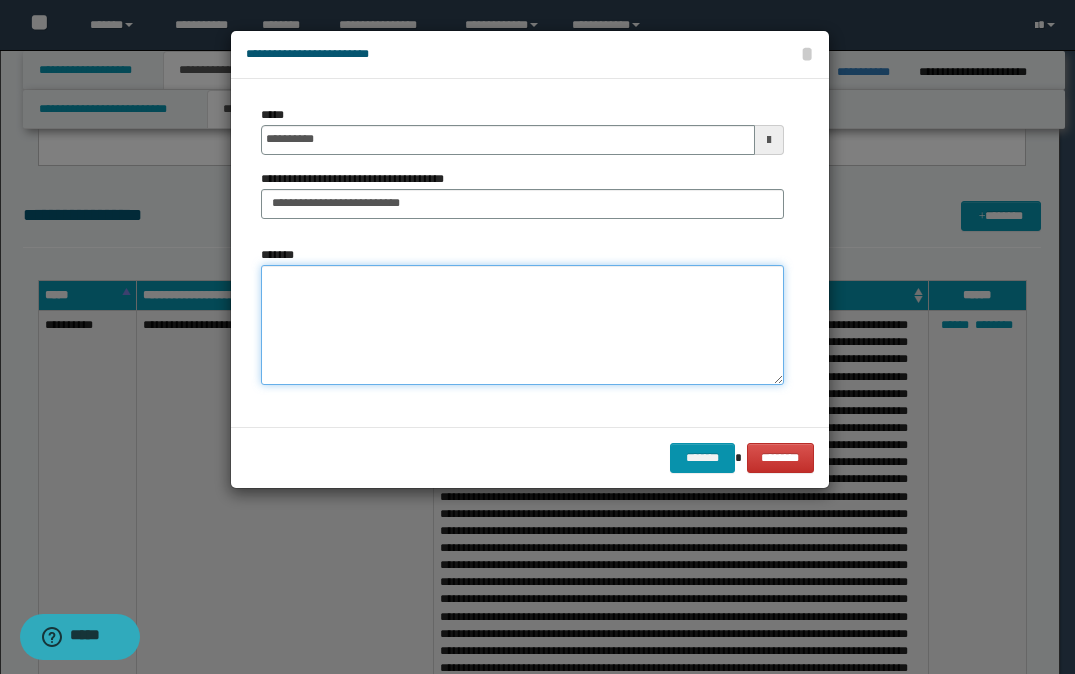 click on "*******" at bounding box center [522, 325] 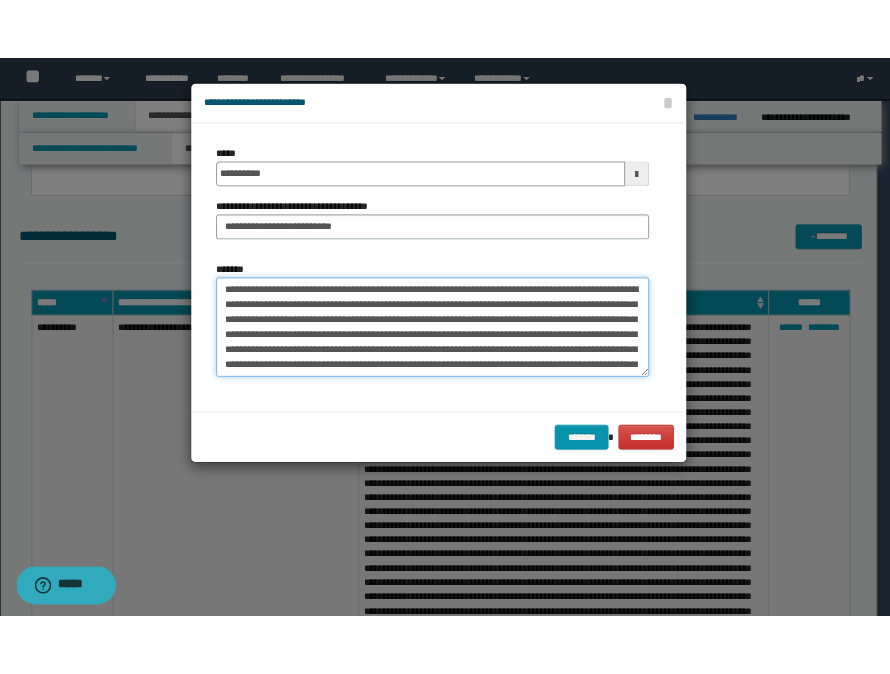 scroll, scrollTop: 156, scrollLeft: 0, axis: vertical 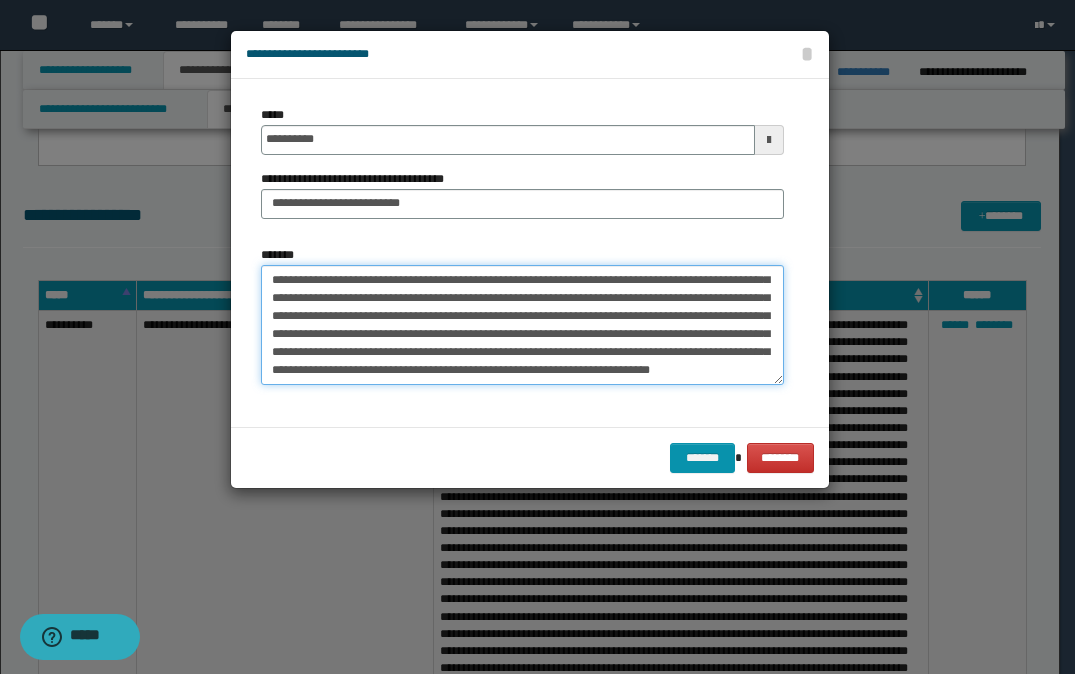 click on "*******" at bounding box center (522, 325) 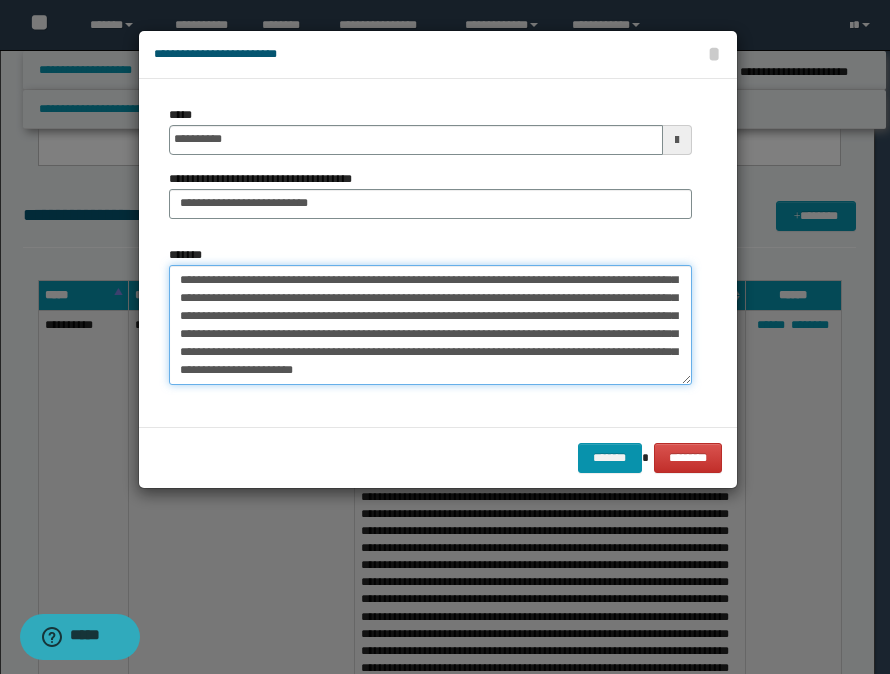 scroll, scrollTop: 174, scrollLeft: 0, axis: vertical 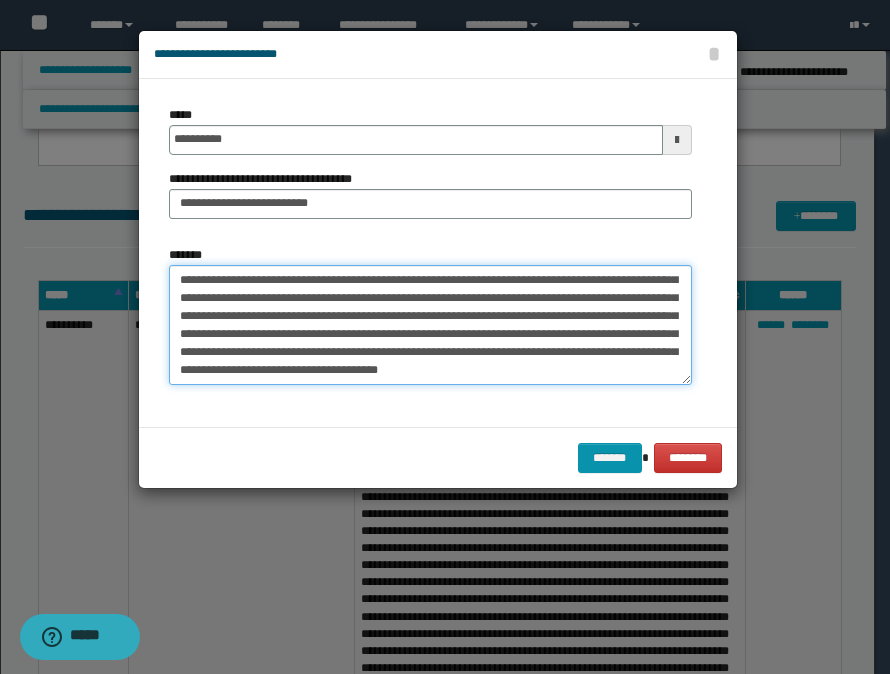 click on "*******" at bounding box center [430, 325] 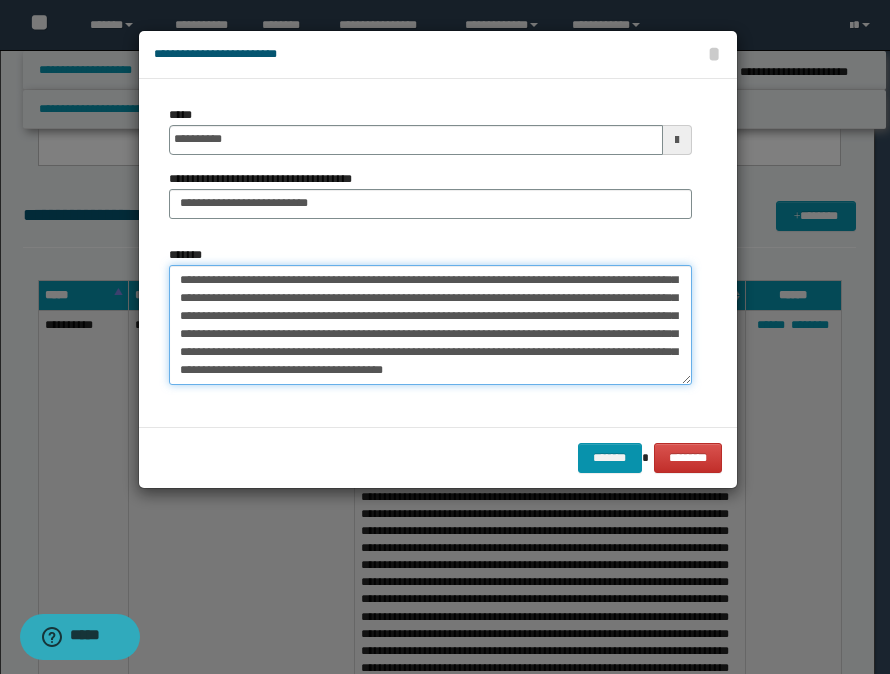 paste on "**********" 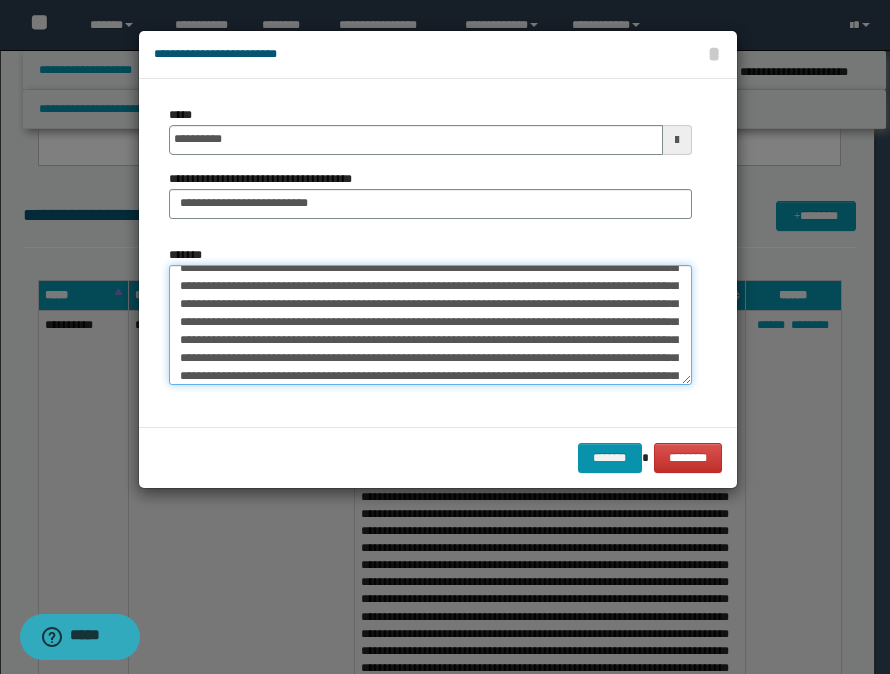 scroll, scrollTop: 336, scrollLeft: 0, axis: vertical 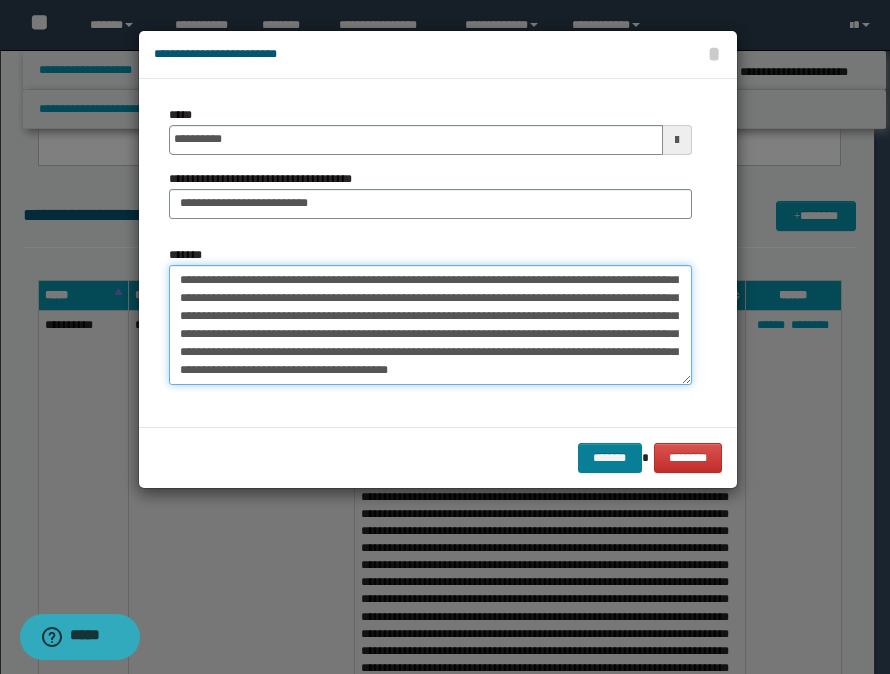 type on "**********" 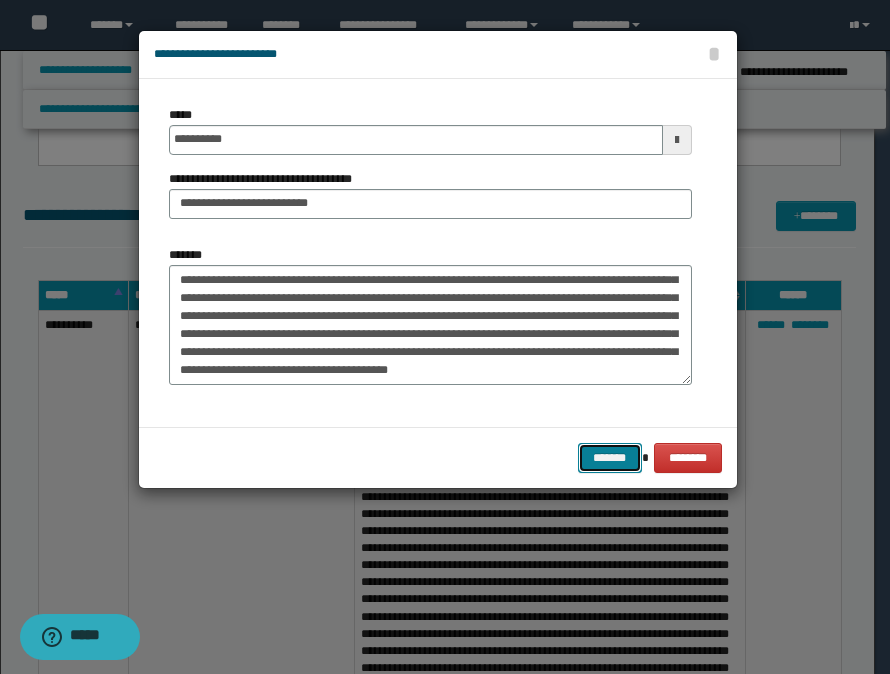 click on "*******" at bounding box center (610, 458) 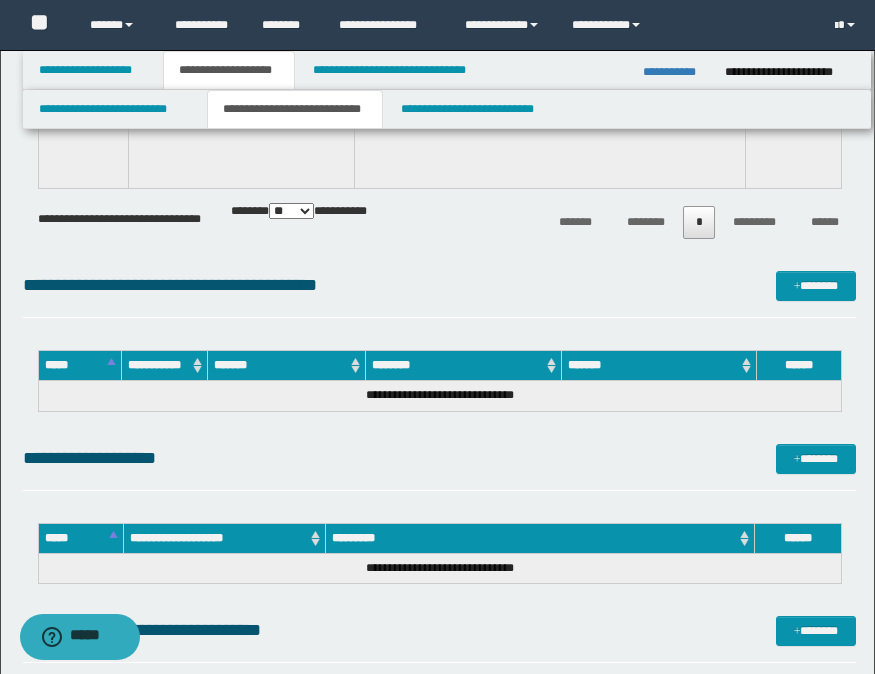 scroll, scrollTop: 8393, scrollLeft: 0, axis: vertical 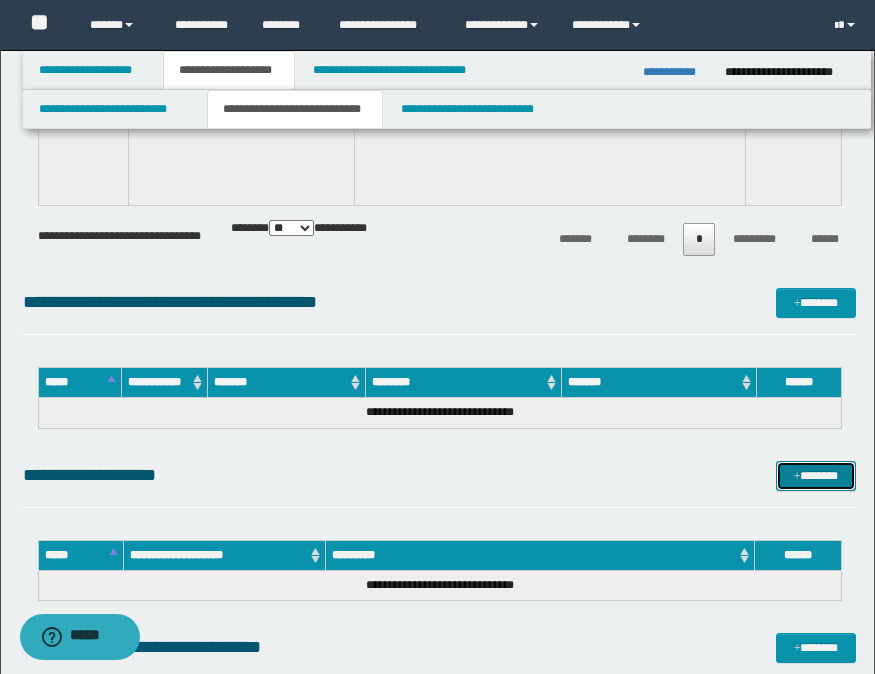 click on "*******" at bounding box center [816, 476] 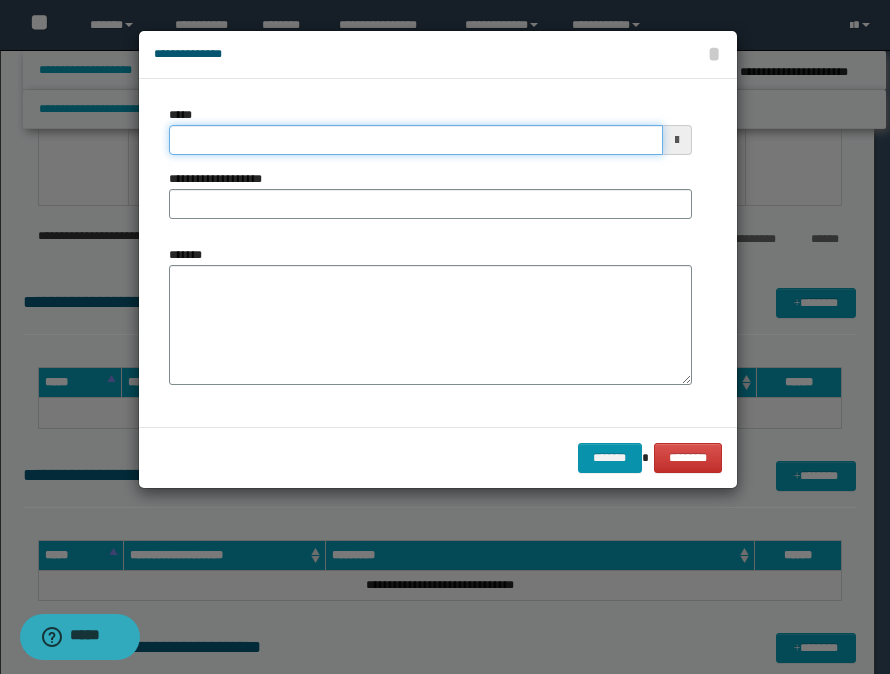 click on "*****" at bounding box center [416, 140] 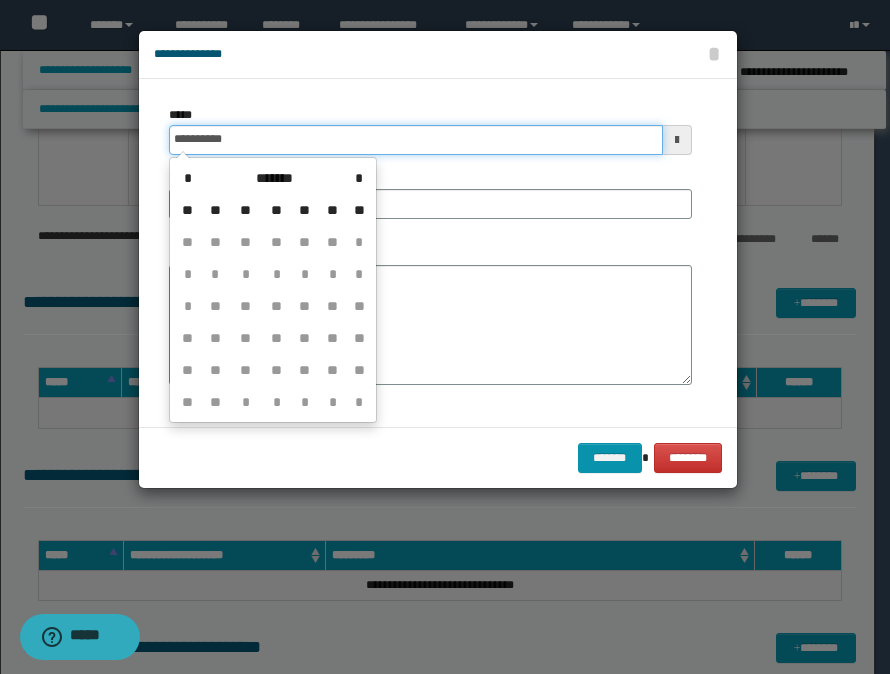 type on "**********" 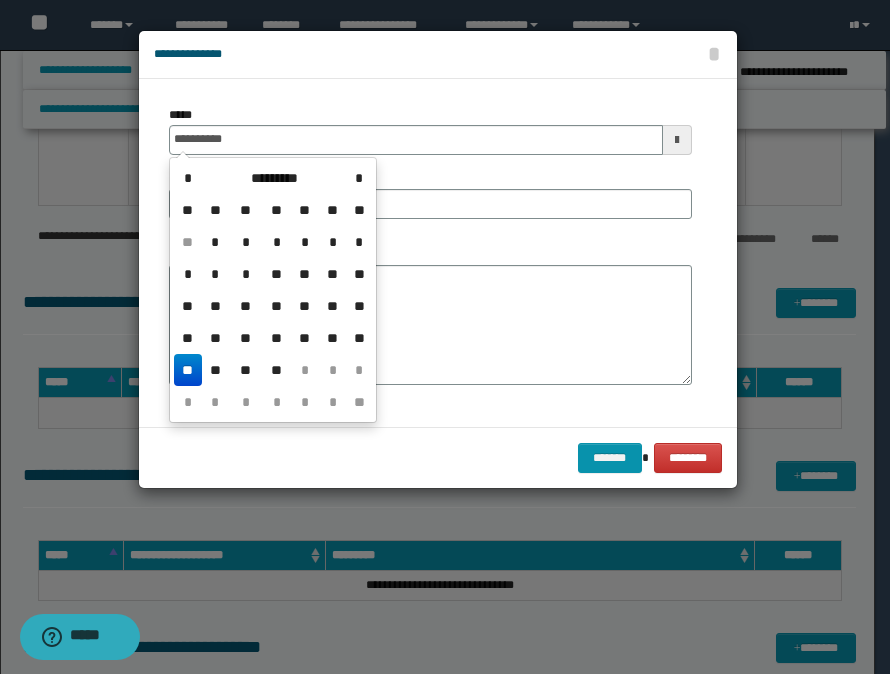click on "**********" at bounding box center (430, 253) 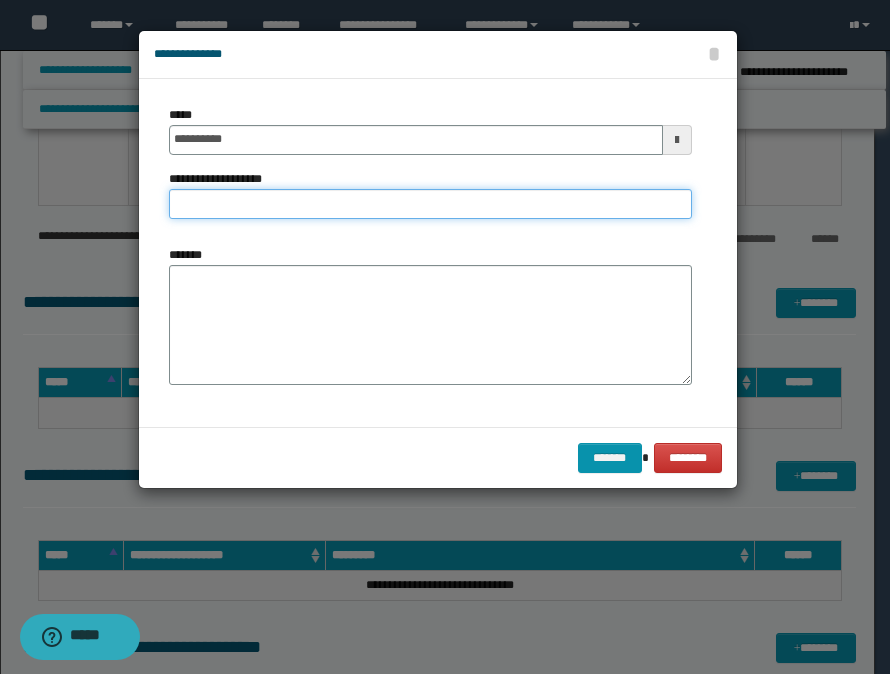 click on "**********" at bounding box center (430, 204) 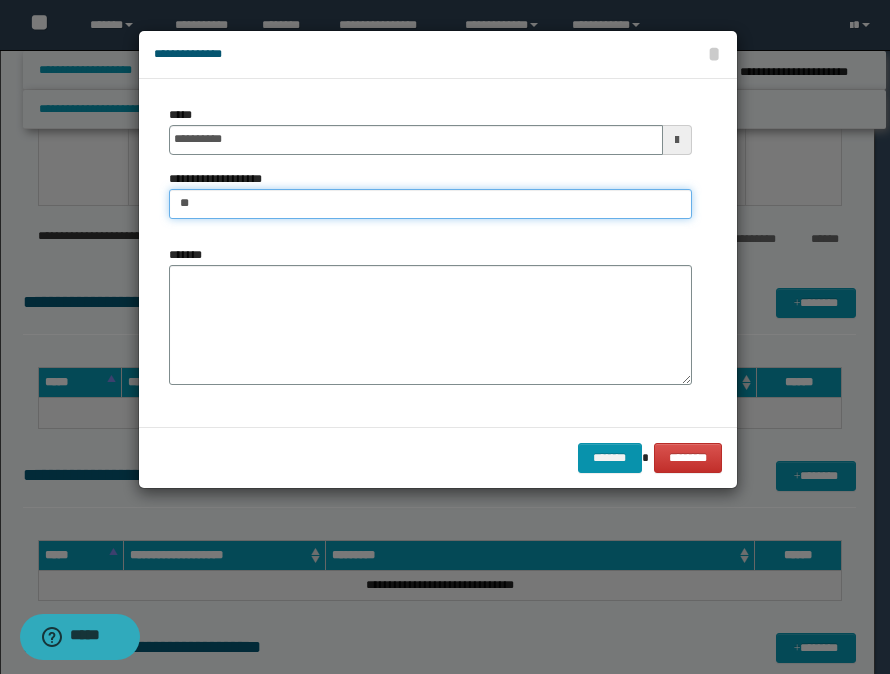 type on "*" 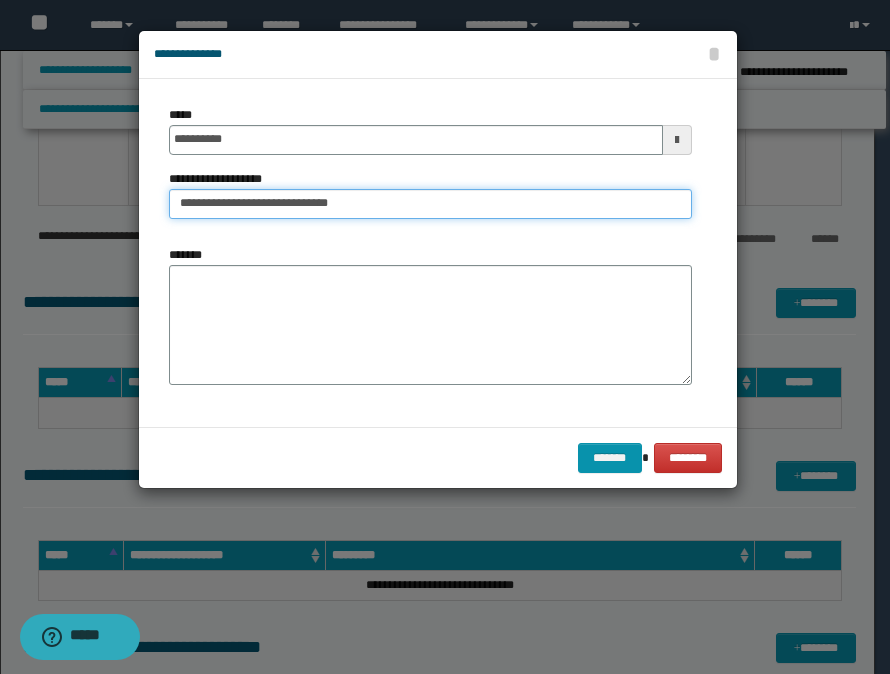 click on "**********" at bounding box center (430, 204) 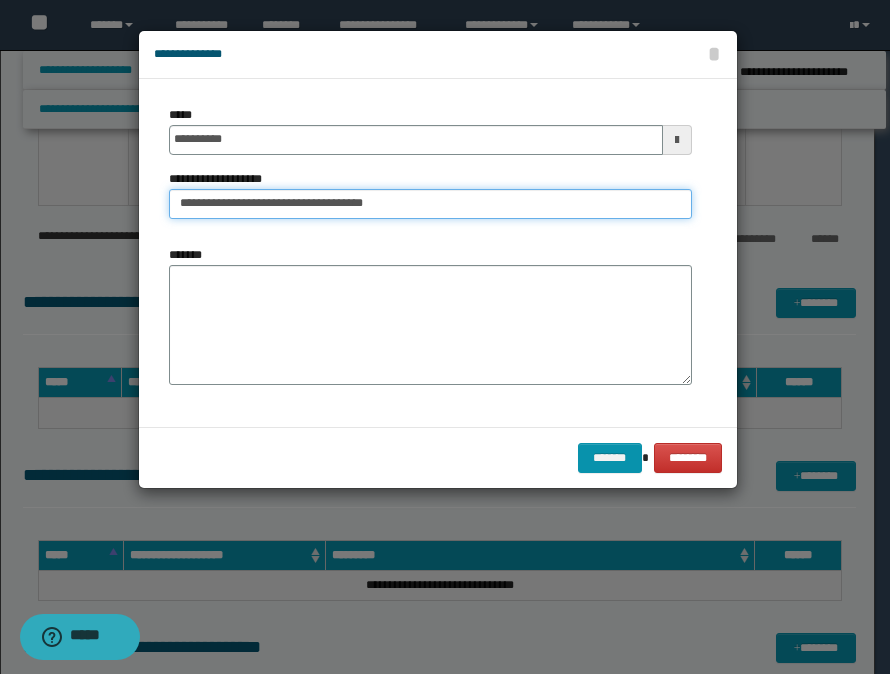 type on "**********" 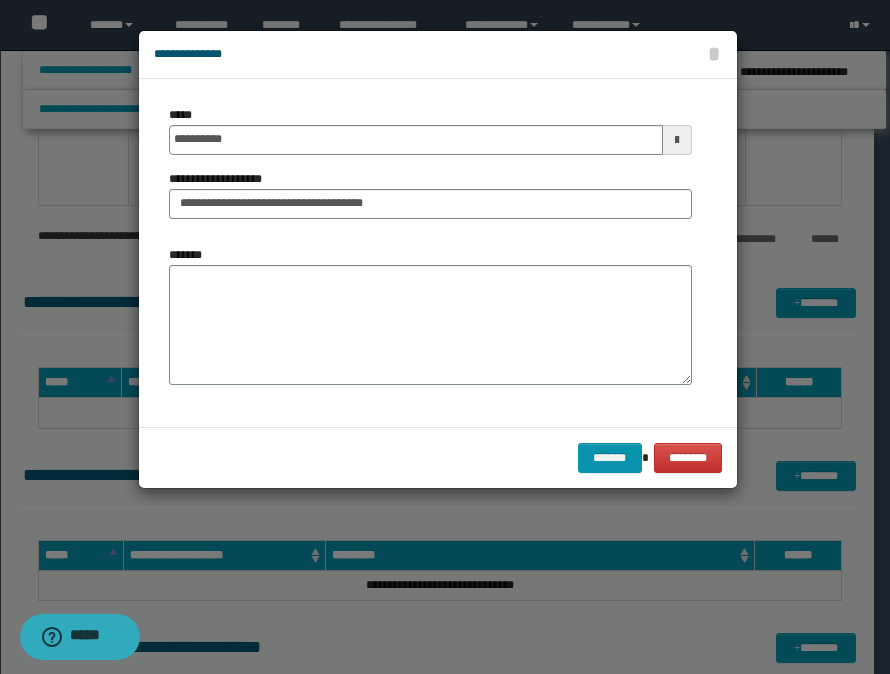 click on "*******" at bounding box center (430, 315) 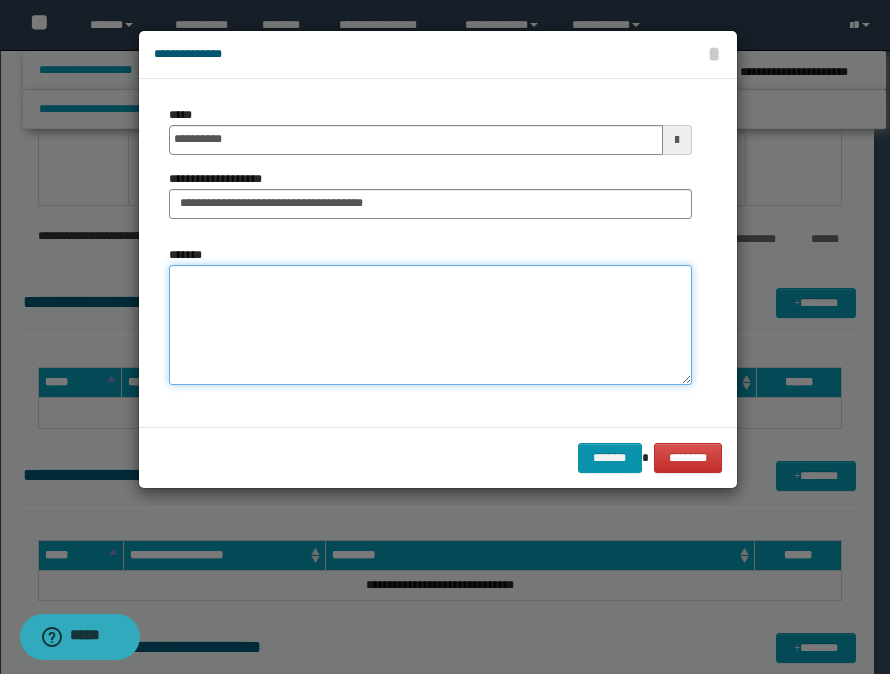 click on "*******" at bounding box center [430, 325] 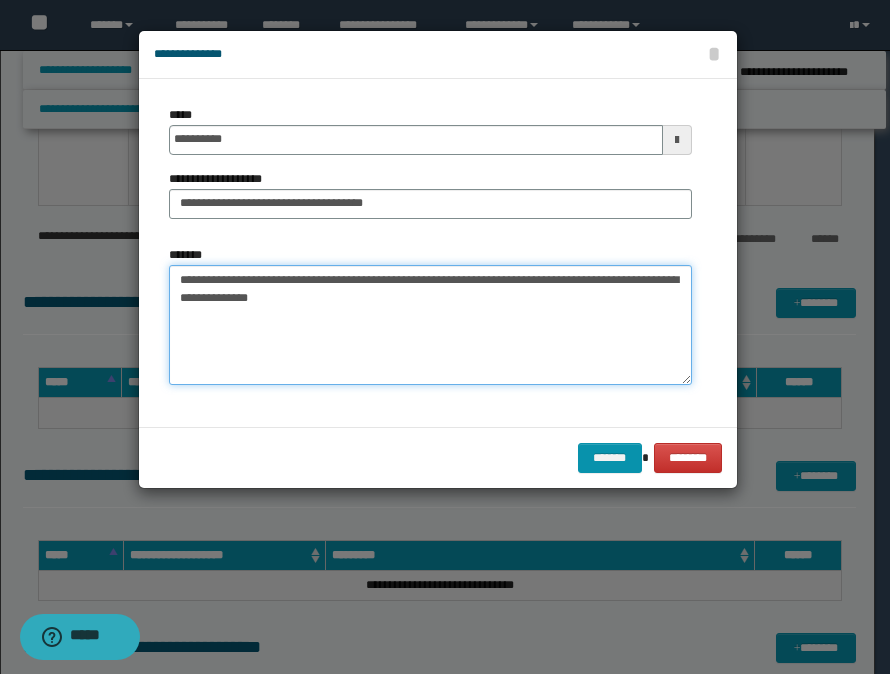 click on "**********" at bounding box center [430, 325] 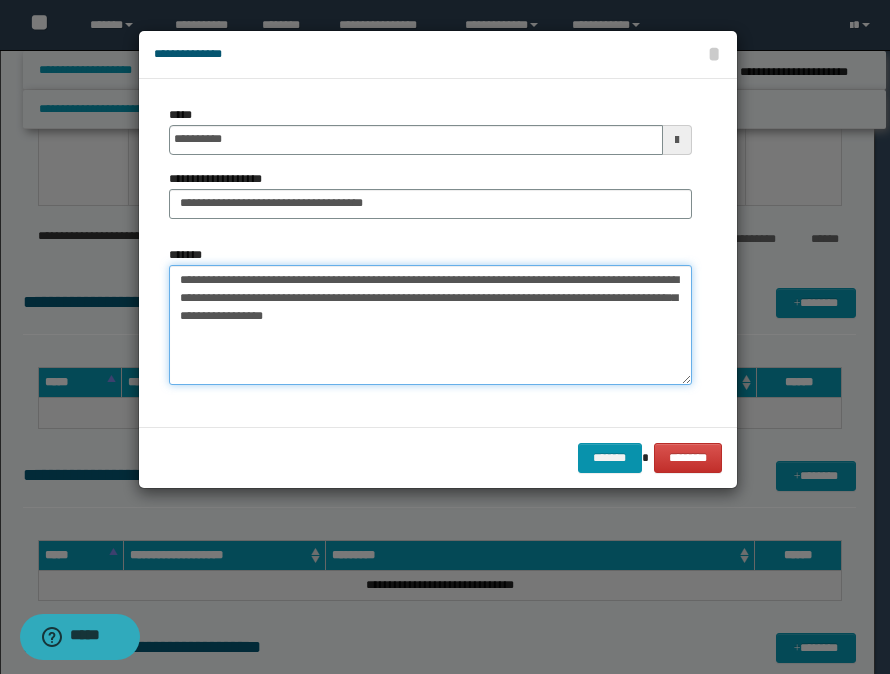 click on "**********" at bounding box center [430, 325] 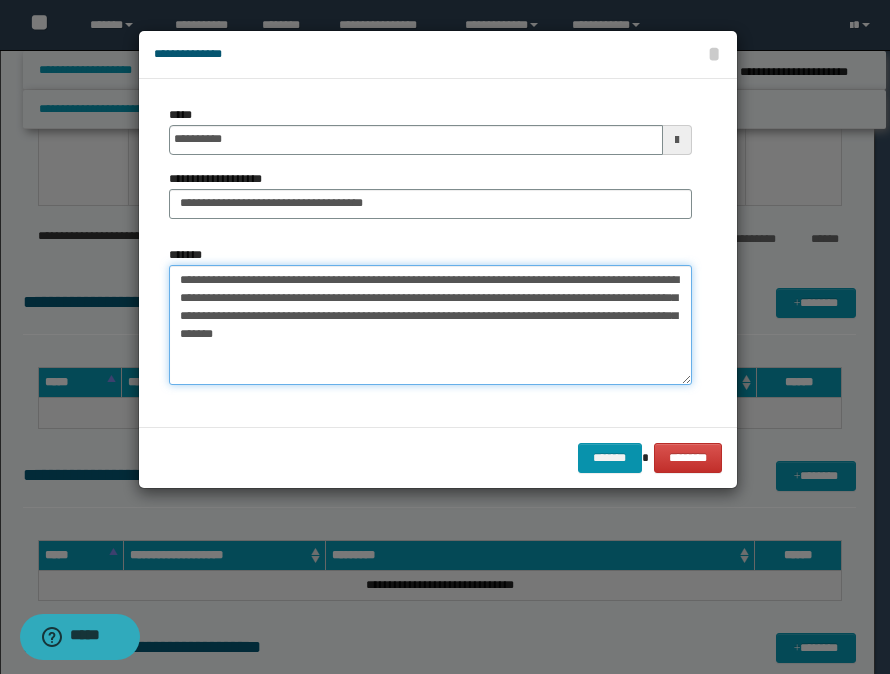 click on "**********" at bounding box center [430, 325] 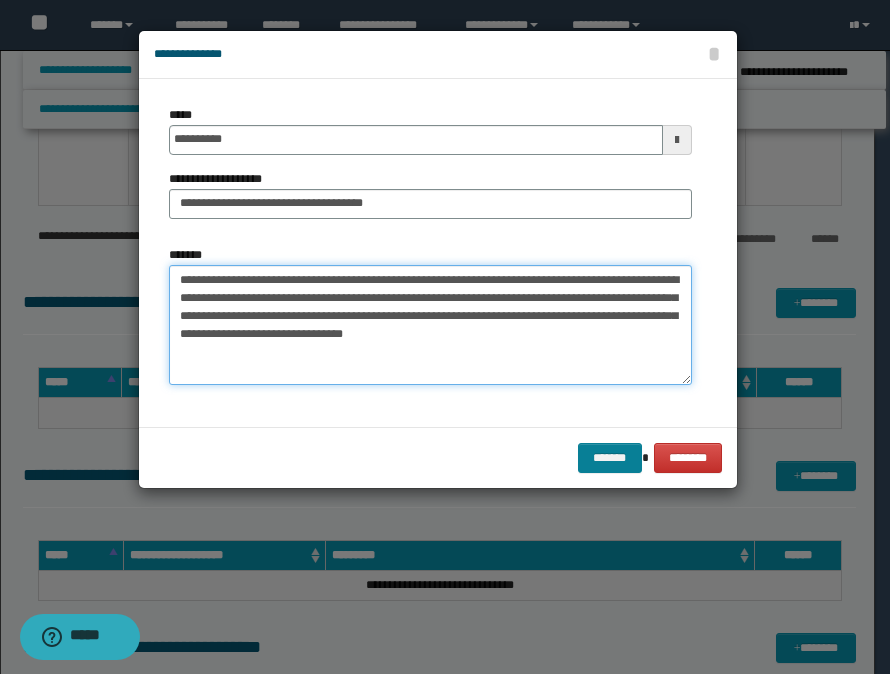 type on "**********" 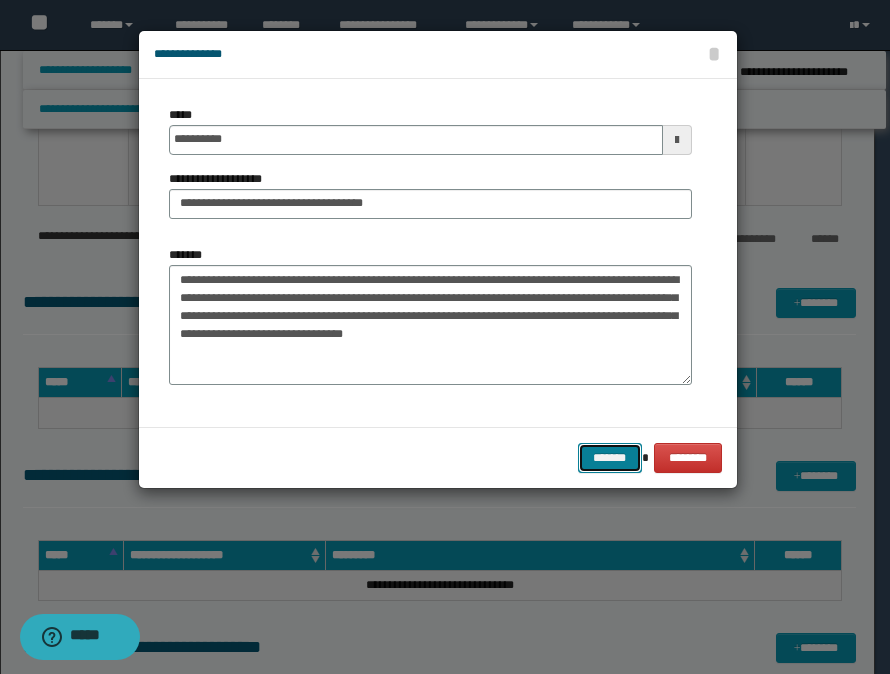 click on "*******" at bounding box center [610, 458] 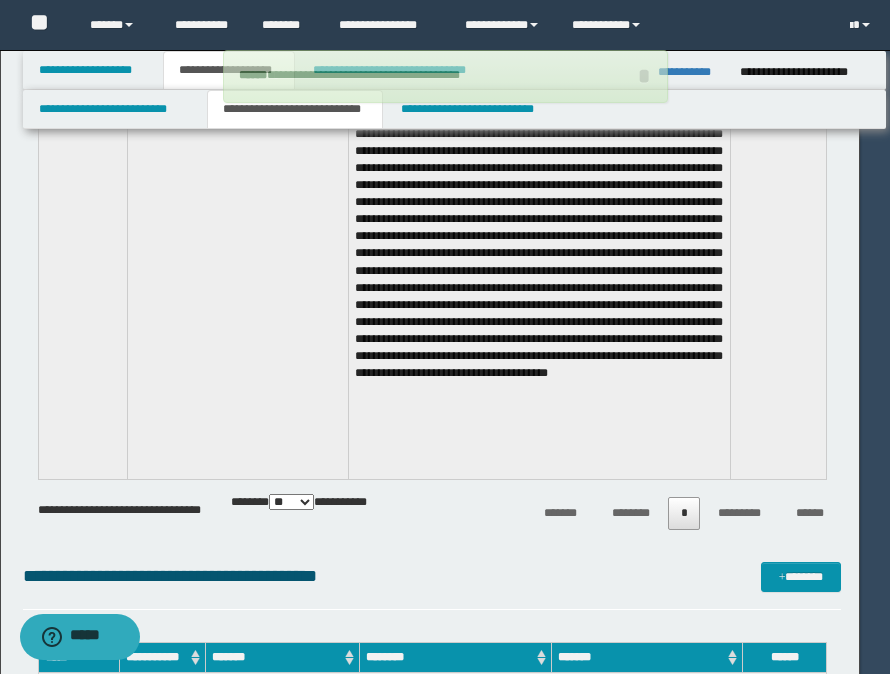 type 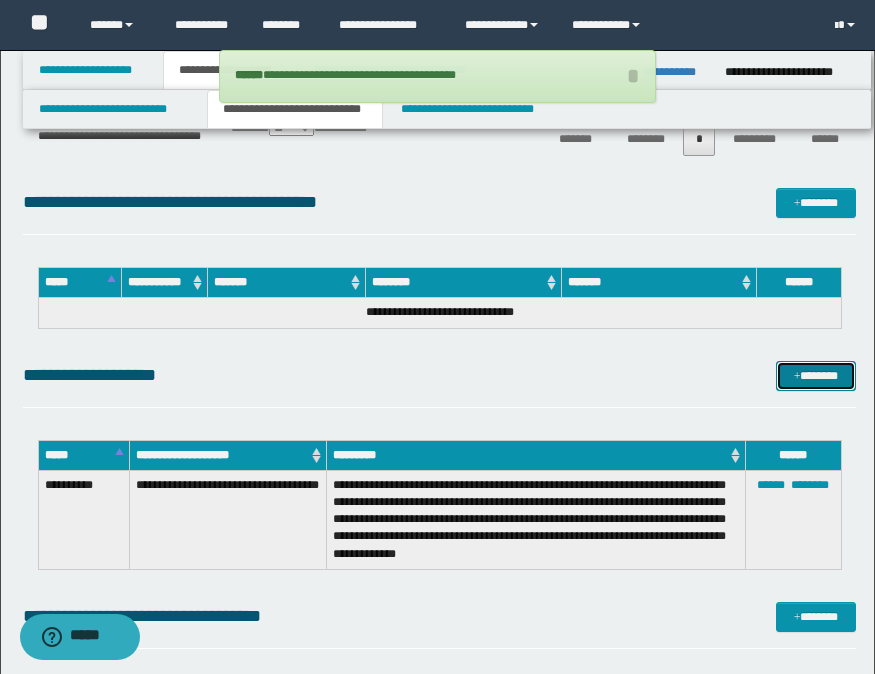 scroll, scrollTop: 8593, scrollLeft: 0, axis: vertical 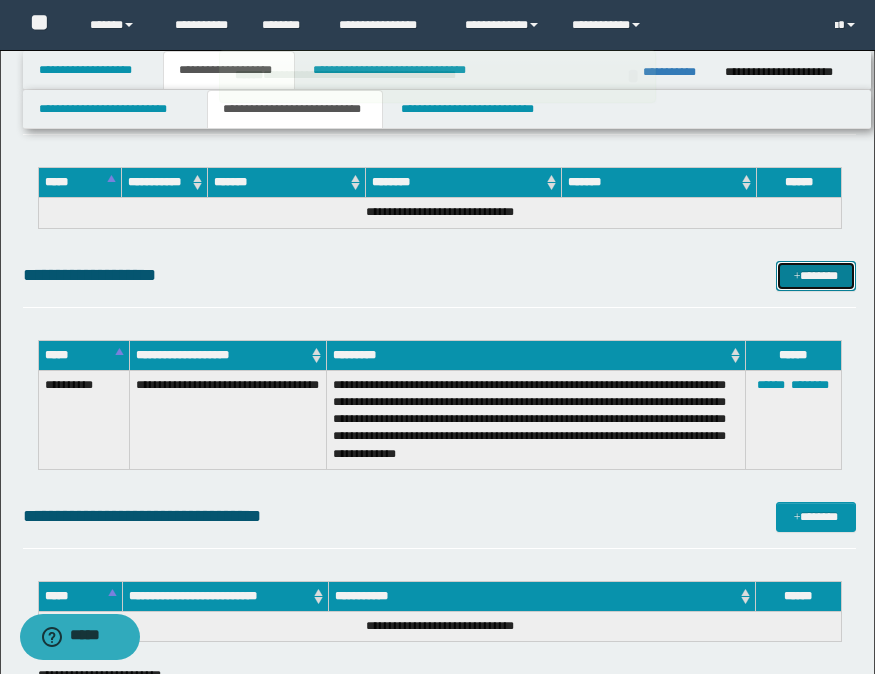 click on "*******" at bounding box center (816, 276) 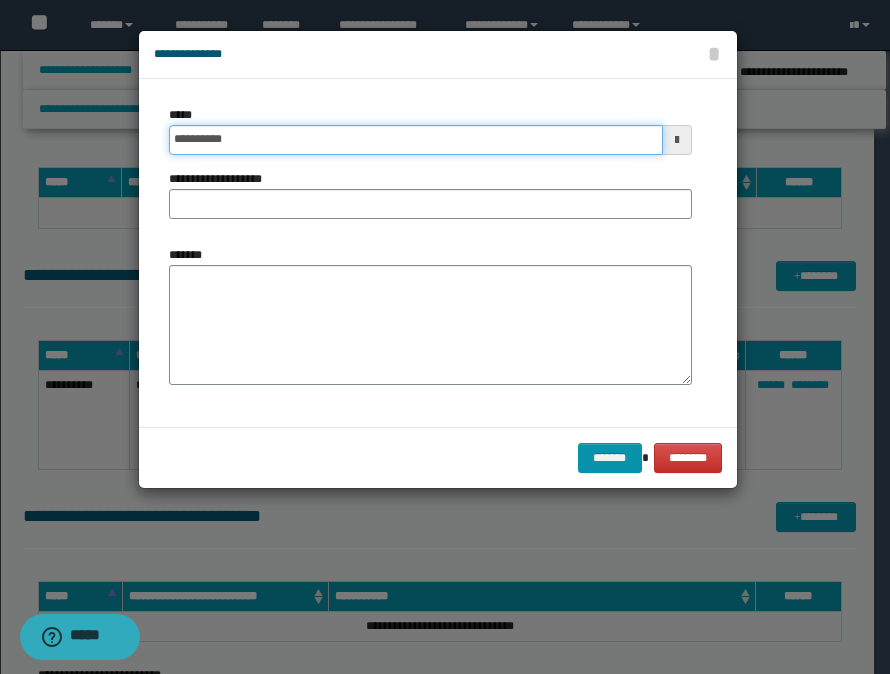 click on "**********" at bounding box center [416, 140] 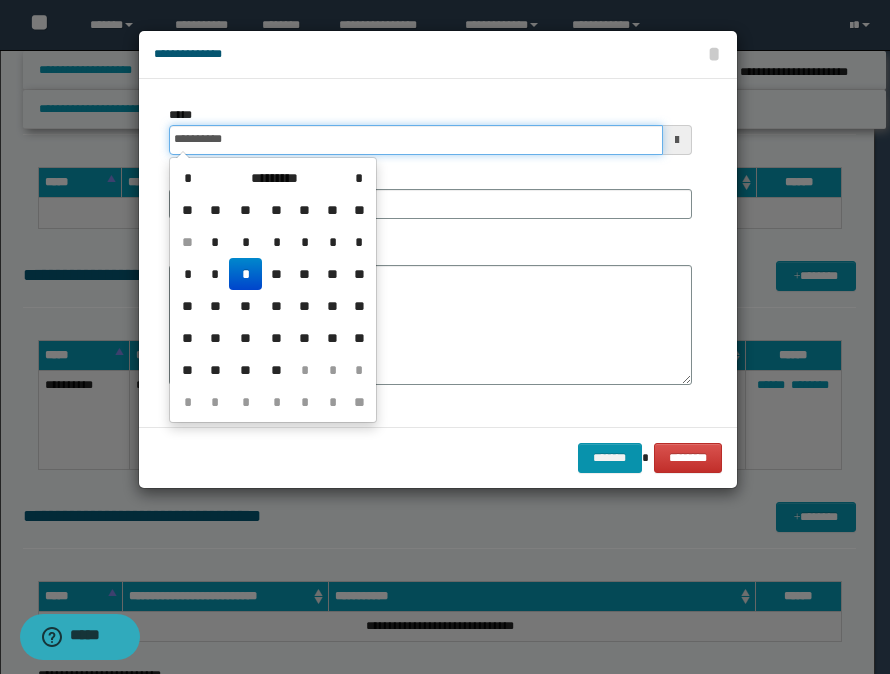 type on "**********" 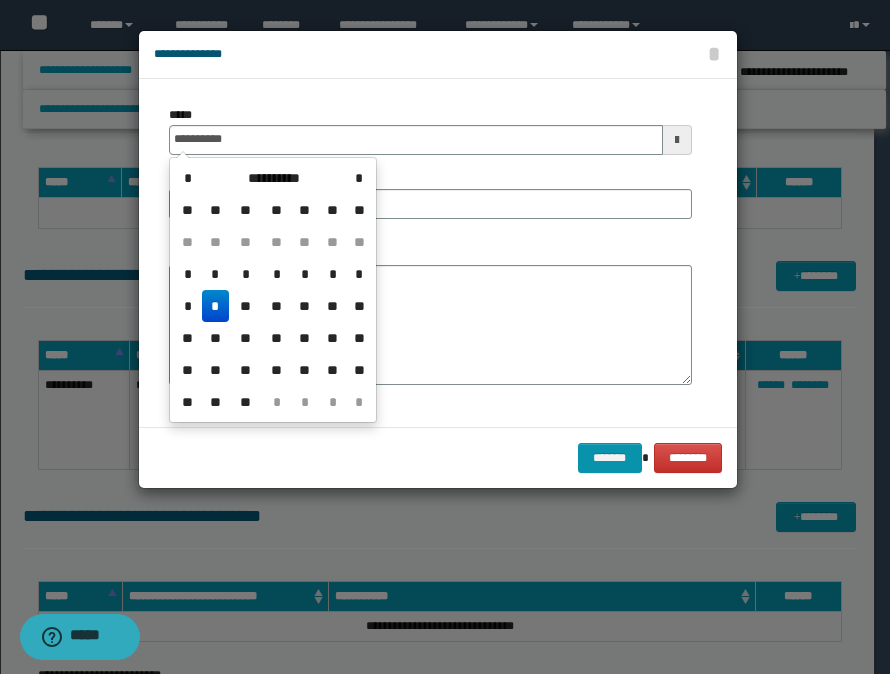 click on "**********" at bounding box center [438, 253] 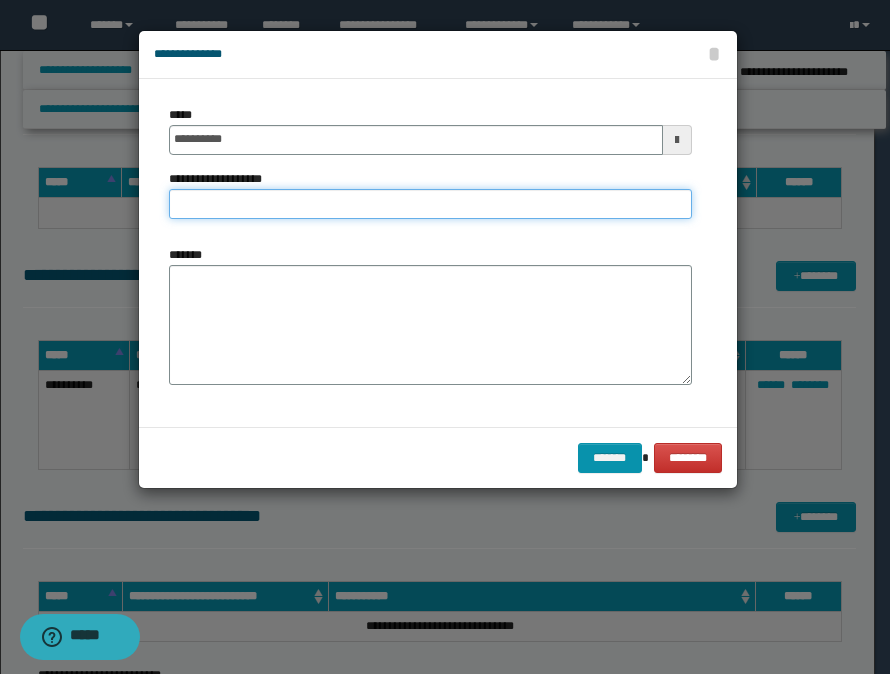 click on "**********" at bounding box center [430, 204] 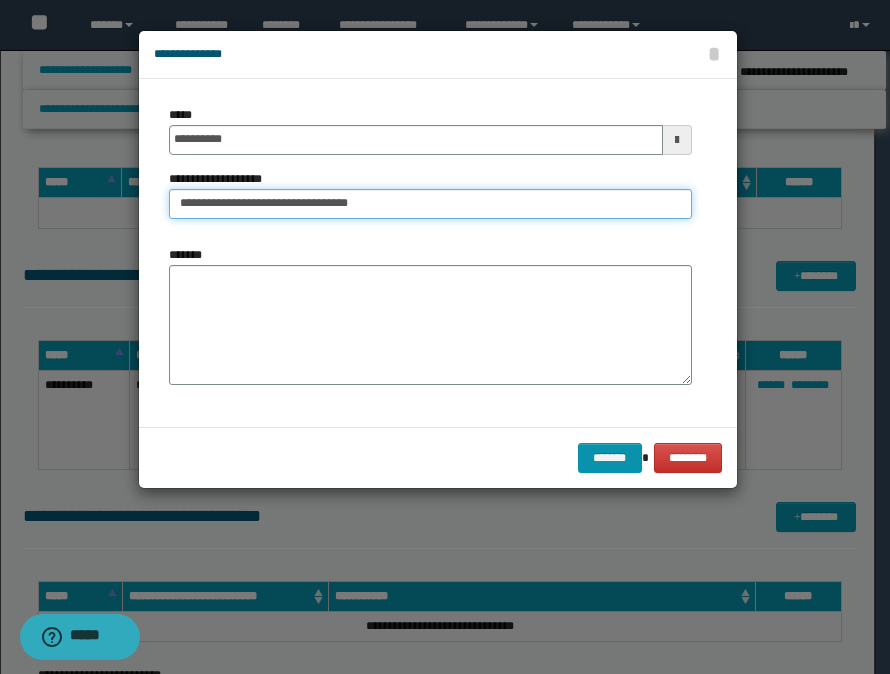 type on "**********" 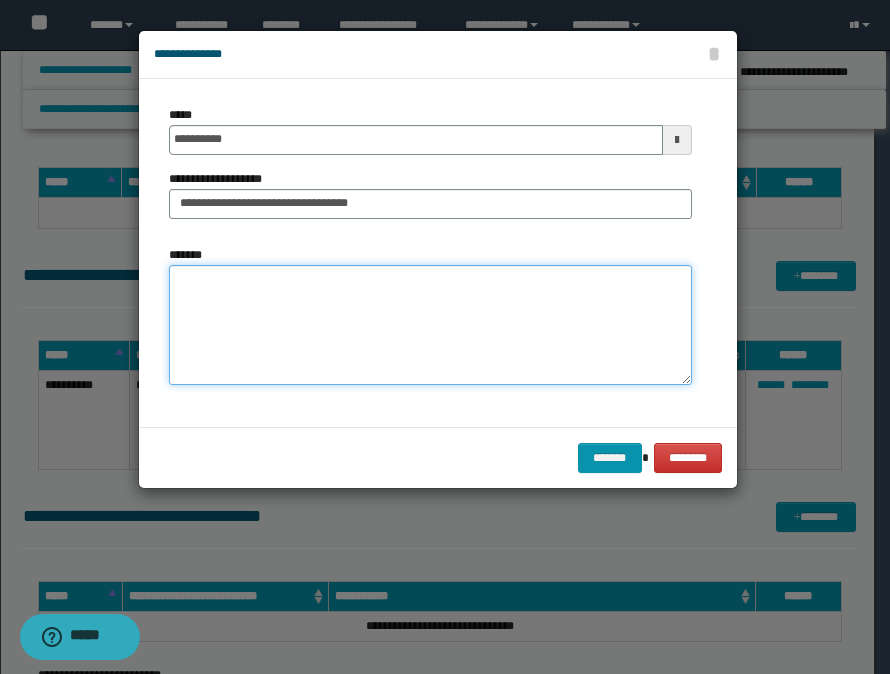click on "*******" at bounding box center [430, 325] 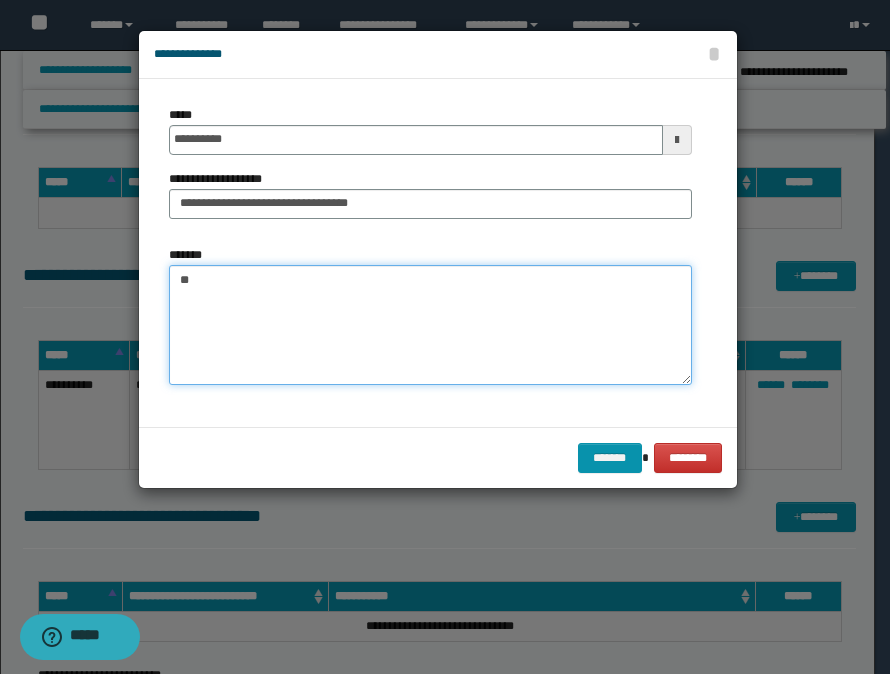 type on "*" 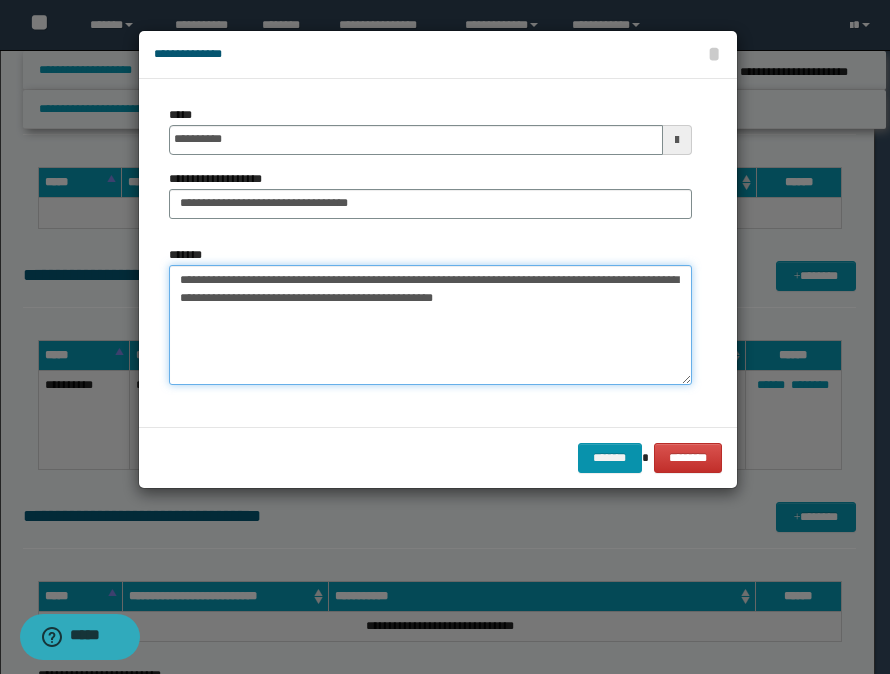 click on "**********" at bounding box center (430, 325) 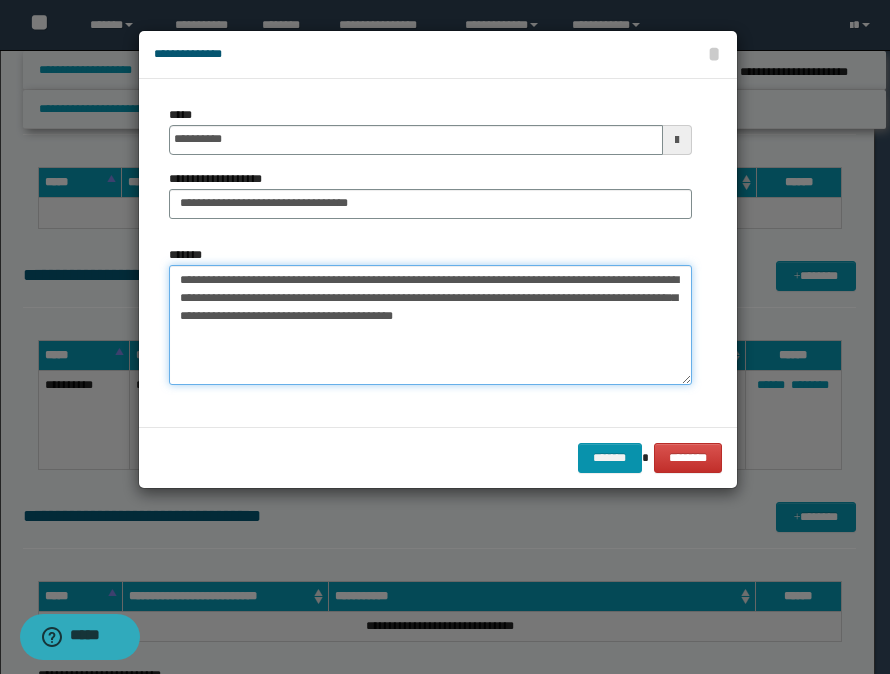click on "**********" at bounding box center [430, 325] 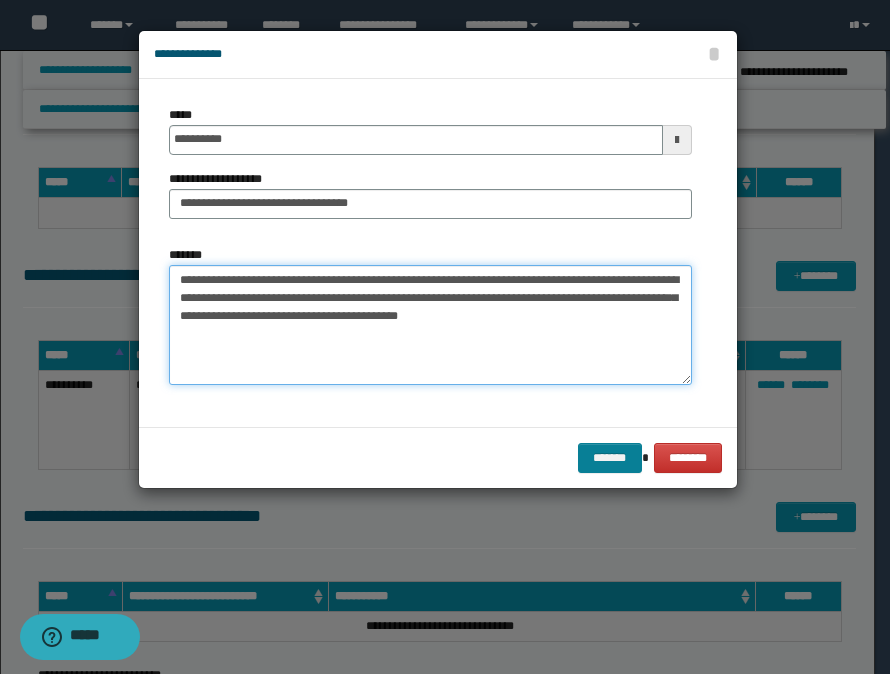 type on "**********" 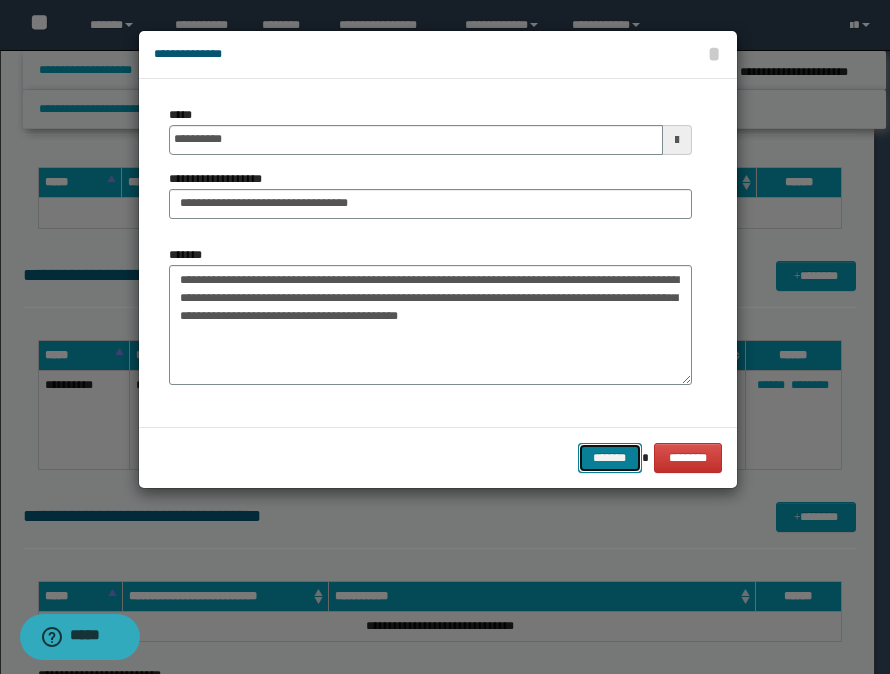 click on "*******" at bounding box center [610, 458] 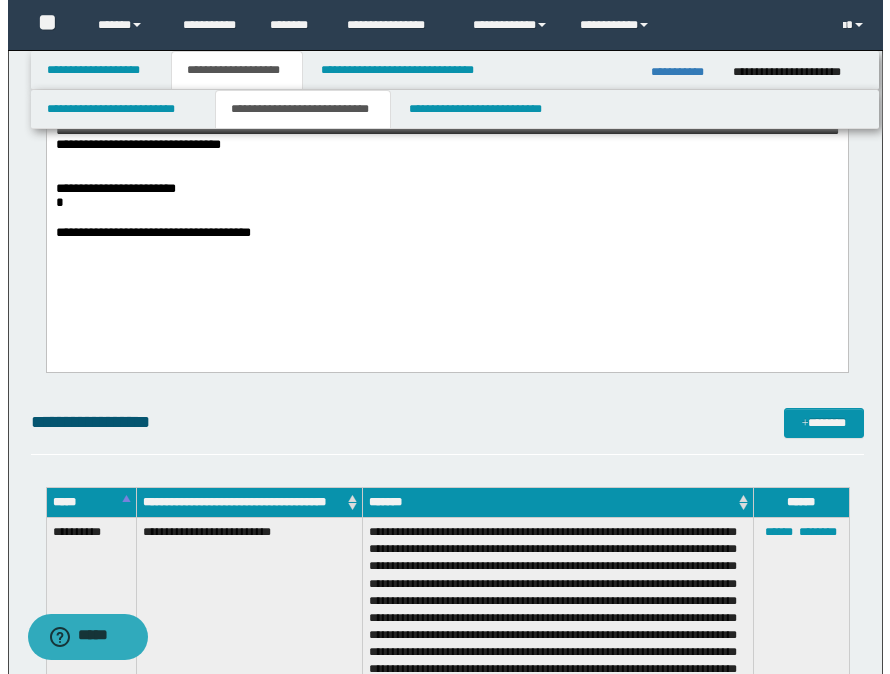 scroll, scrollTop: 693, scrollLeft: 0, axis: vertical 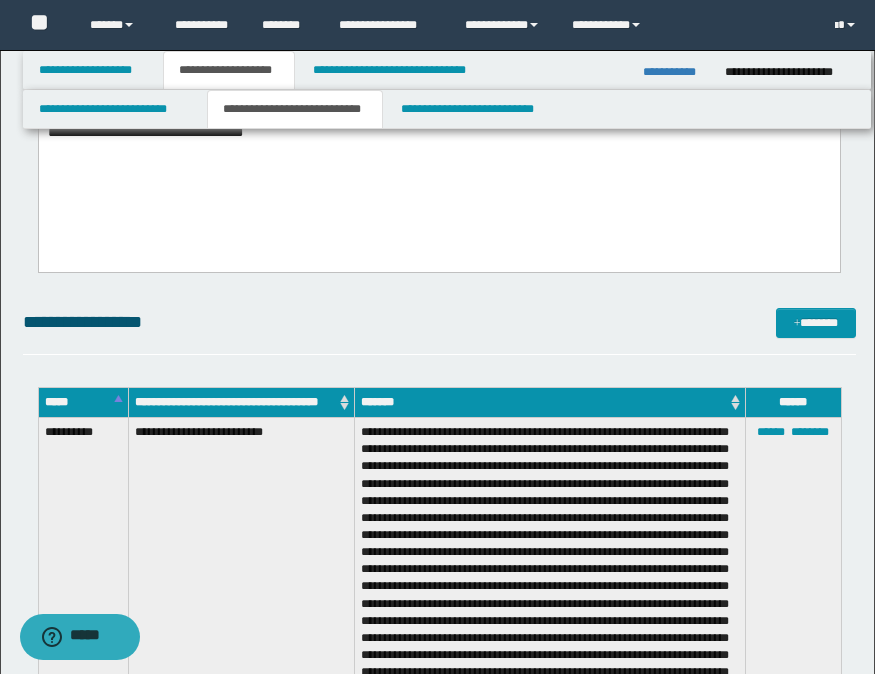 drag, startPoint x: 555, startPoint y: 299, endPoint x: 639, endPoint y: 300, distance: 84.00595 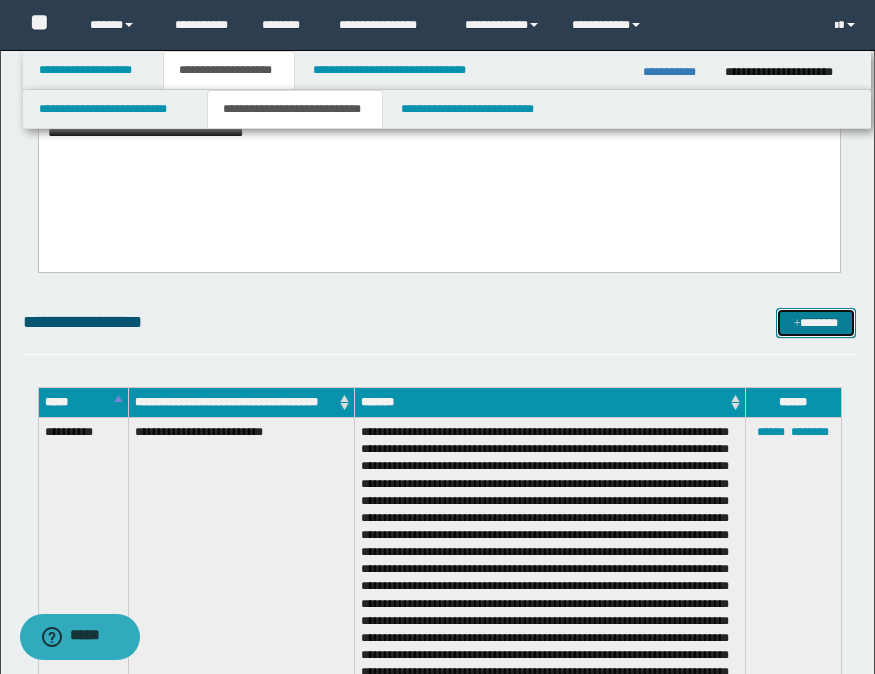 click at bounding box center [797, 324] 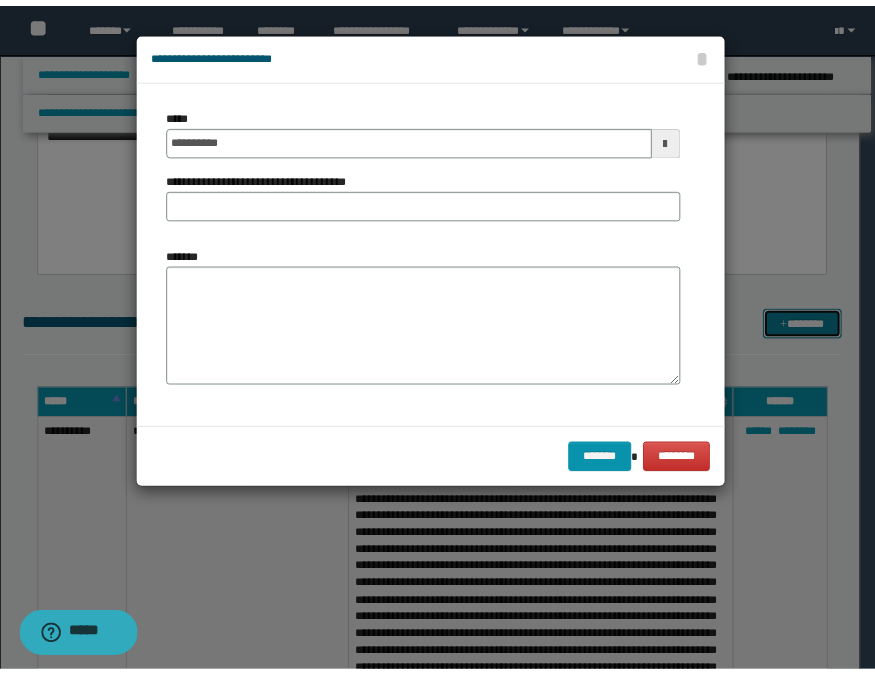 scroll, scrollTop: 0, scrollLeft: 0, axis: both 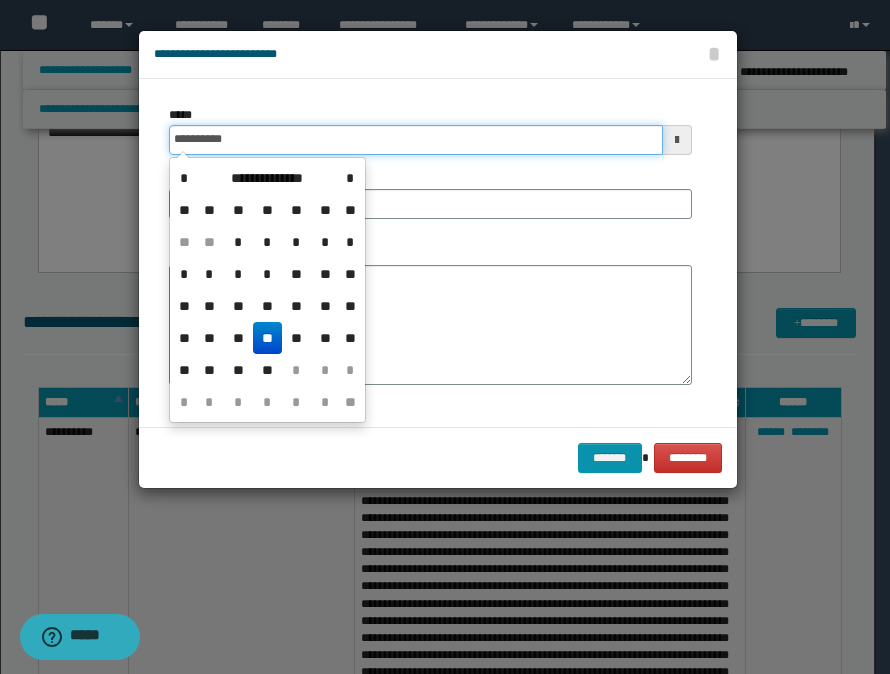 click on "**********" at bounding box center [416, 140] 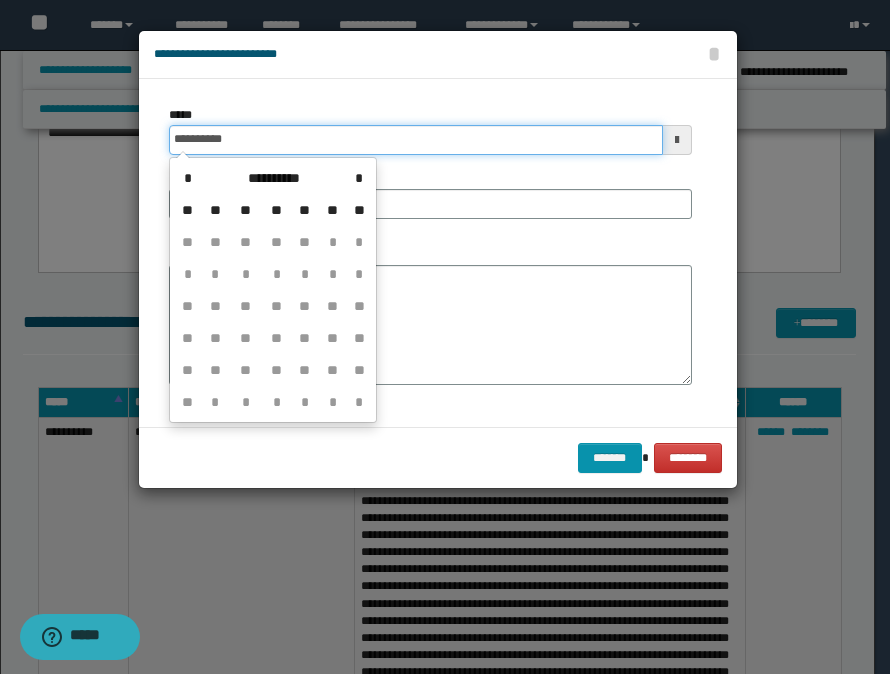 type on "**********" 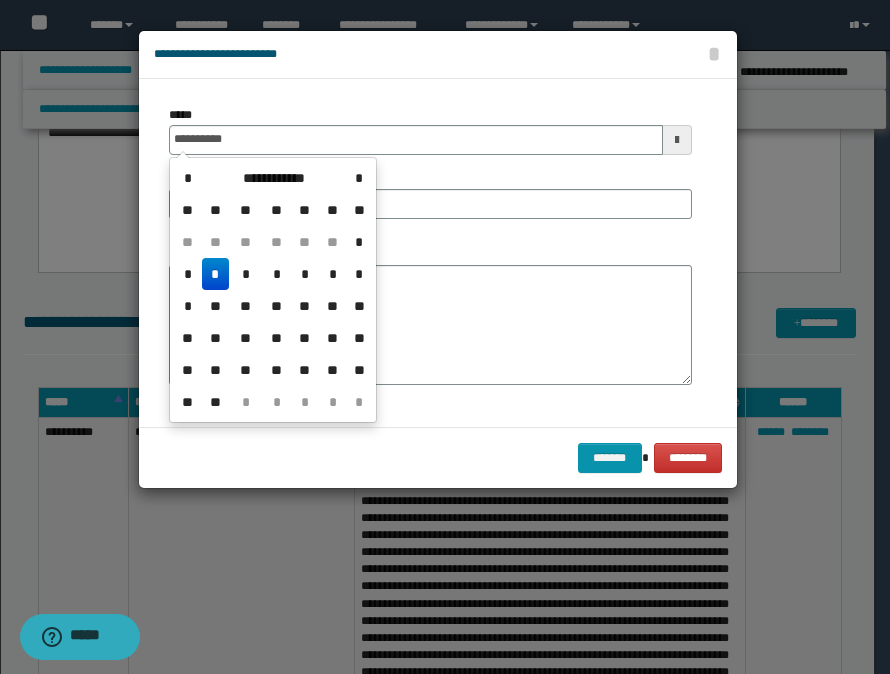 click on "**********" at bounding box center (430, 253) 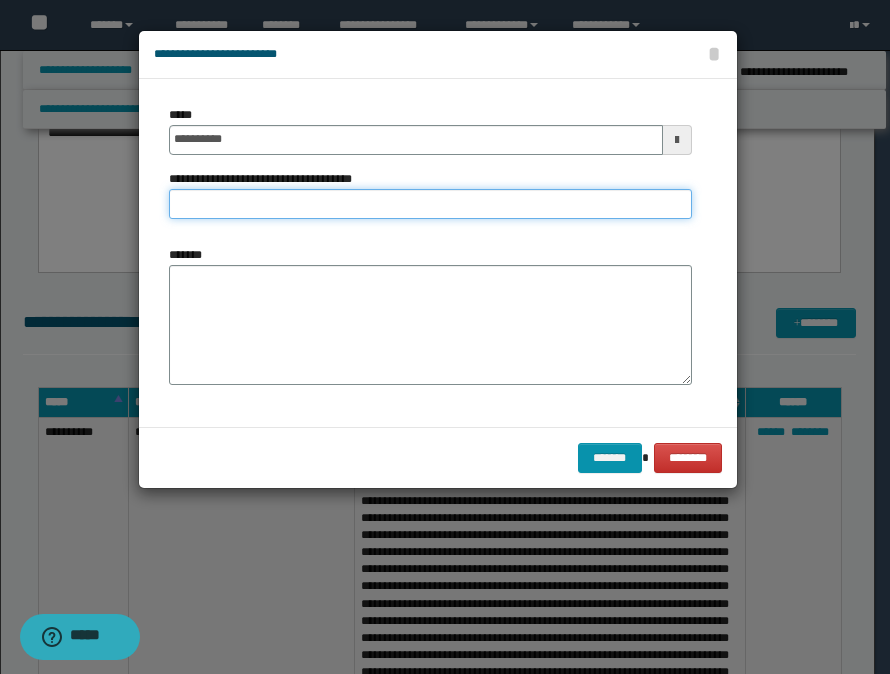 click on "**********" at bounding box center (430, 204) 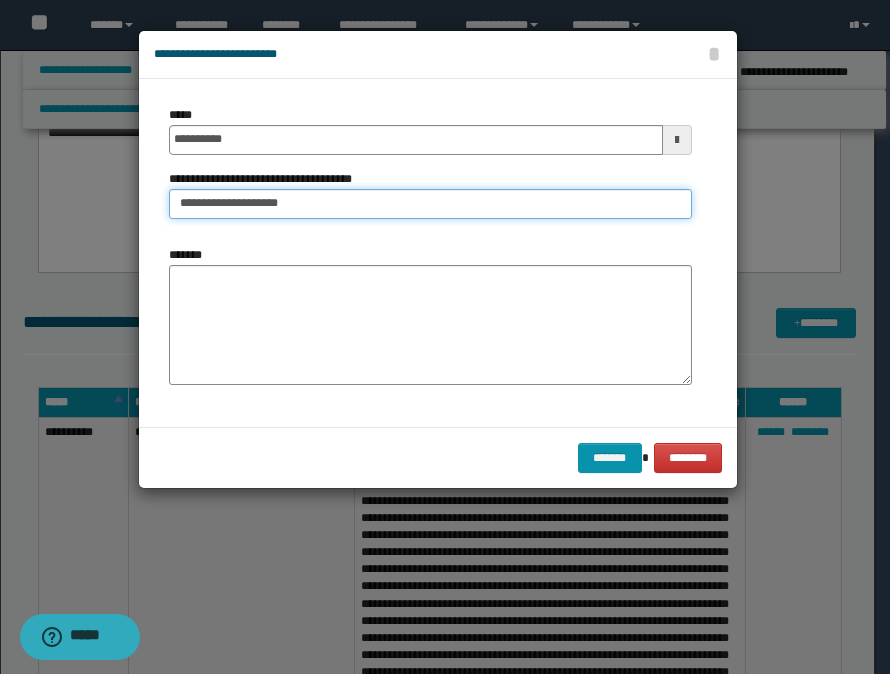 type on "**********" 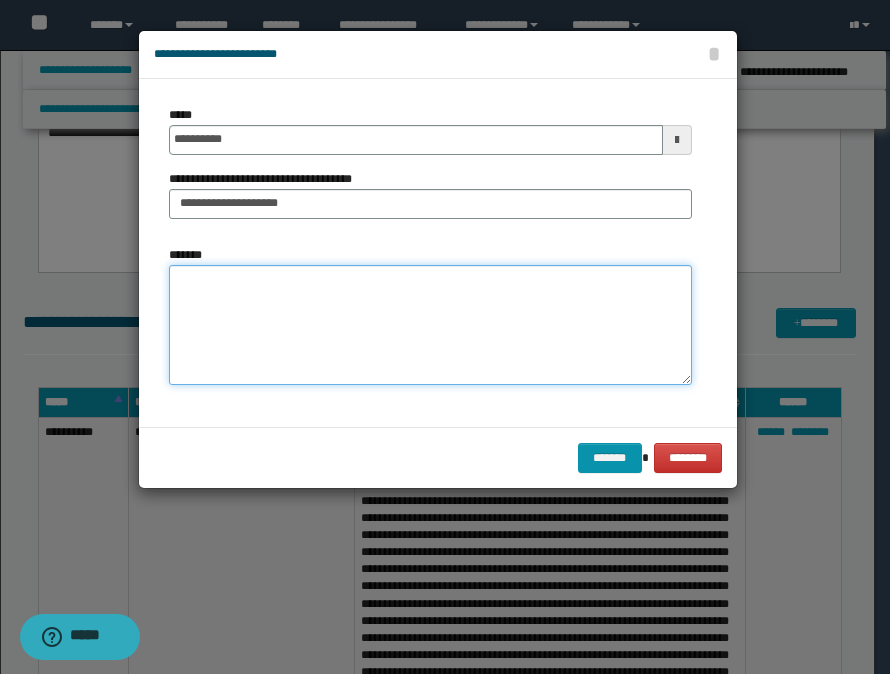click on "*******" at bounding box center (430, 325) 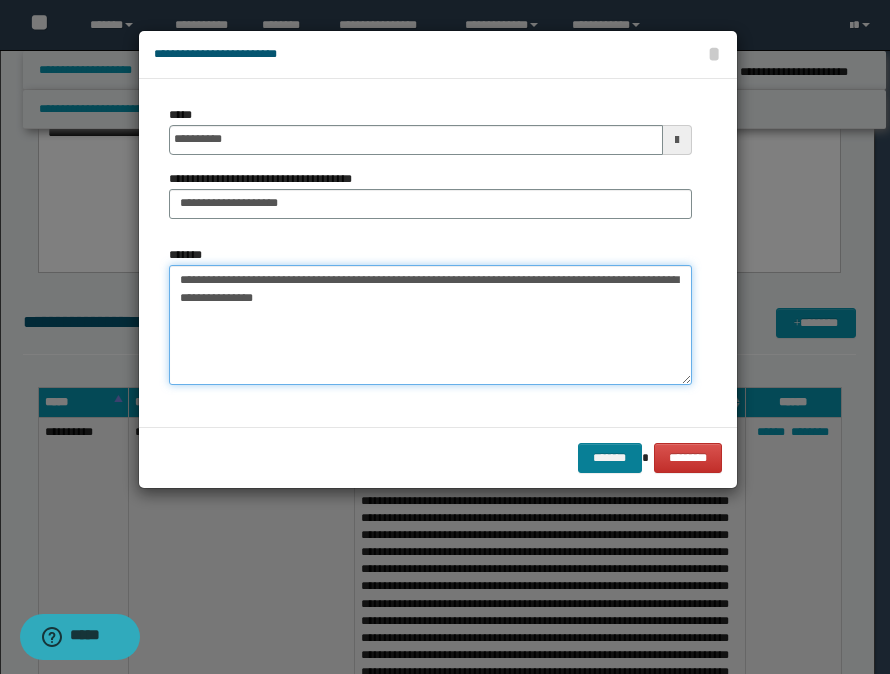 type on "**********" 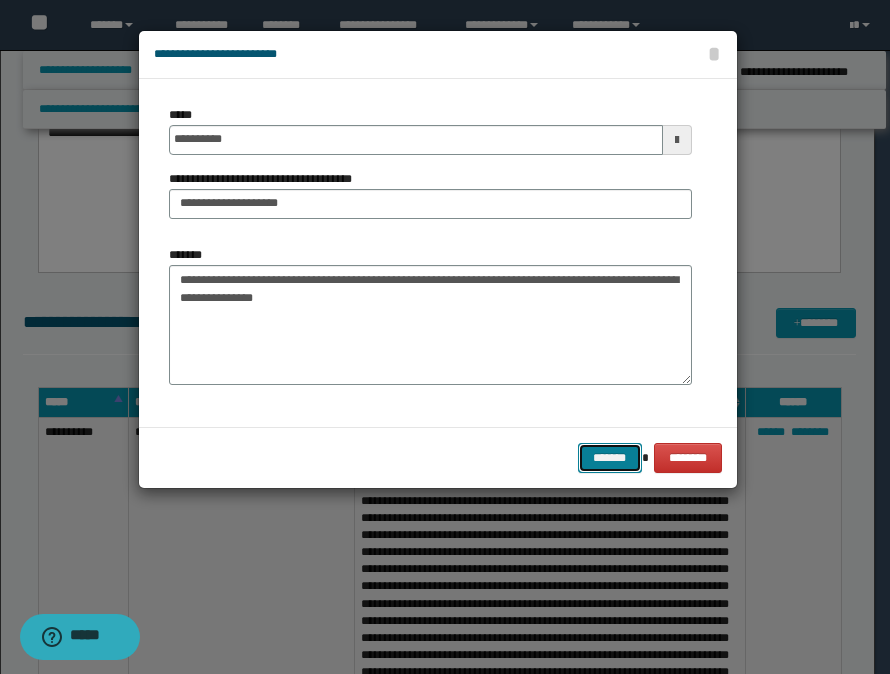 click on "*******" at bounding box center [610, 458] 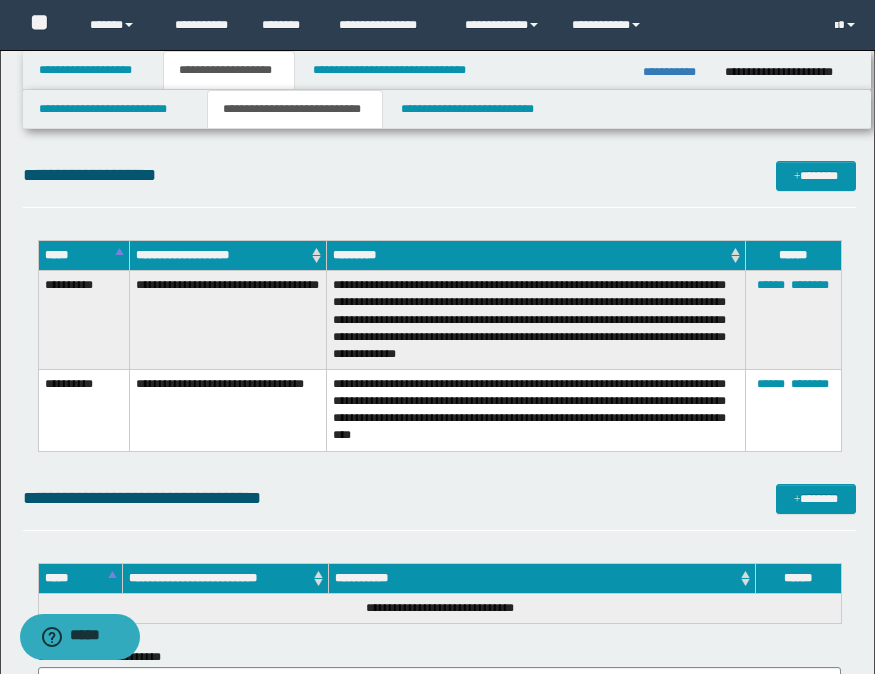 scroll, scrollTop: 8693, scrollLeft: 0, axis: vertical 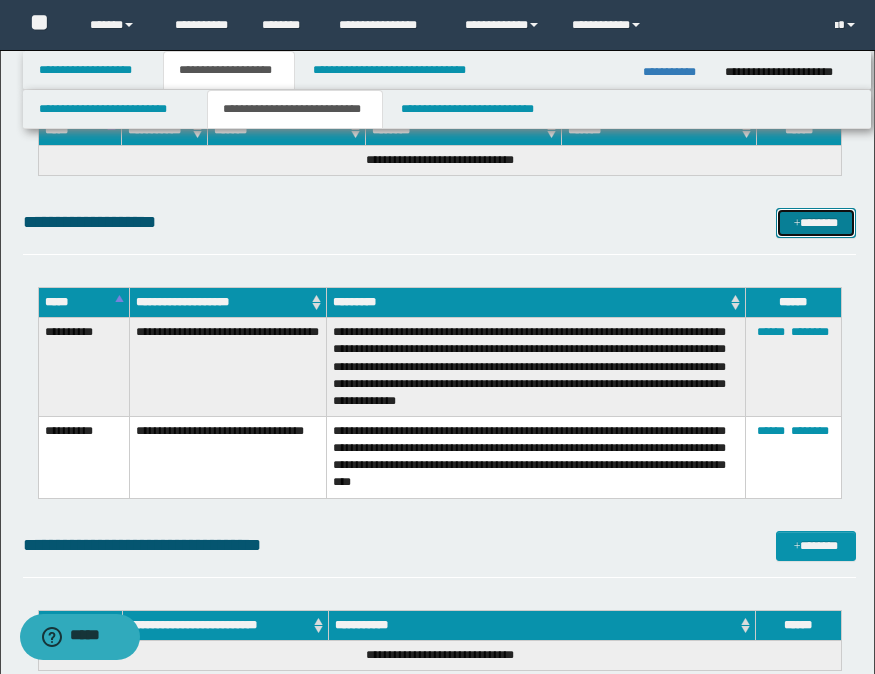 click at bounding box center [797, 224] 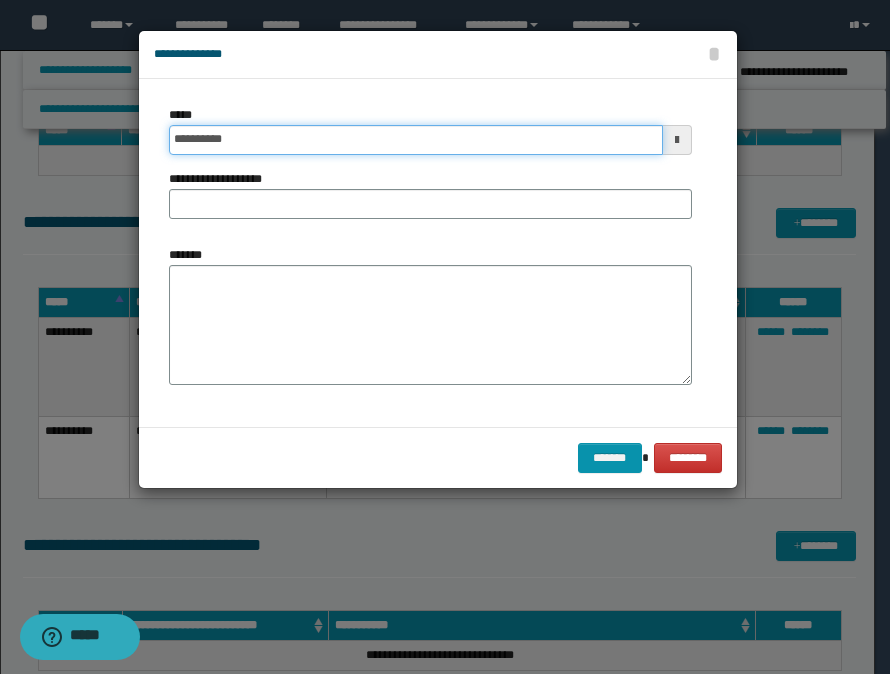 click on "**********" at bounding box center (416, 140) 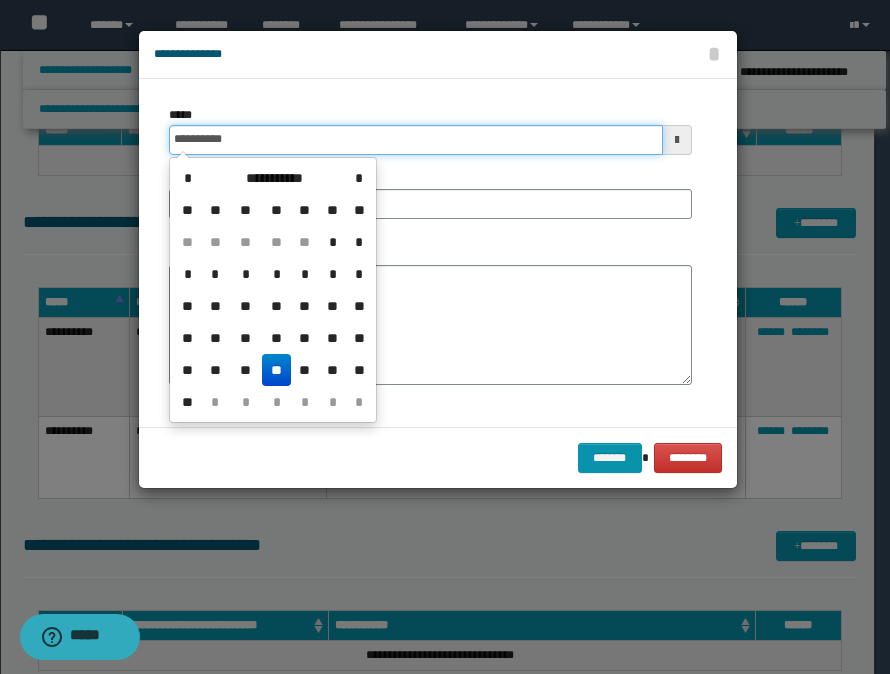 type on "**********" 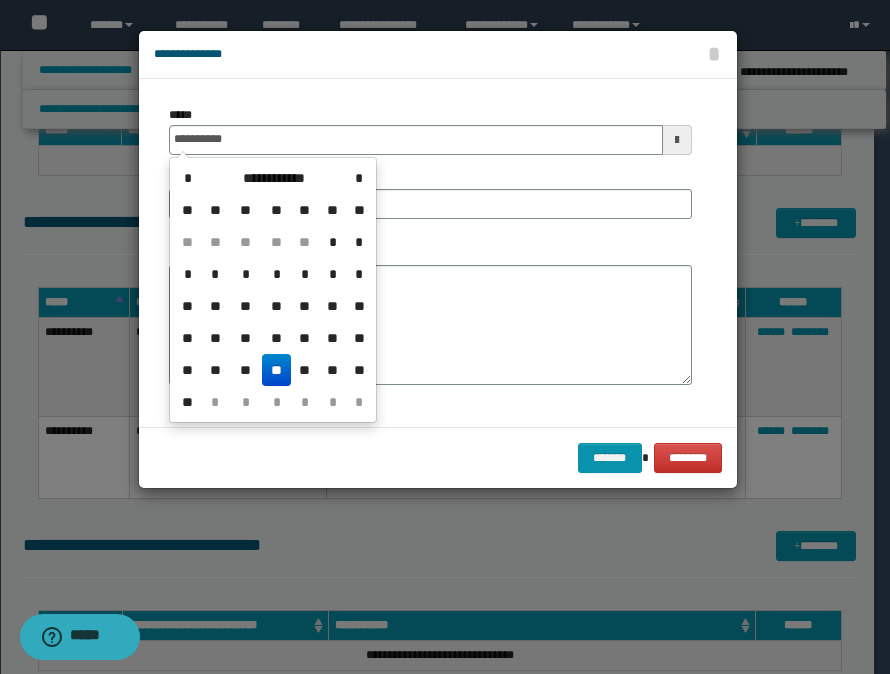 click on "**********" at bounding box center (438, 253) 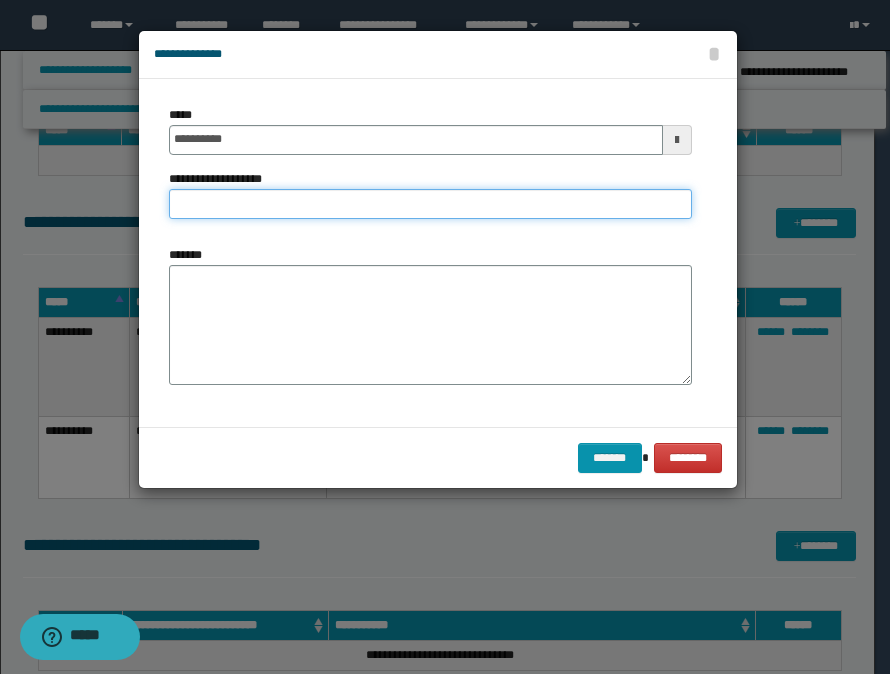 click on "**********" at bounding box center [430, 204] 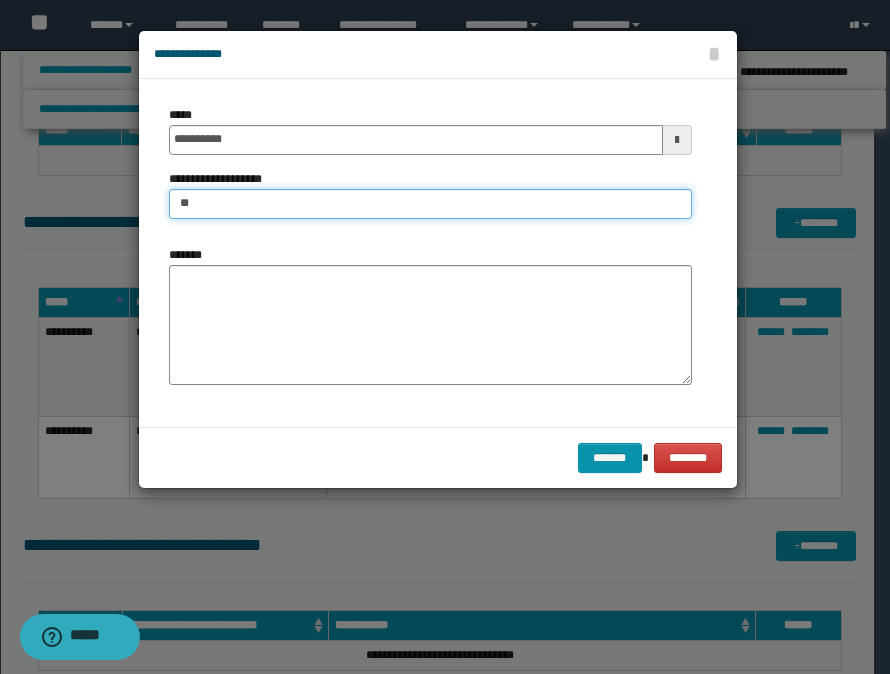 type on "*" 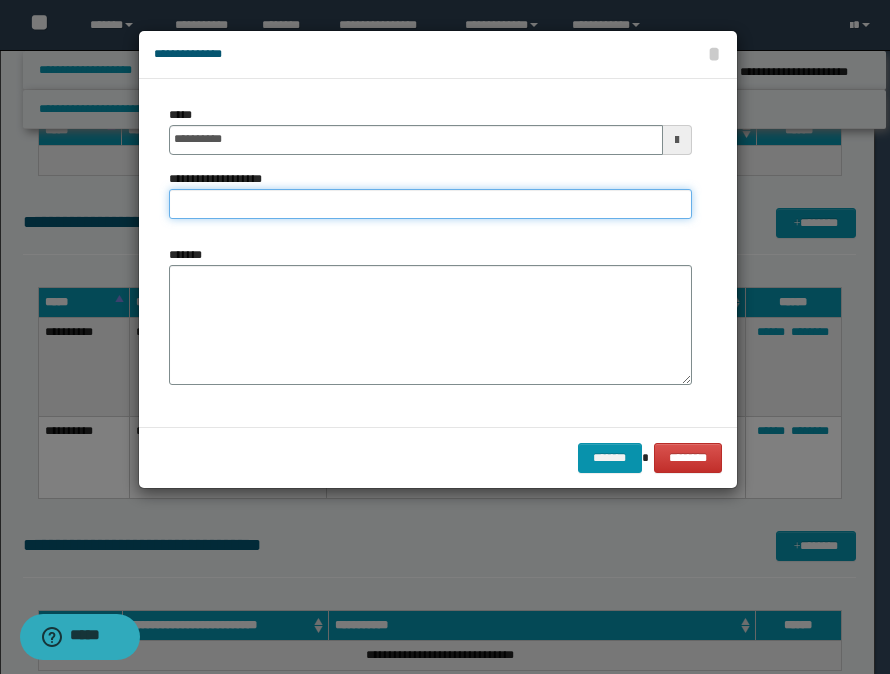 type on "*" 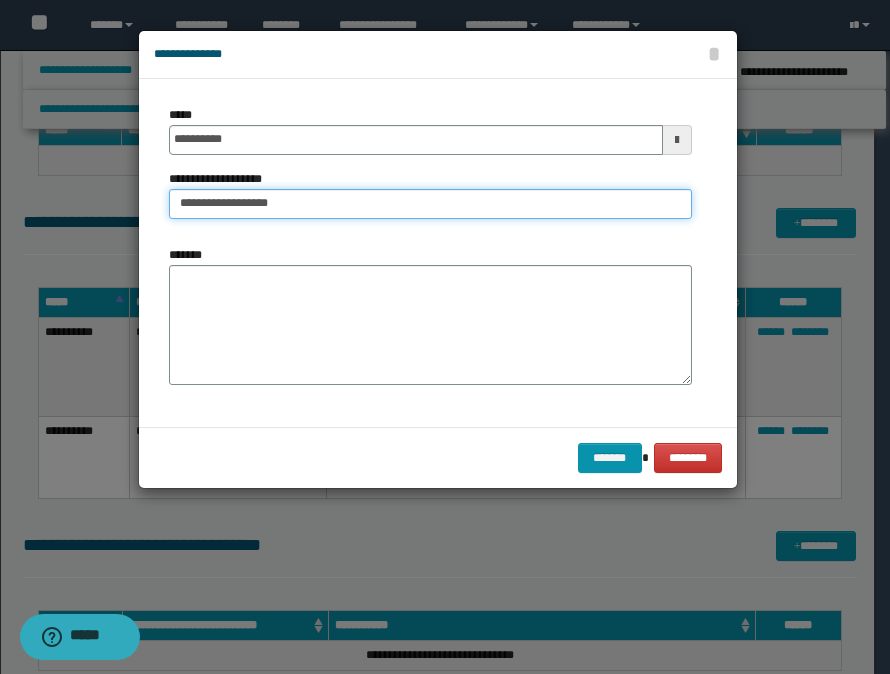 type on "**********" 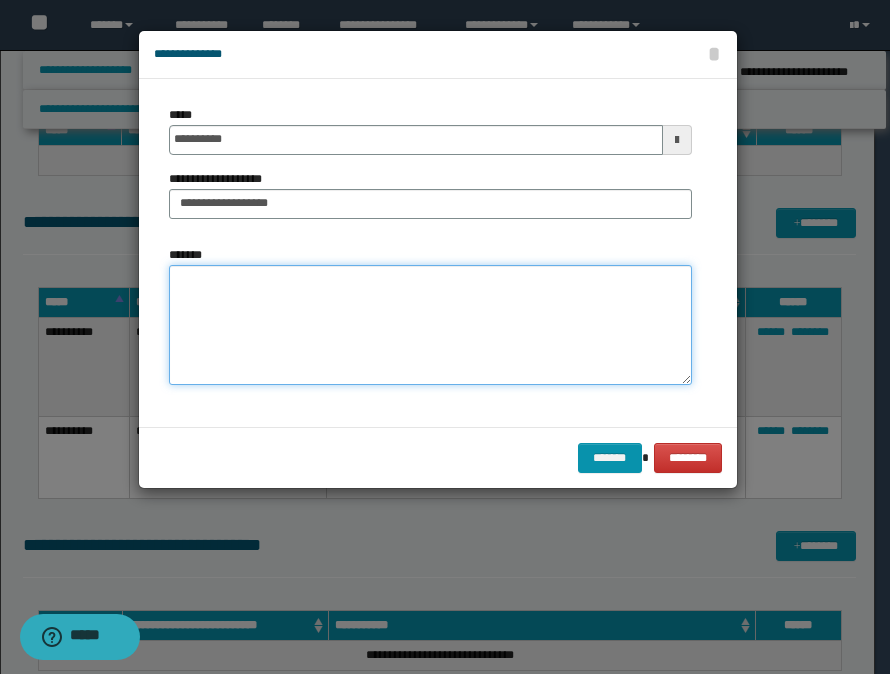 click on "*******" at bounding box center (430, 325) 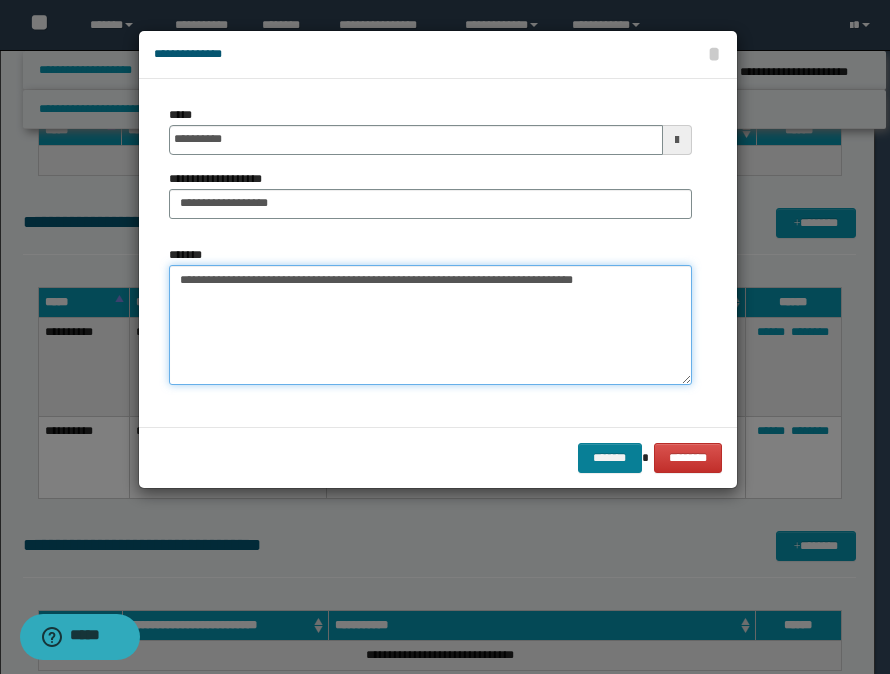 type on "**********" 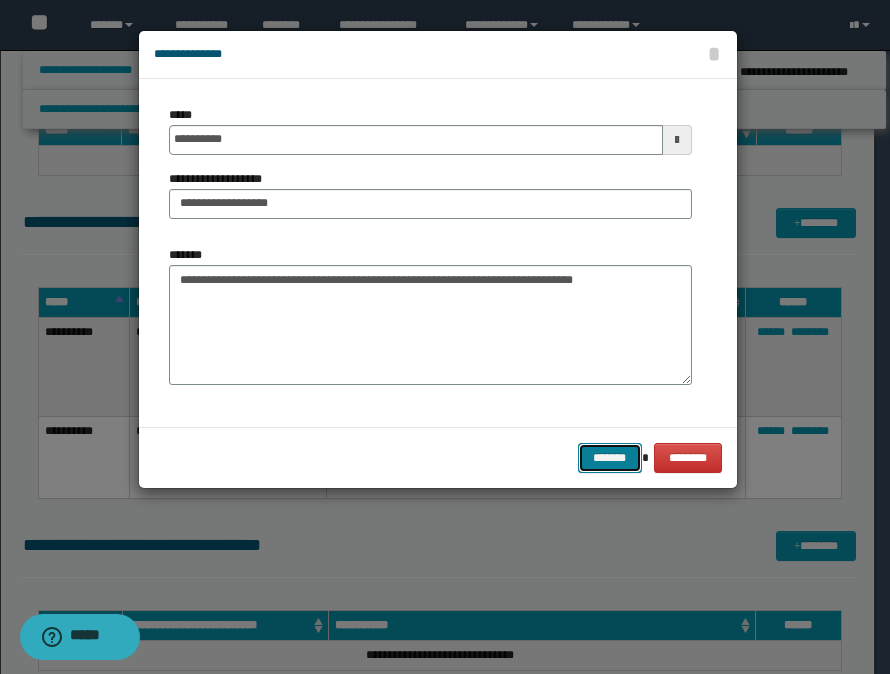 click on "*******" at bounding box center (610, 458) 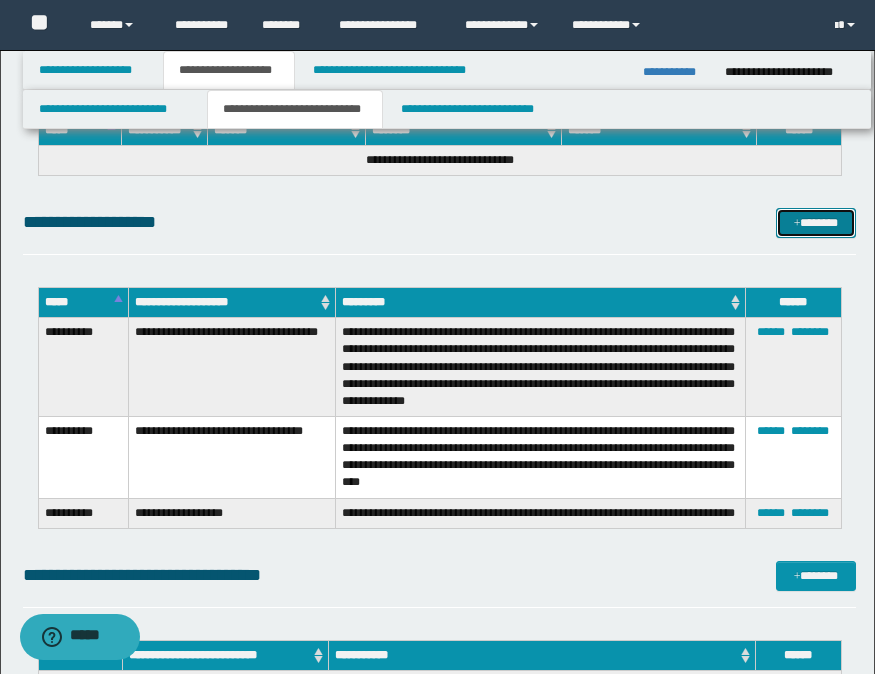click on "*******" at bounding box center (816, 223) 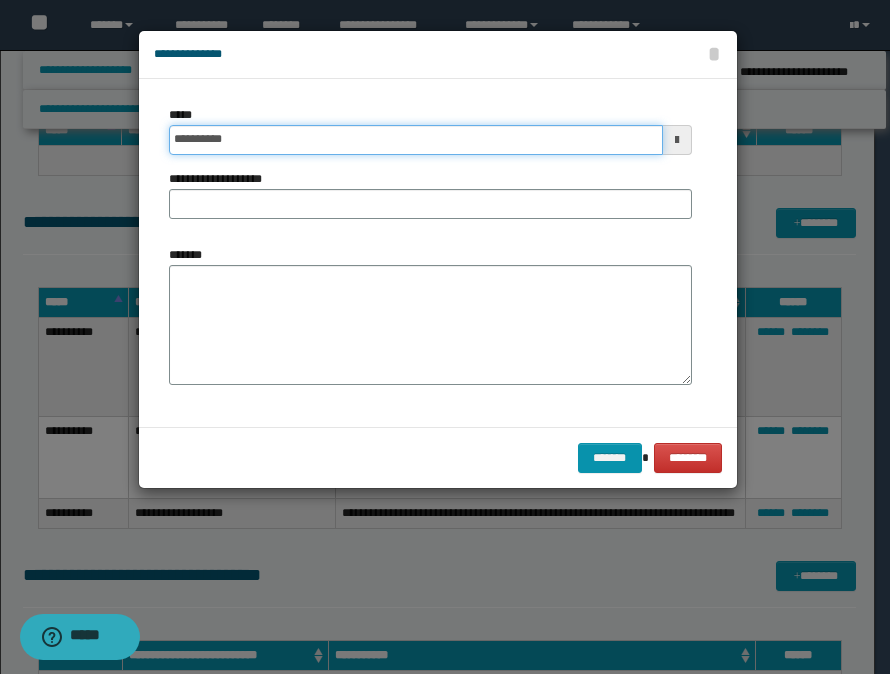 click on "**********" at bounding box center [416, 140] 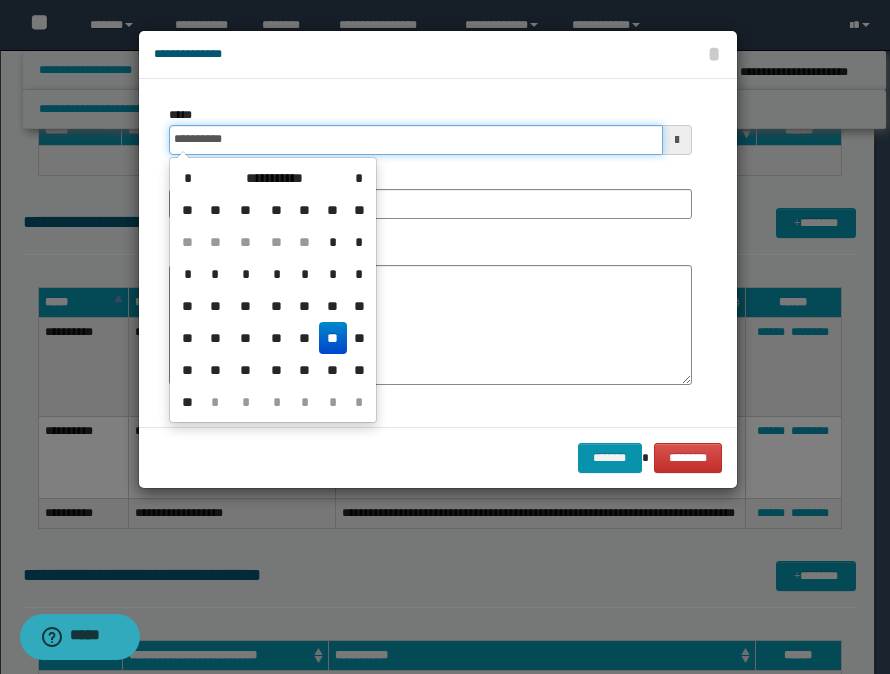 type on "**********" 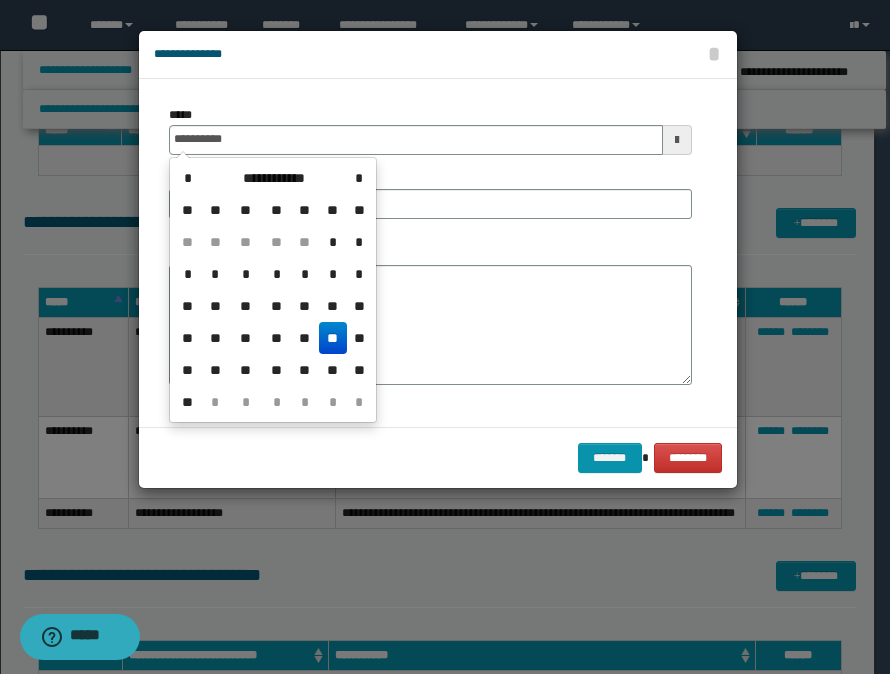 click on "**********" at bounding box center [438, 253] 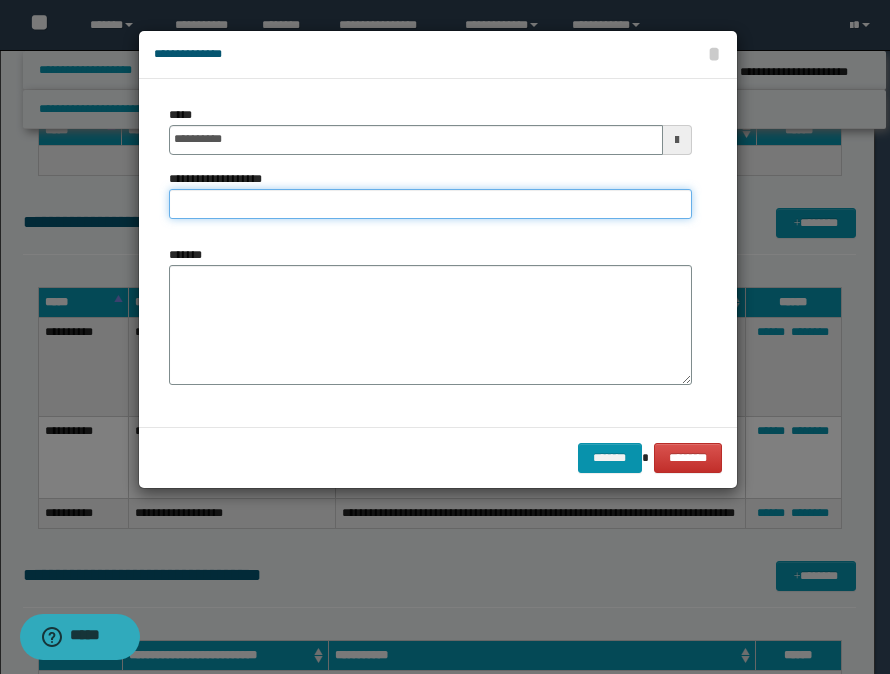 click on "**********" at bounding box center (430, 204) 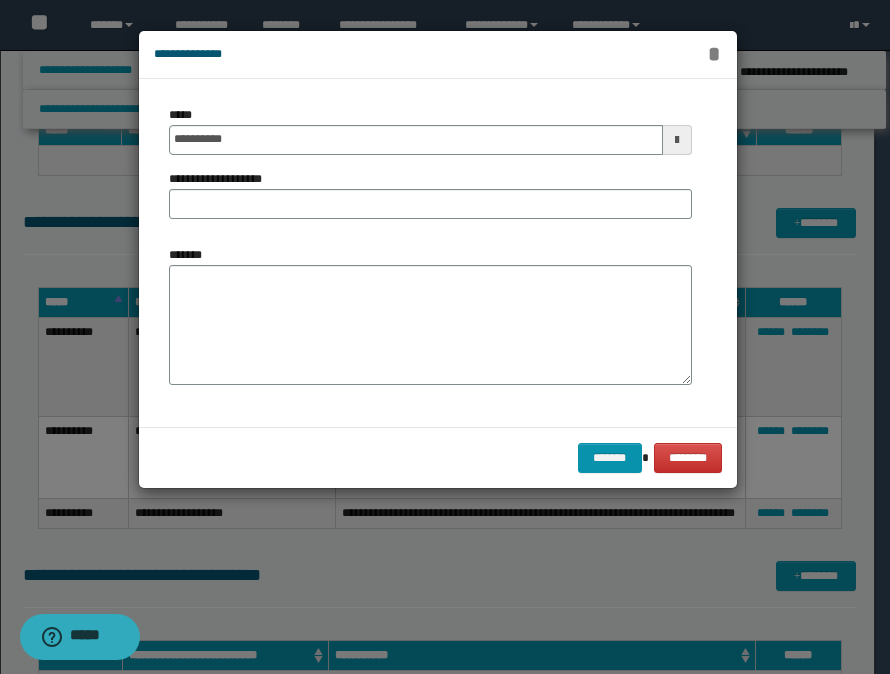 click on "**********" at bounding box center (438, 55) 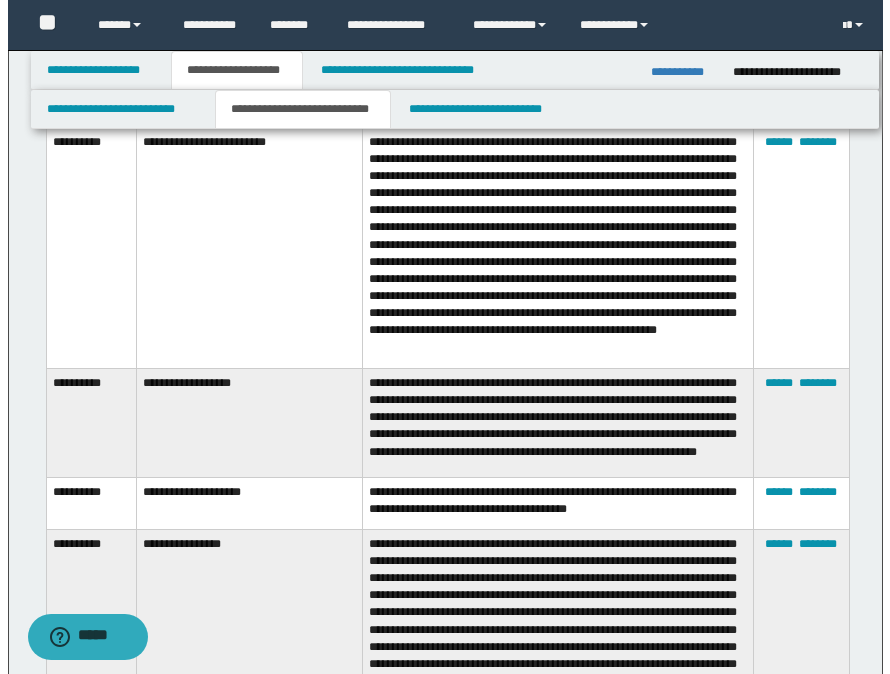 scroll, scrollTop: 4093, scrollLeft: 0, axis: vertical 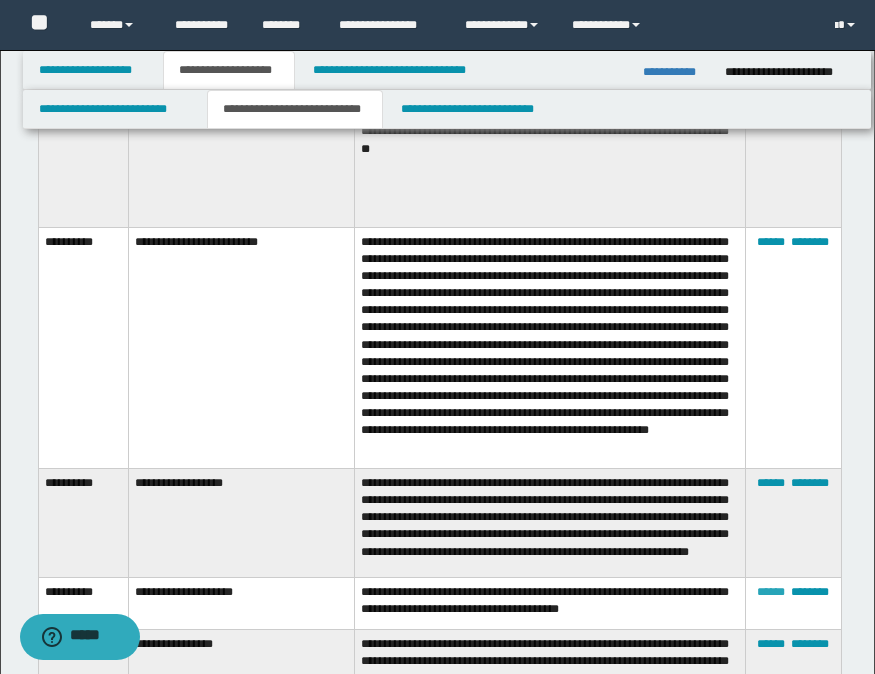 click on "******" at bounding box center (771, 592) 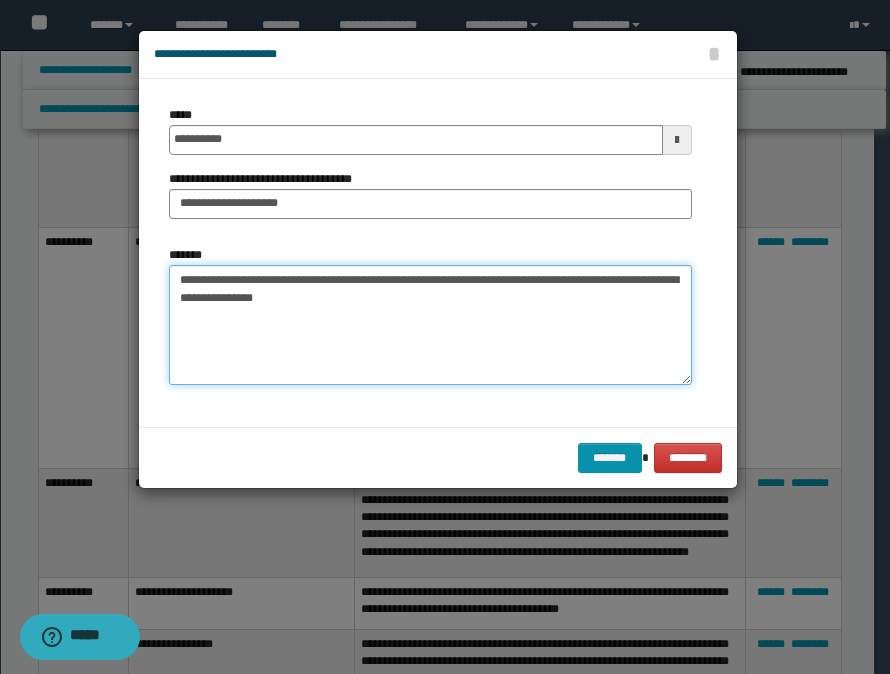 click on "**********" at bounding box center (430, 325) 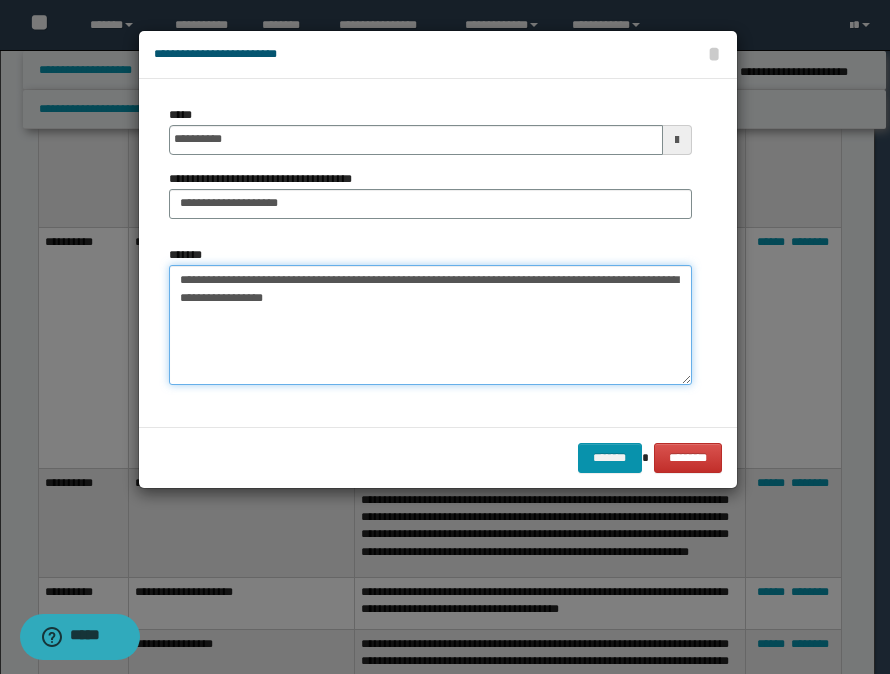 paste on "**********" 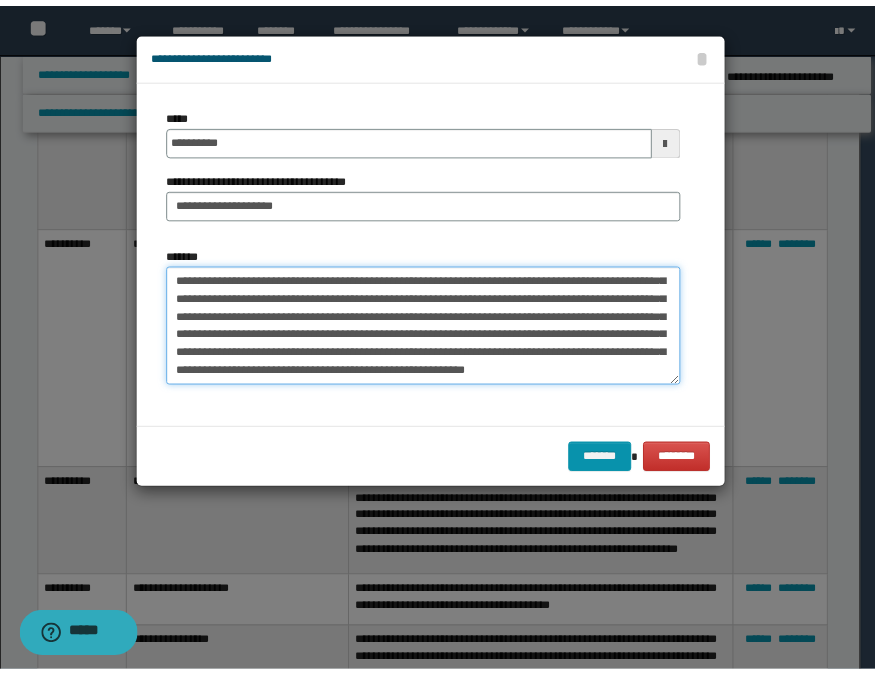 scroll, scrollTop: 288, scrollLeft: 0, axis: vertical 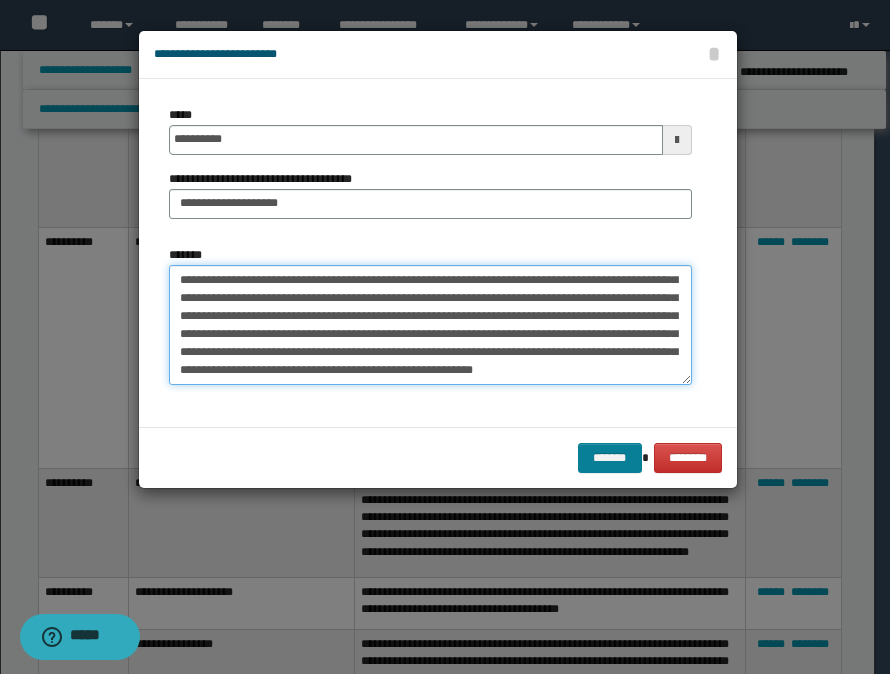 type on "**********" 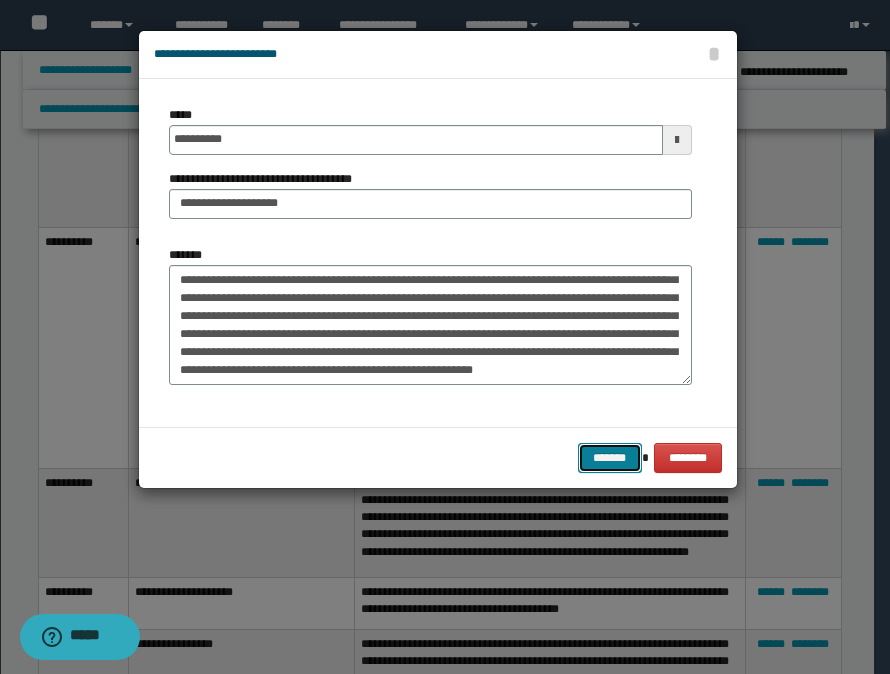 click on "*******" at bounding box center (610, 458) 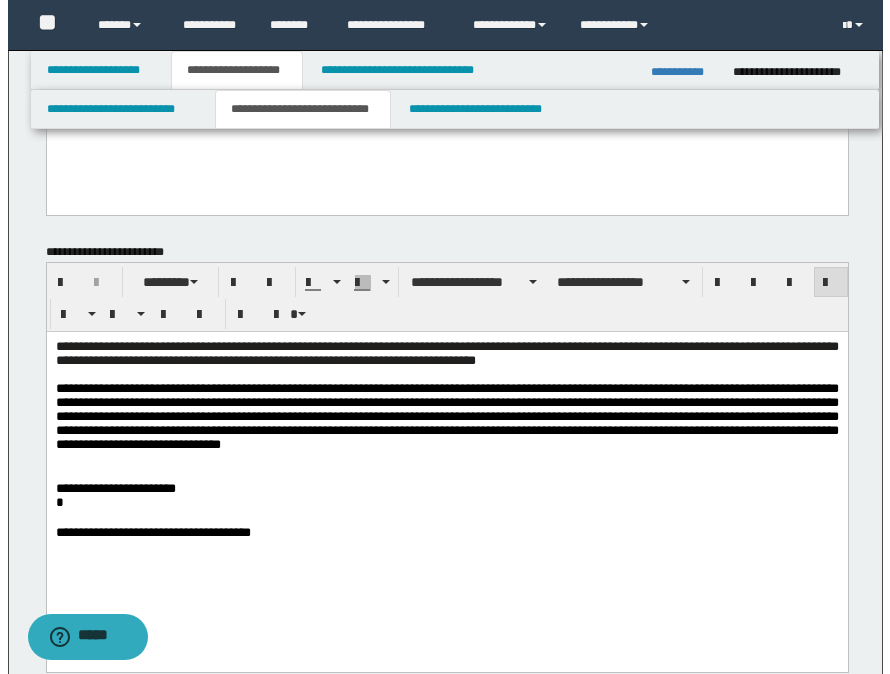 scroll, scrollTop: 693, scrollLeft: 0, axis: vertical 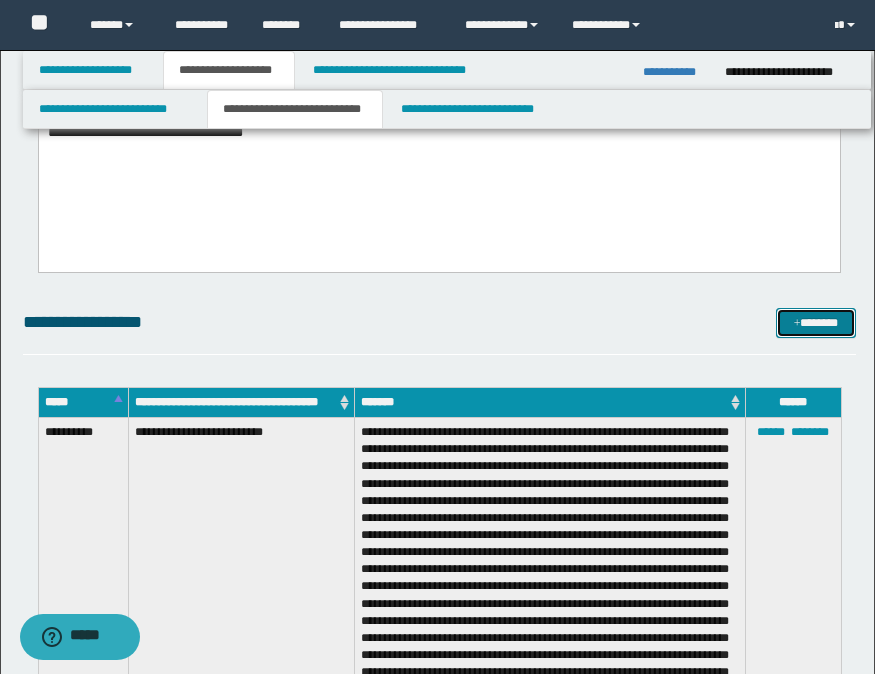 click at bounding box center (797, 324) 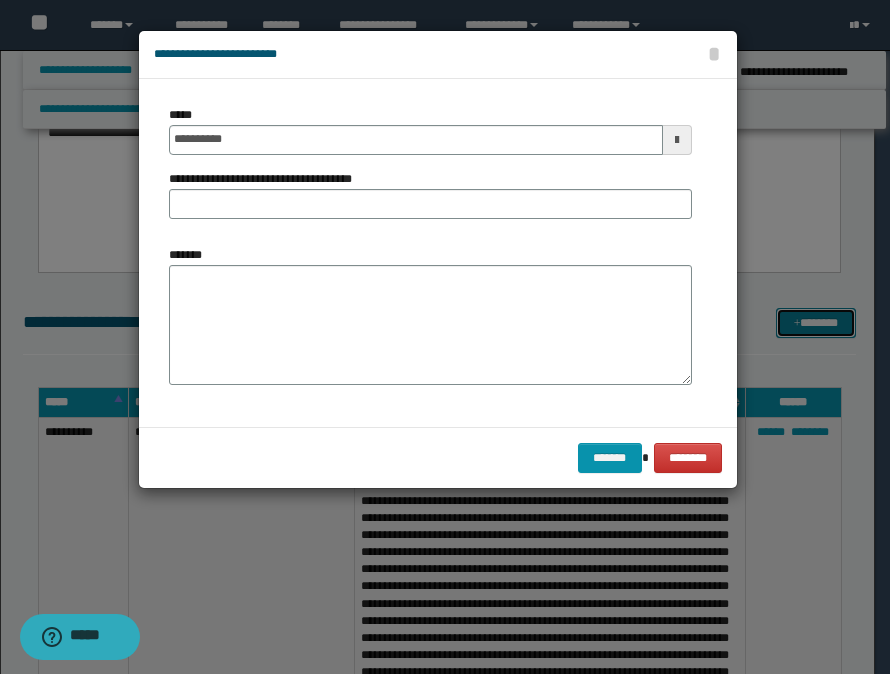 scroll, scrollTop: 0, scrollLeft: 0, axis: both 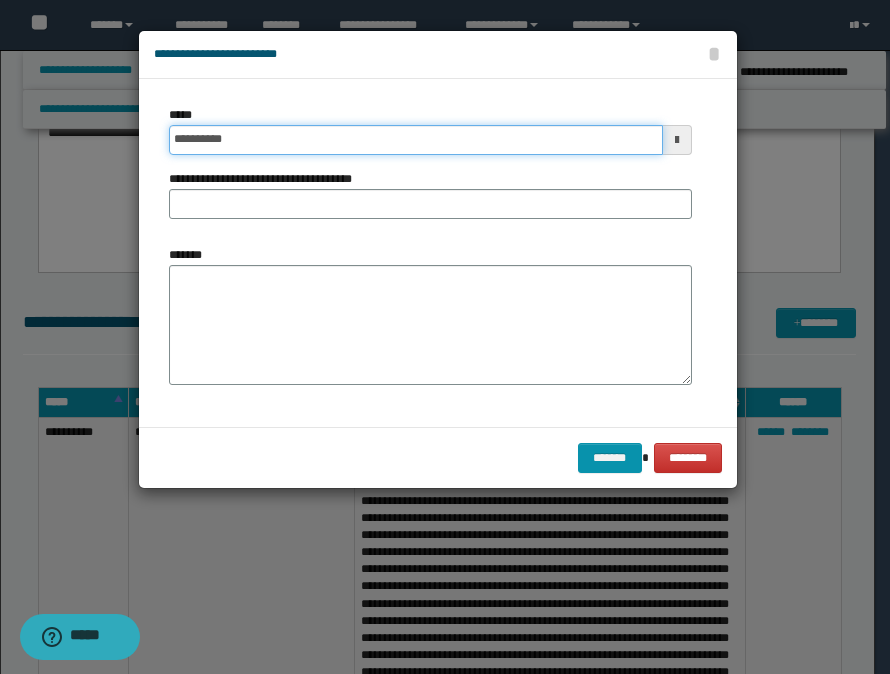 click on "**********" at bounding box center [416, 140] 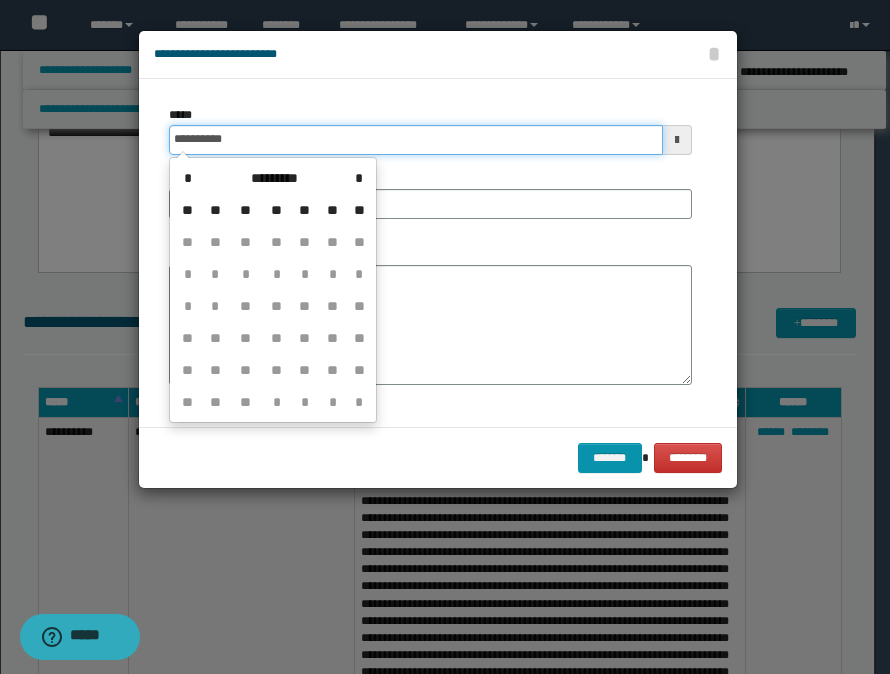 type on "**********" 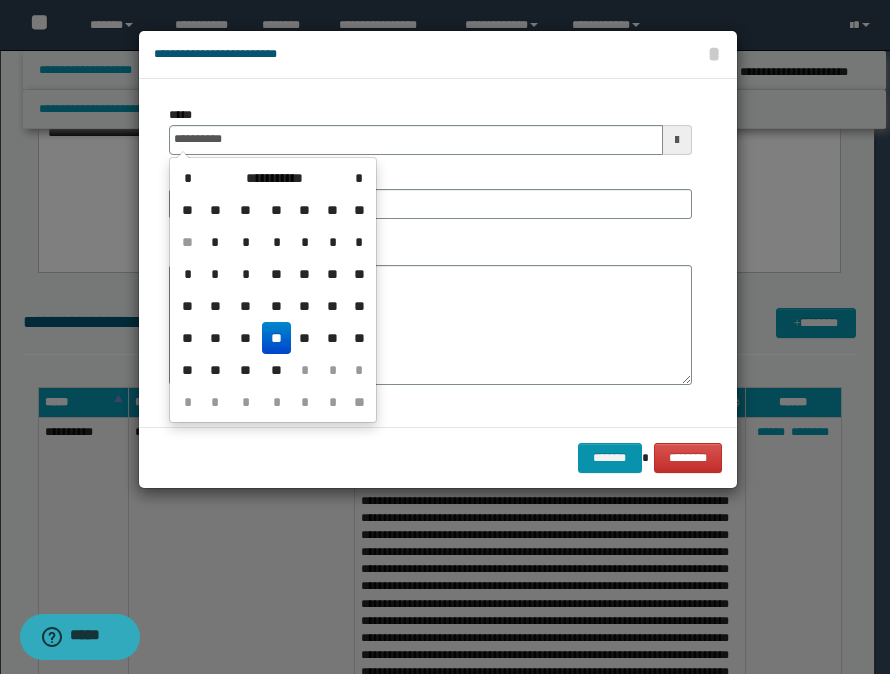 click on "**********" at bounding box center [430, 253] 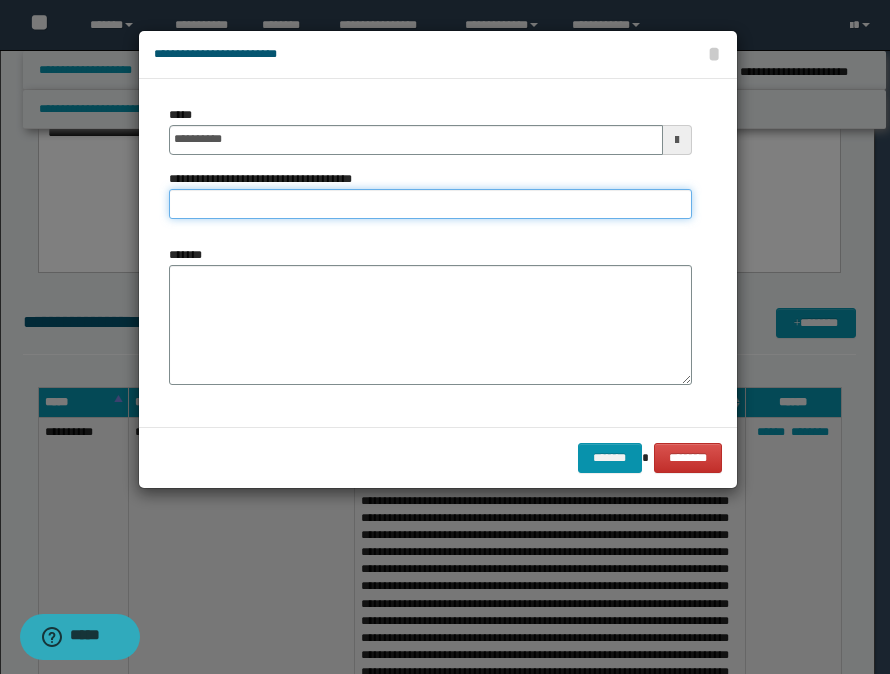 click on "**********" at bounding box center (430, 204) 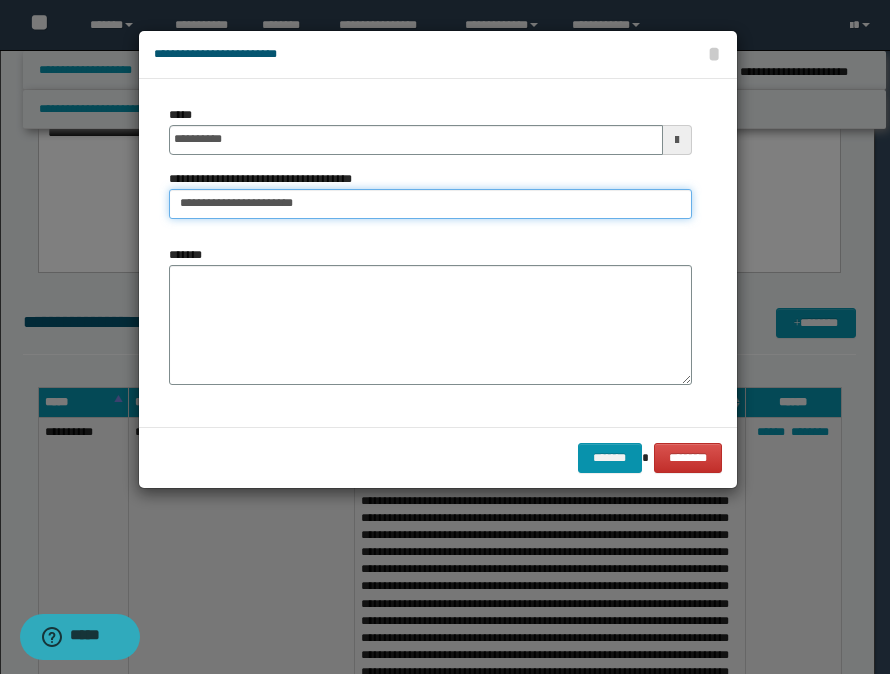 click on "**********" at bounding box center (430, 204) 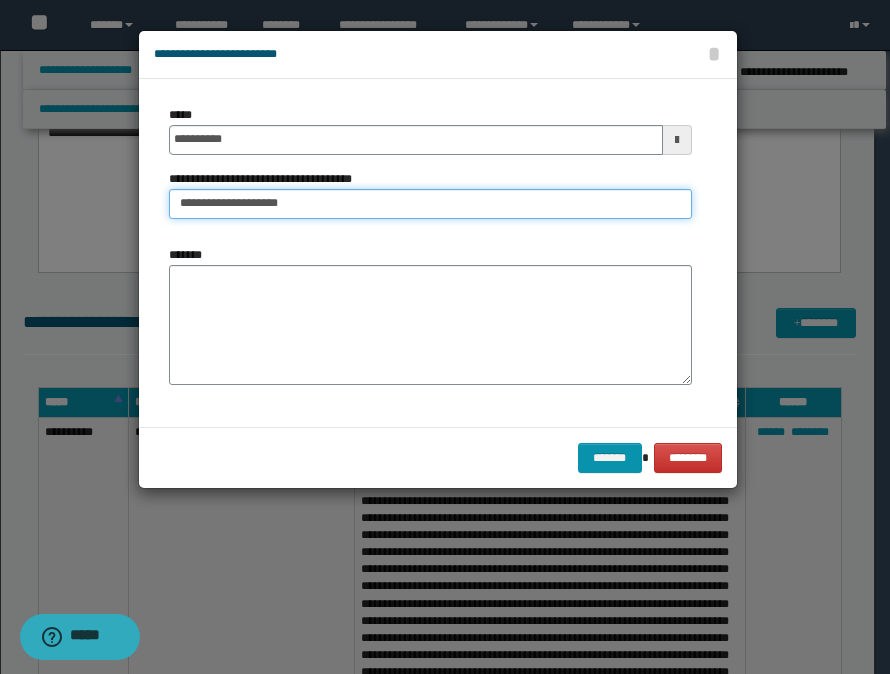 type on "**********" 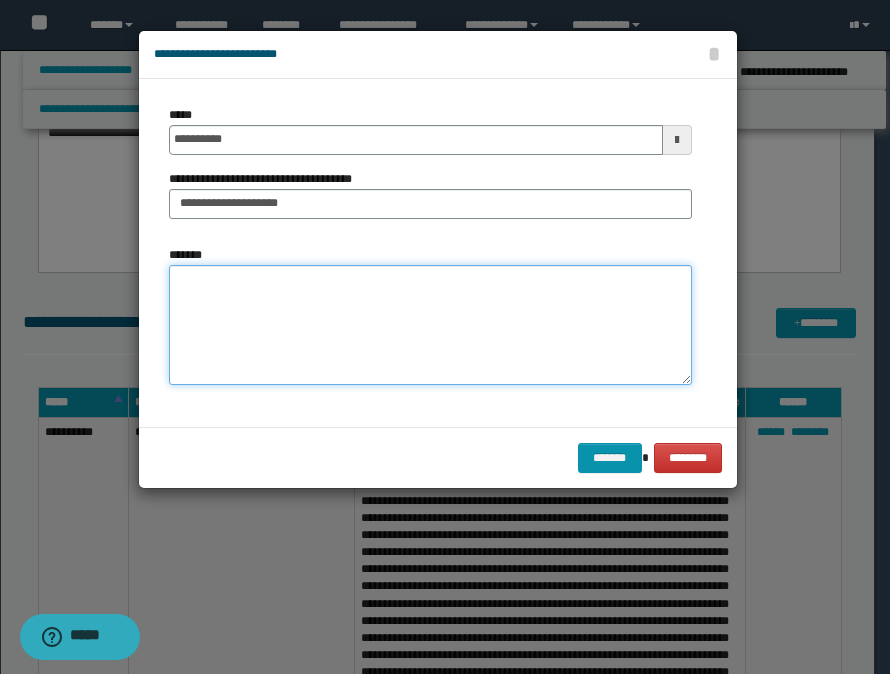 click on "*******" at bounding box center (430, 325) 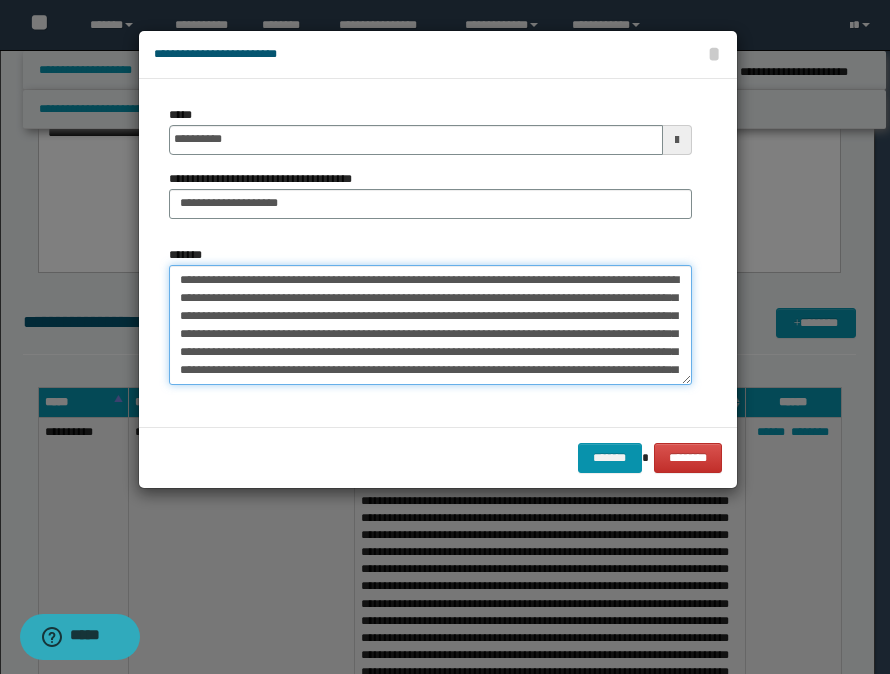 scroll, scrollTop: 84, scrollLeft: 0, axis: vertical 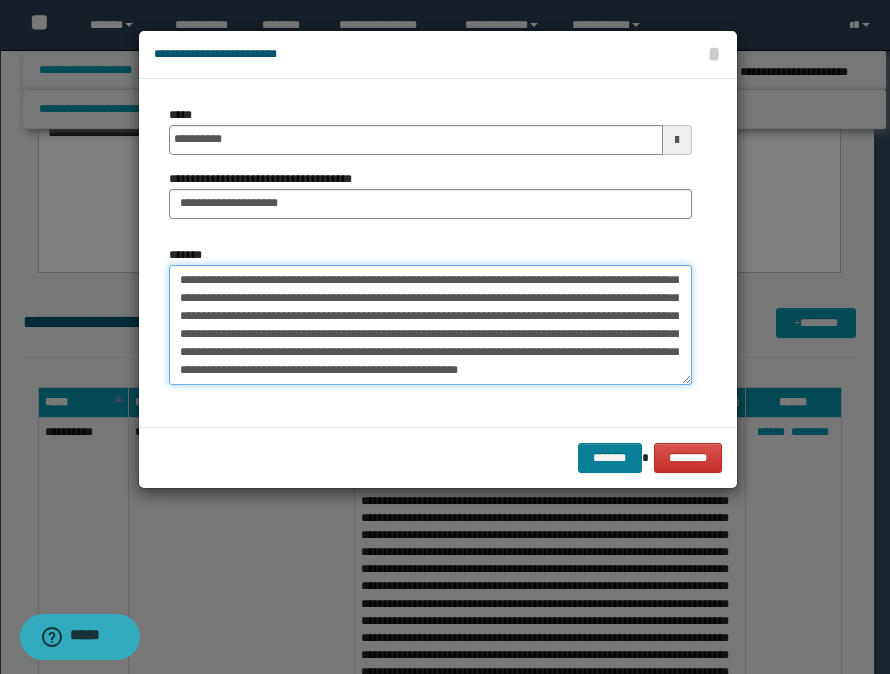 type on "**********" 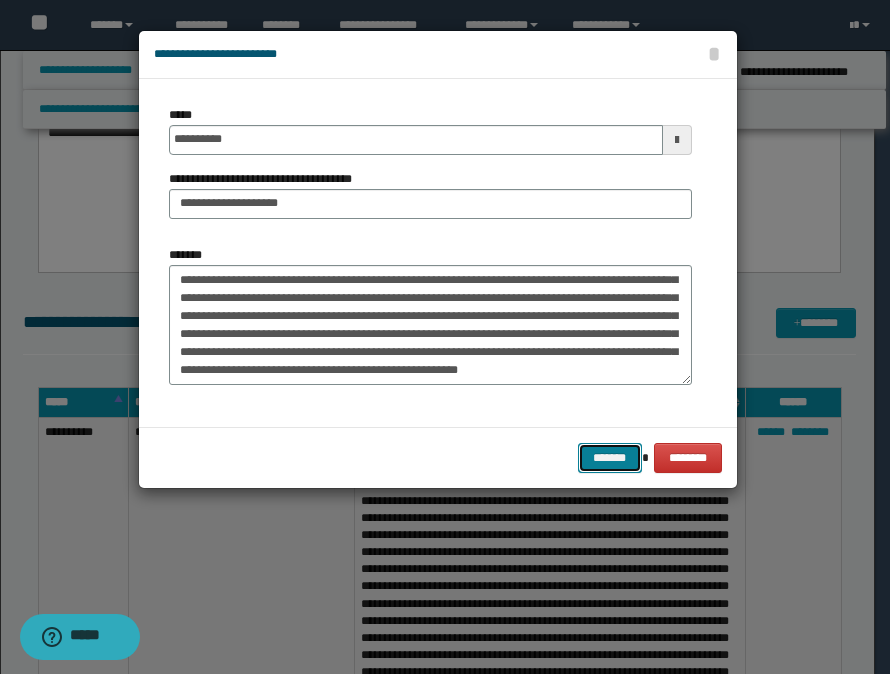 click on "*******" at bounding box center (610, 458) 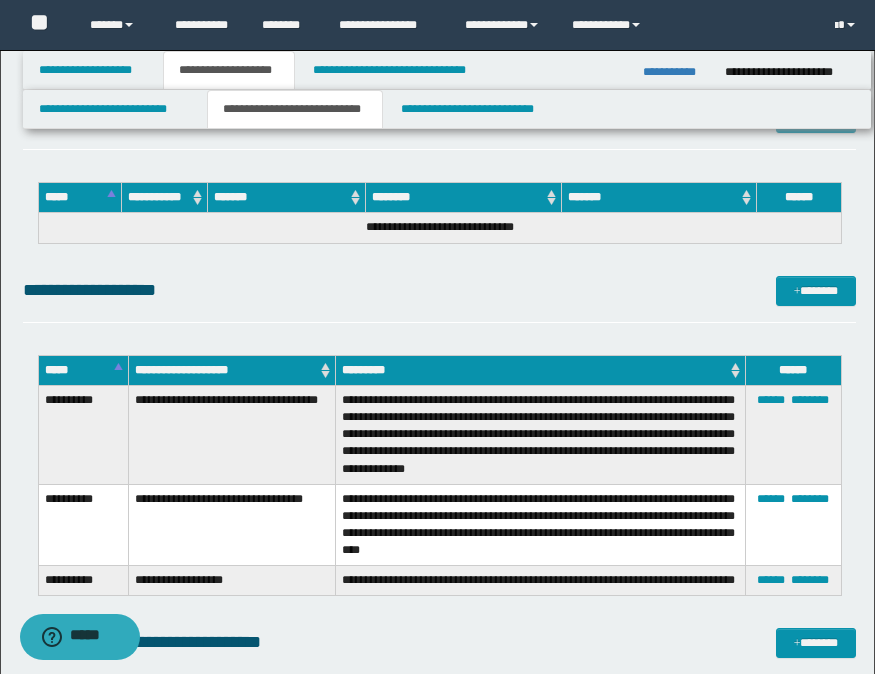 scroll, scrollTop: 9293, scrollLeft: 0, axis: vertical 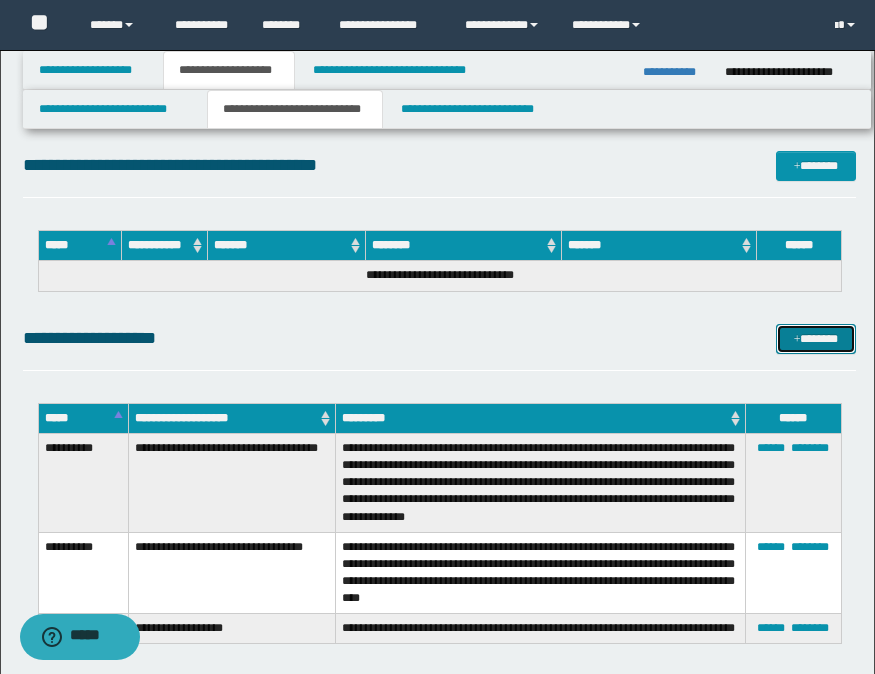click at bounding box center (797, 340) 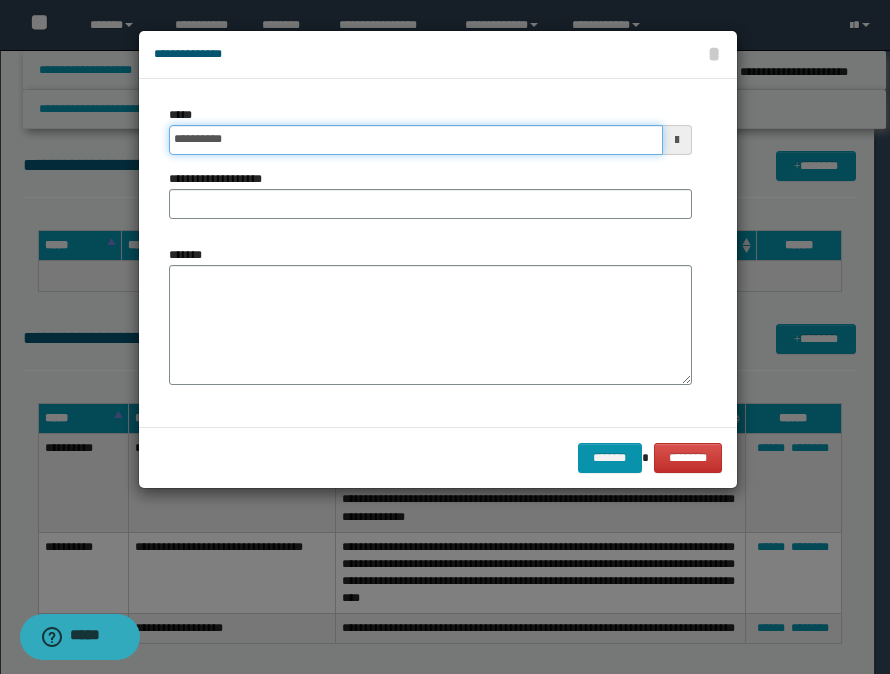 click on "**********" at bounding box center [416, 140] 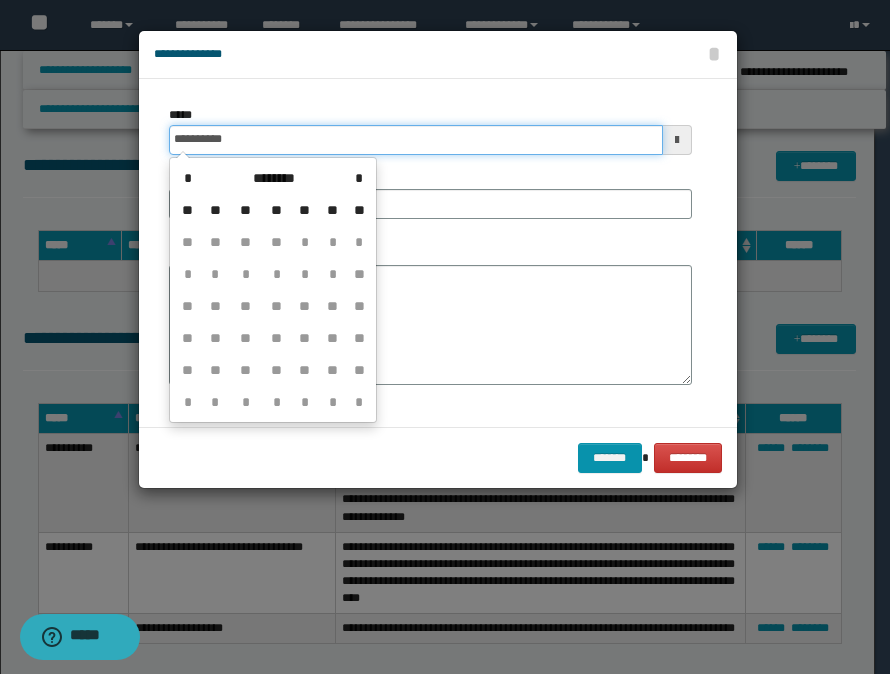 type on "**********" 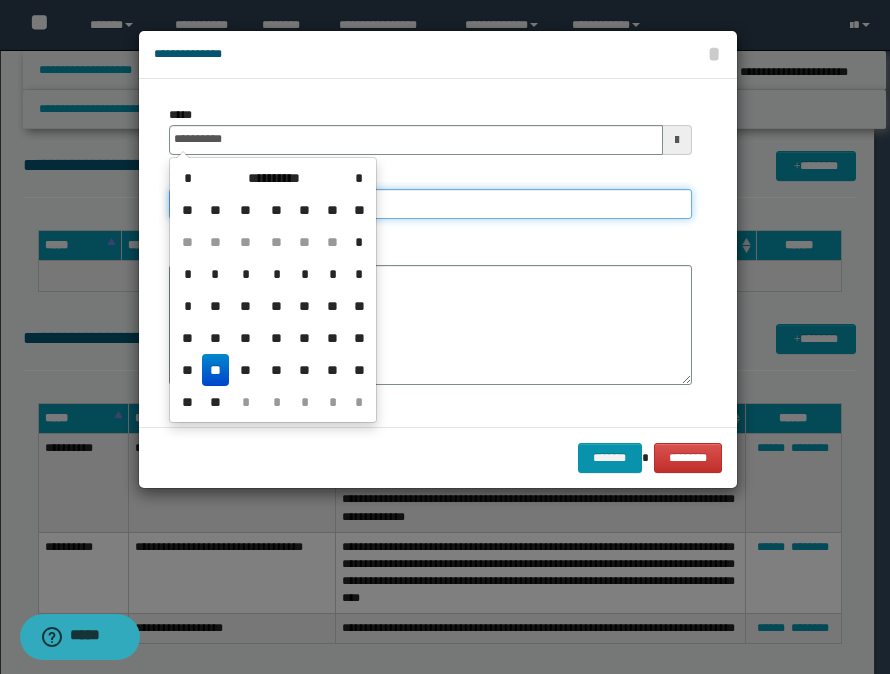 click on "**********" at bounding box center [430, 204] 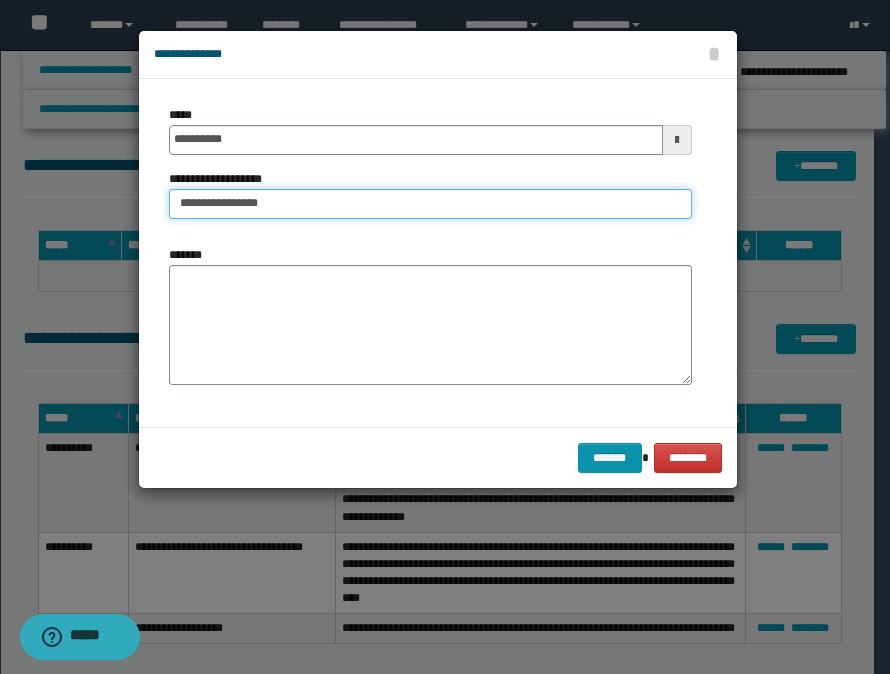 type on "**********" 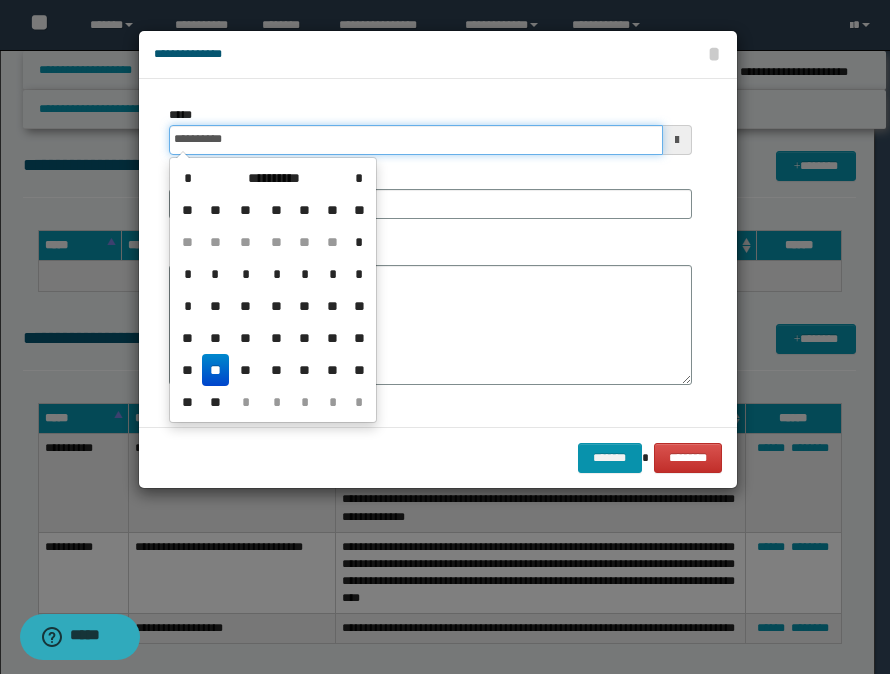 drag, startPoint x: 242, startPoint y: 135, endPoint x: 139, endPoint y: 127, distance: 103.31021 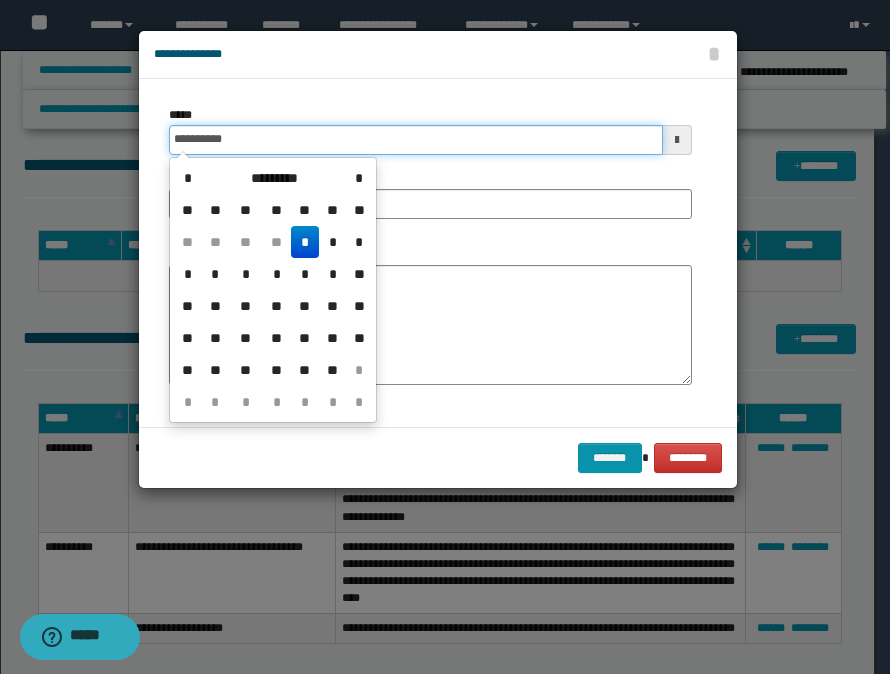 type on "**********" 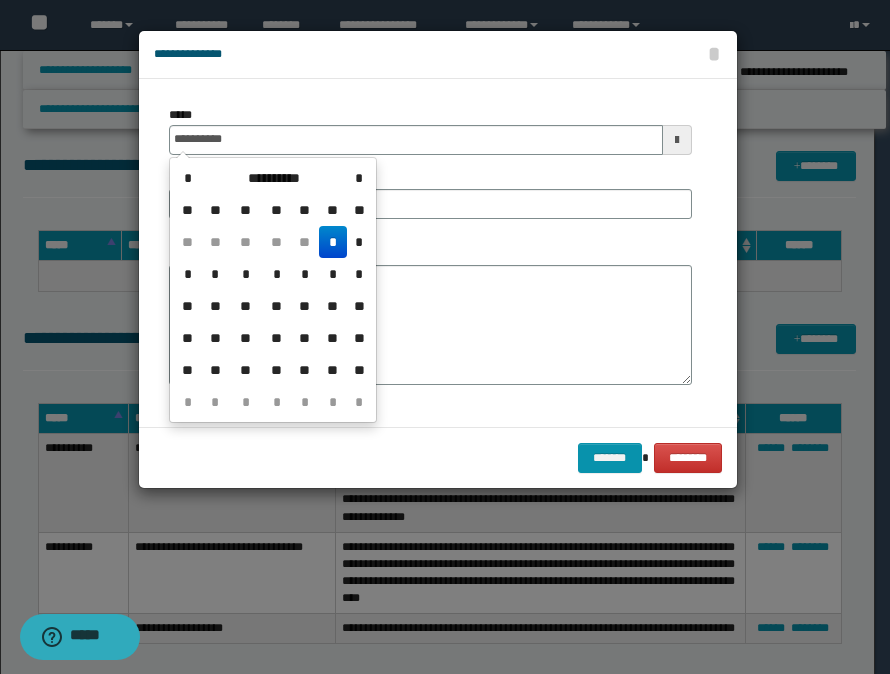 click on "**********" at bounding box center (430, 253) 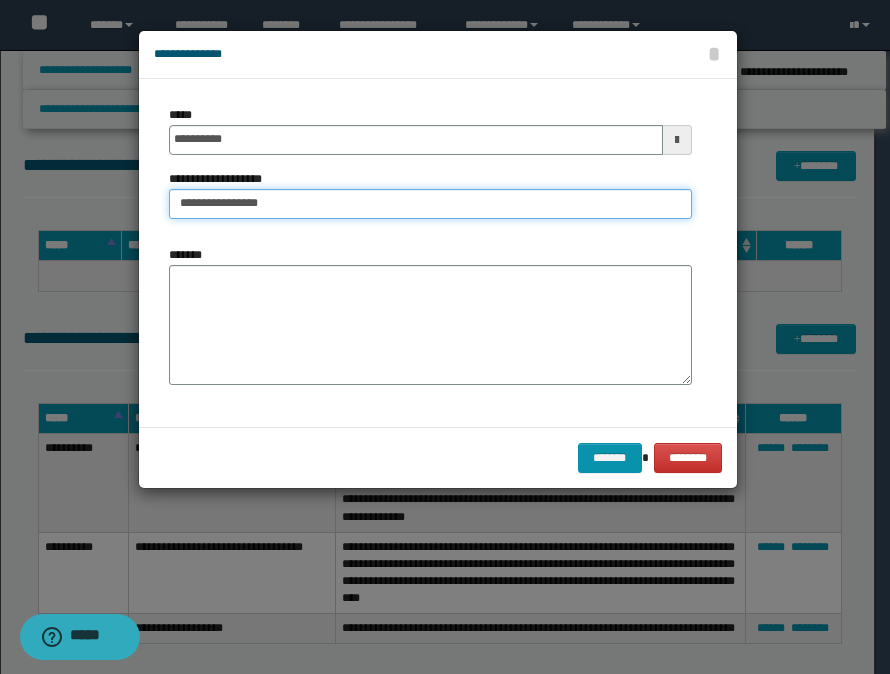 drag, startPoint x: 292, startPoint y: 196, endPoint x: 151, endPoint y: 200, distance: 141.05673 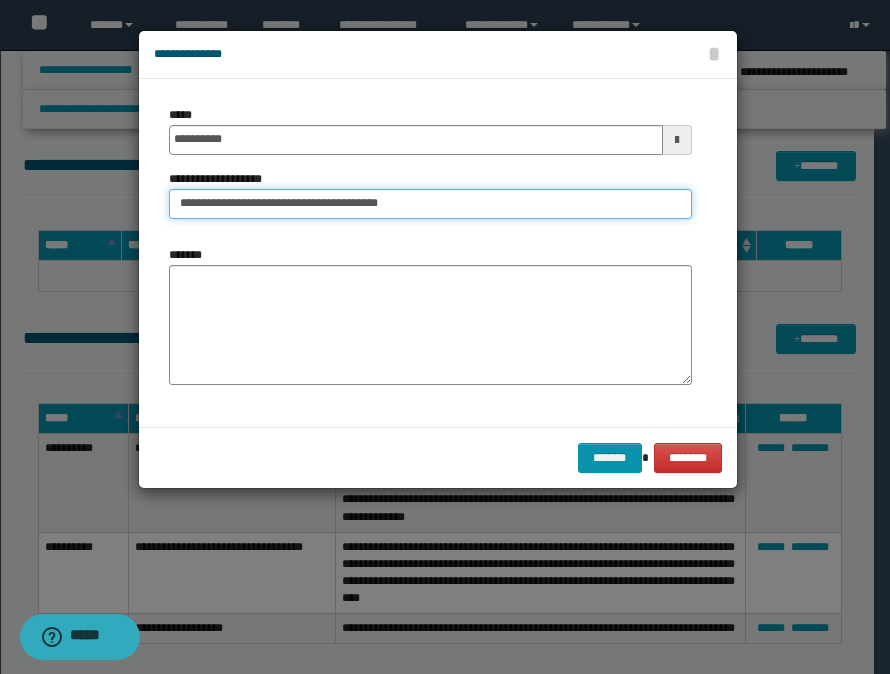 type on "**********" 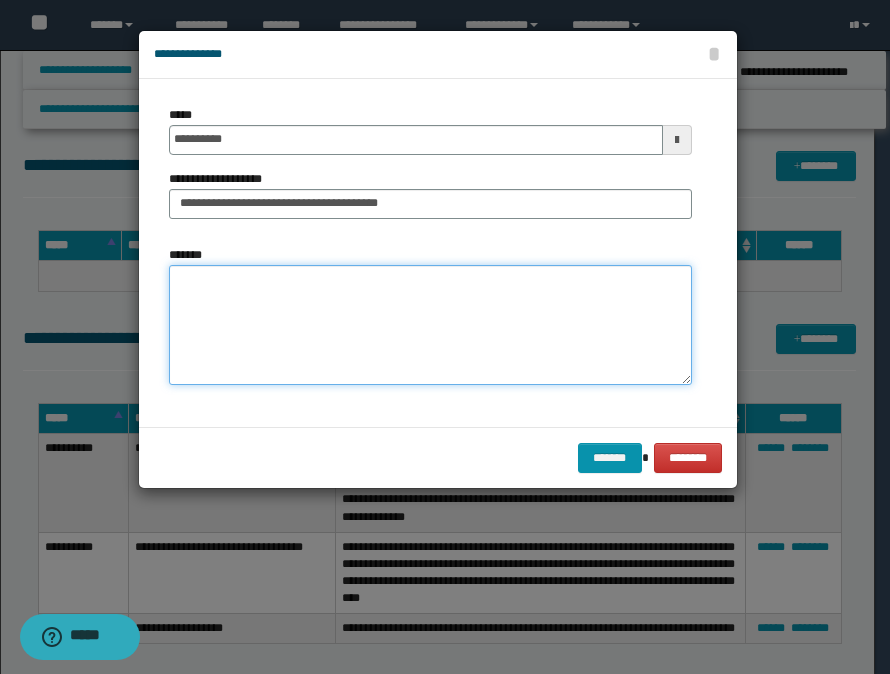 click on "*******" at bounding box center (430, 325) 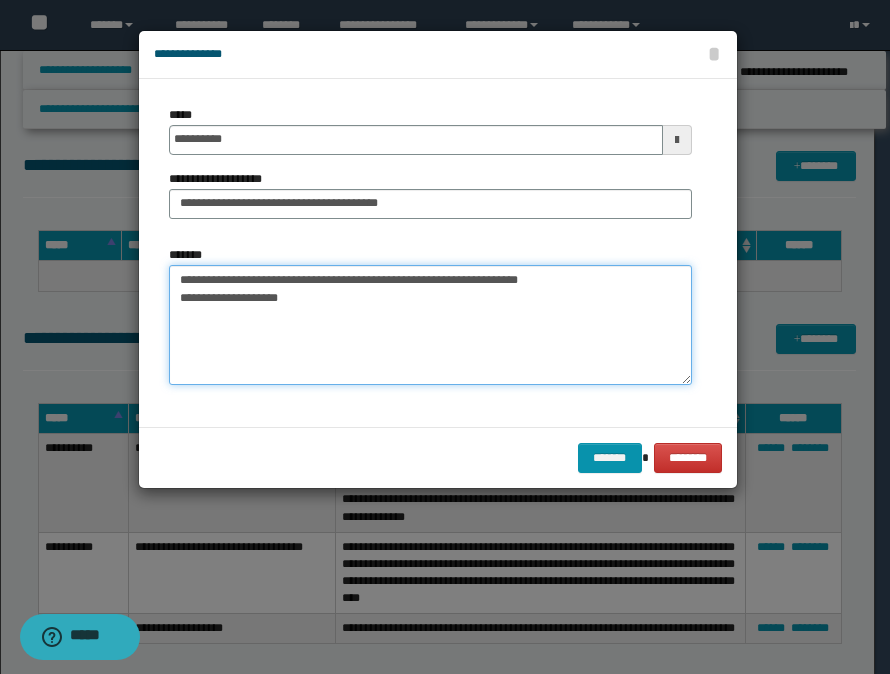 click on "**********" at bounding box center (430, 325) 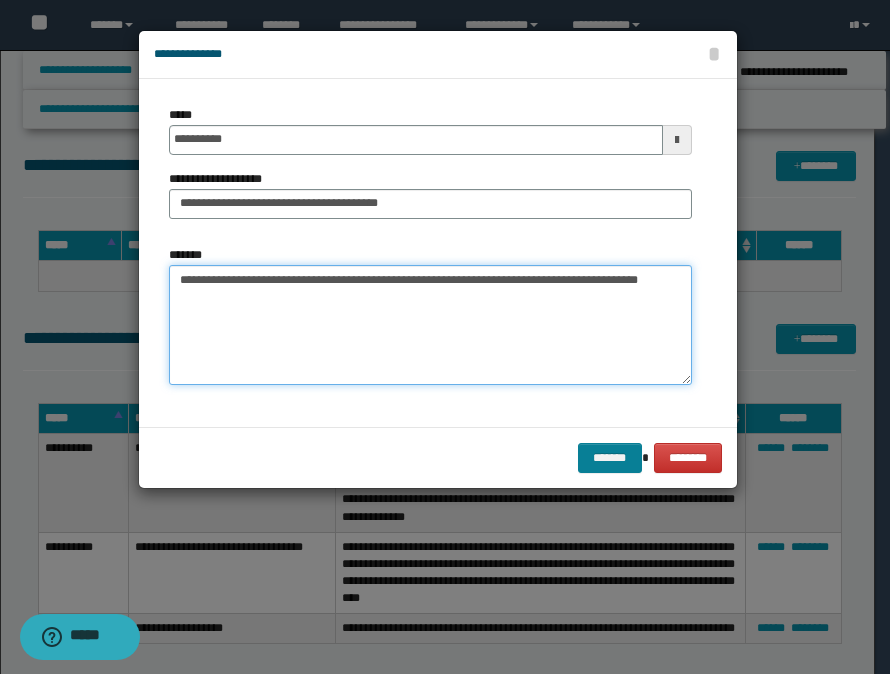 type on "**********" 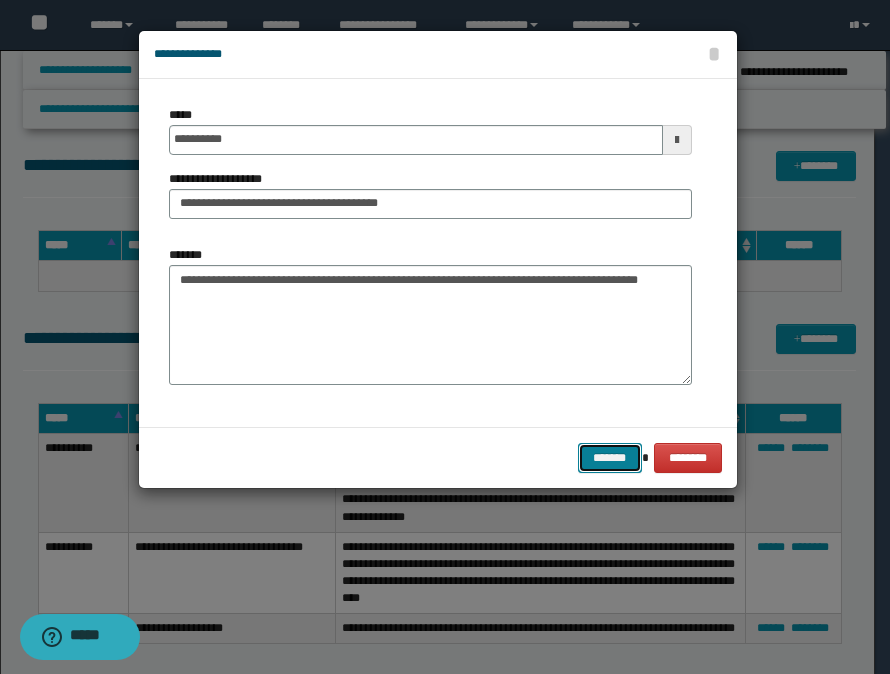 click on "*******" at bounding box center (610, 458) 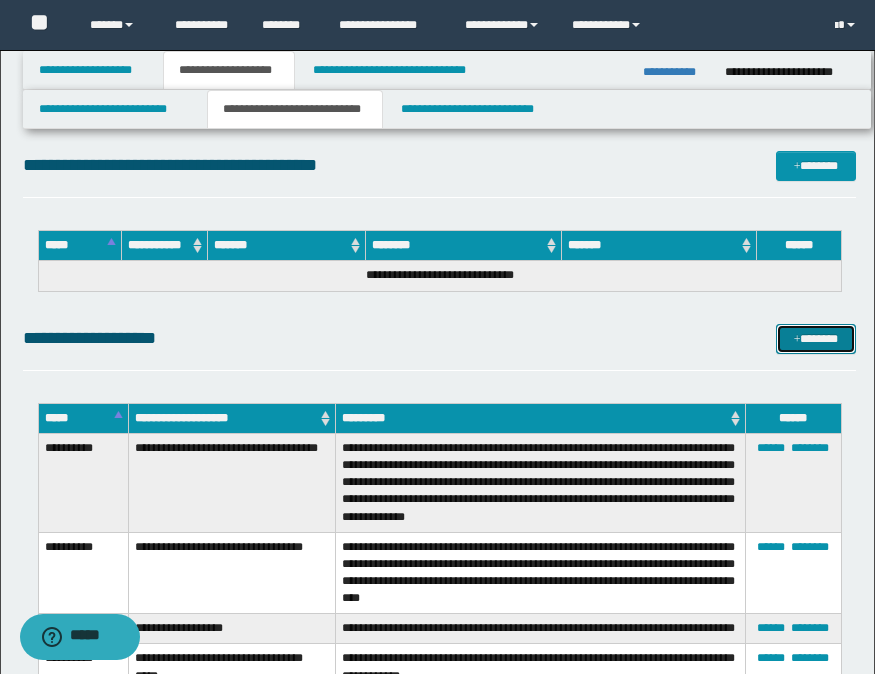 click at bounding box center (797, 340) 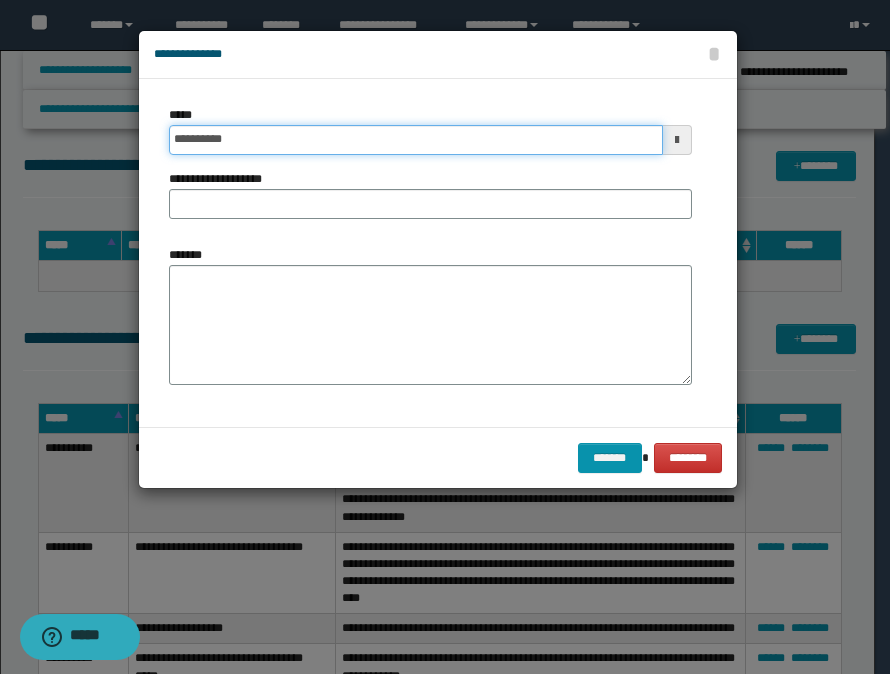 click on "**********" at bounding box center [416, 140] 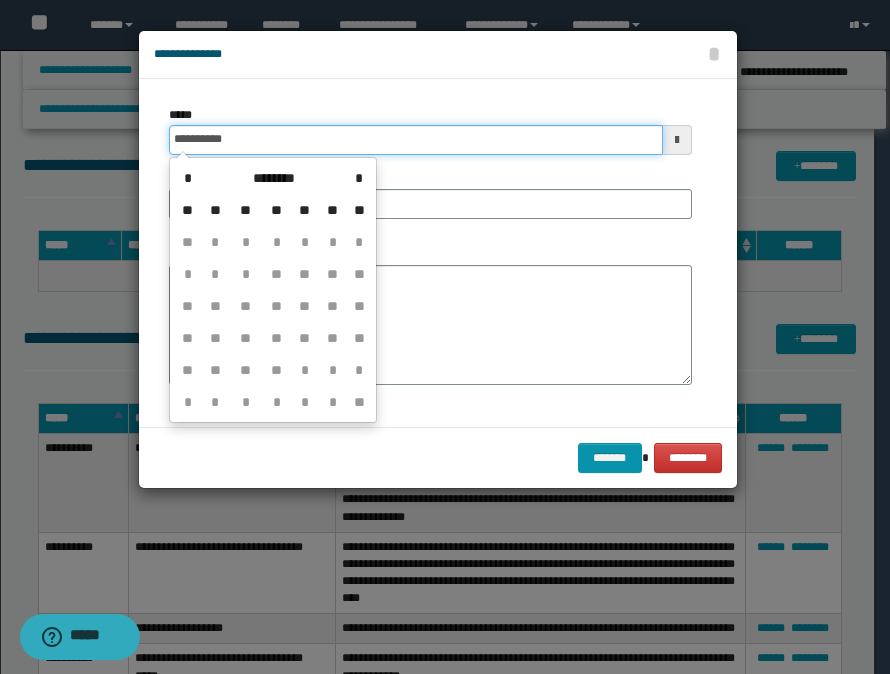 type on "**********" 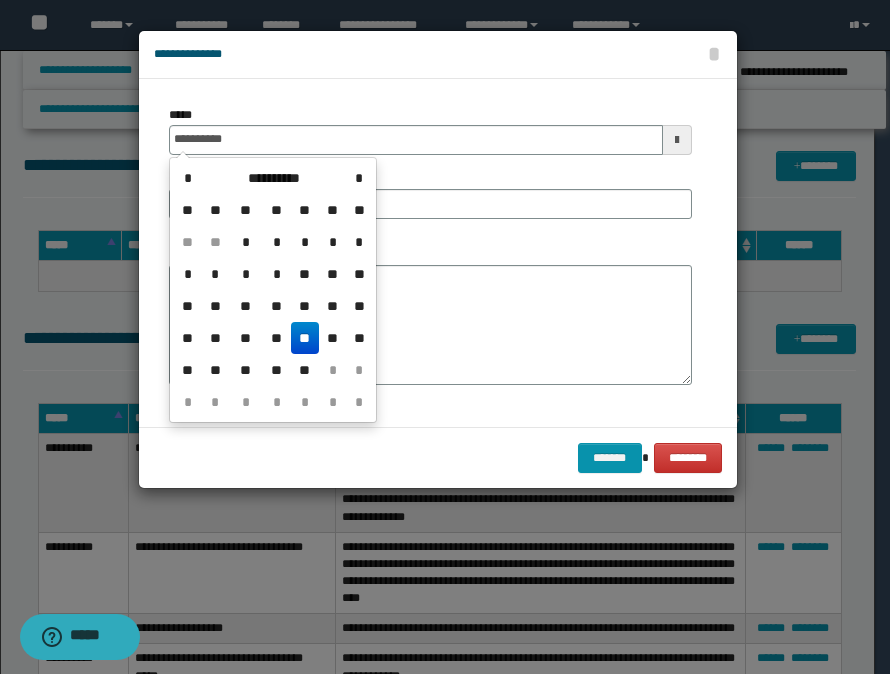 click on "**********" at bounding box center (430, 130) 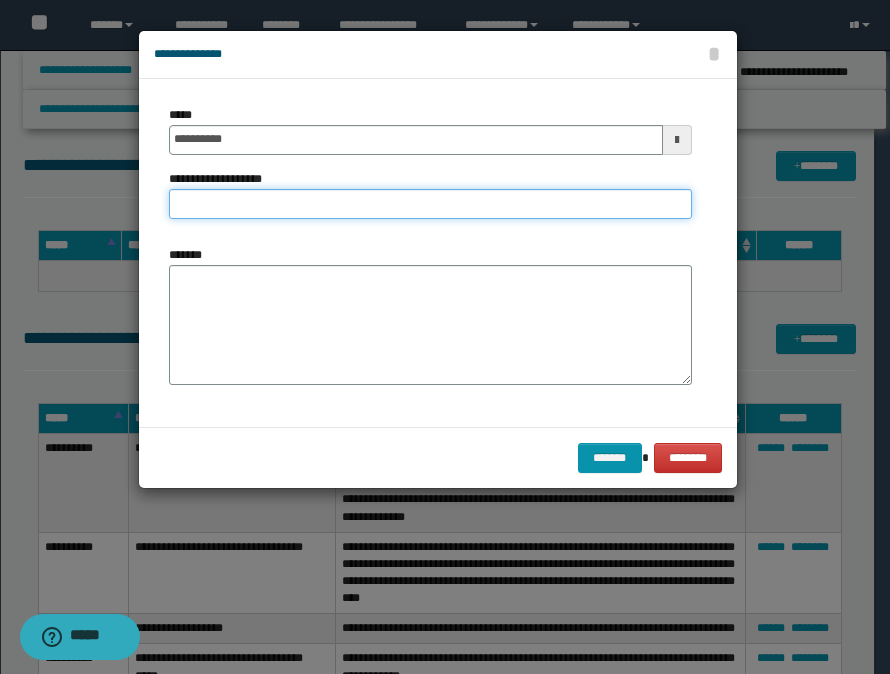 click on "**********" at bounding box center (430, 204) 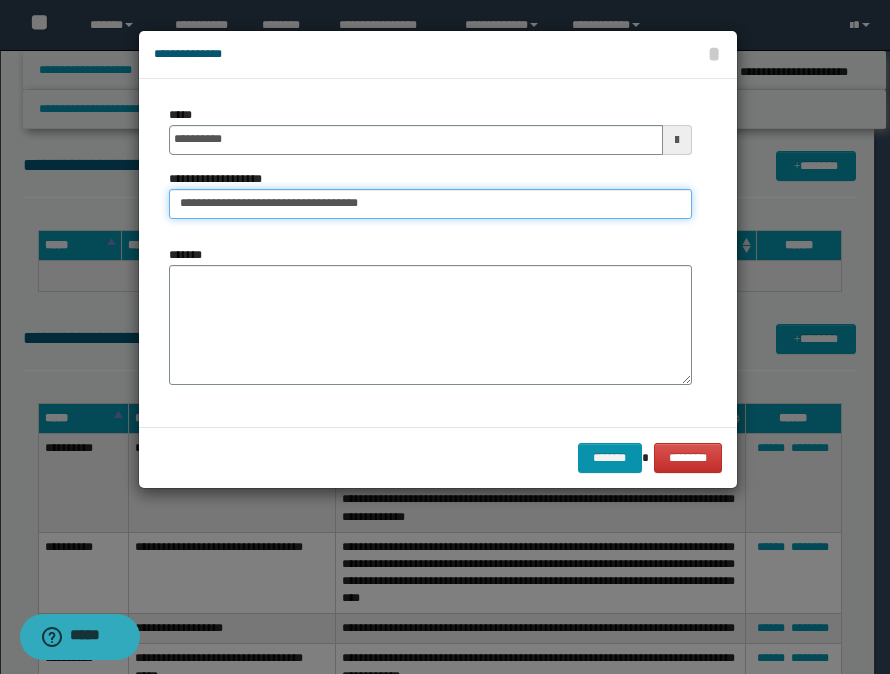 type on "**********" 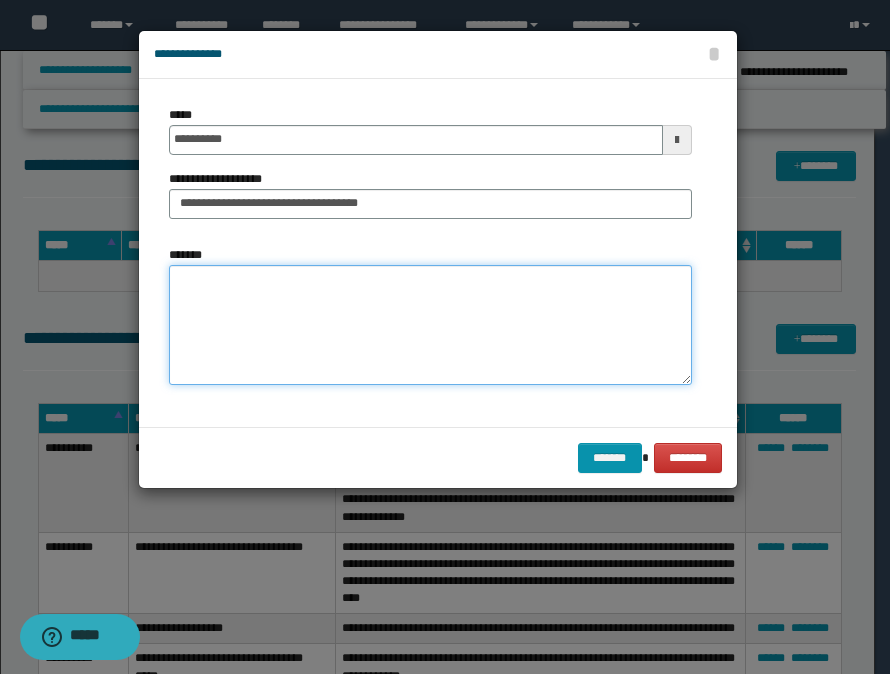 click on "*******" at bounding box center [430, 325] 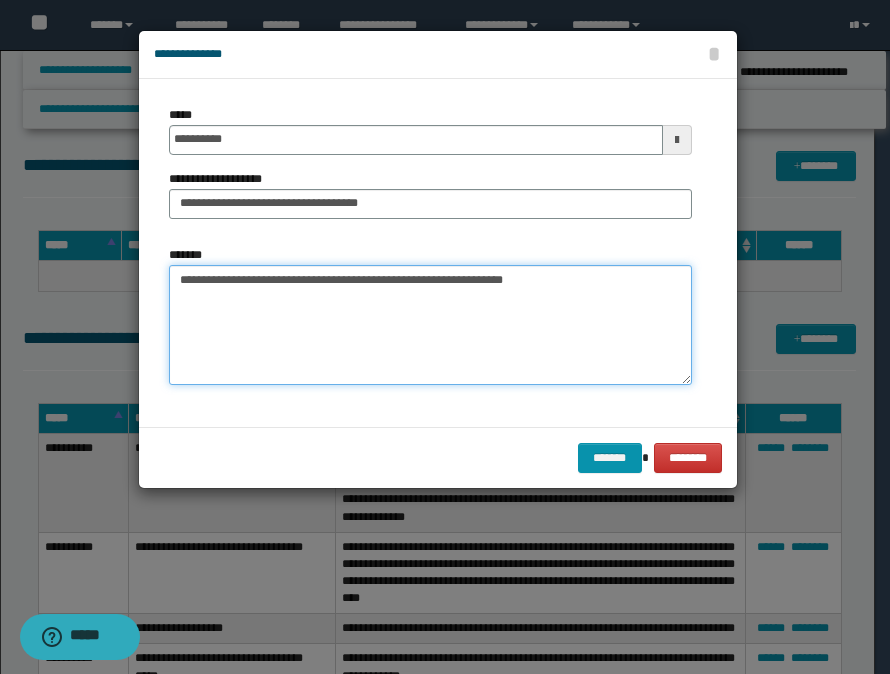 click on "**********" at bounding box center [430, 325] 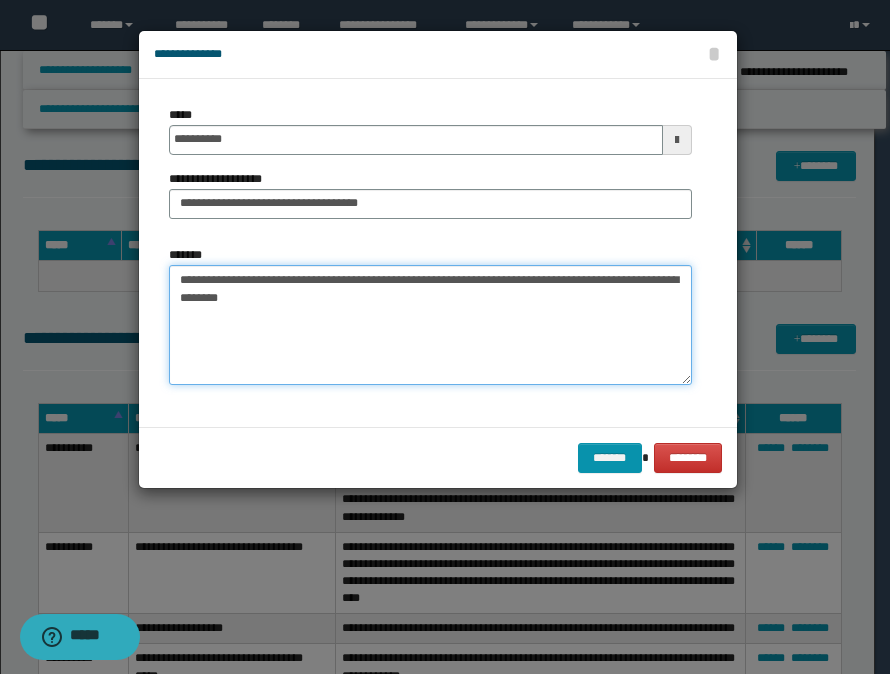 click on "**********" at bounding box center [430, 325] 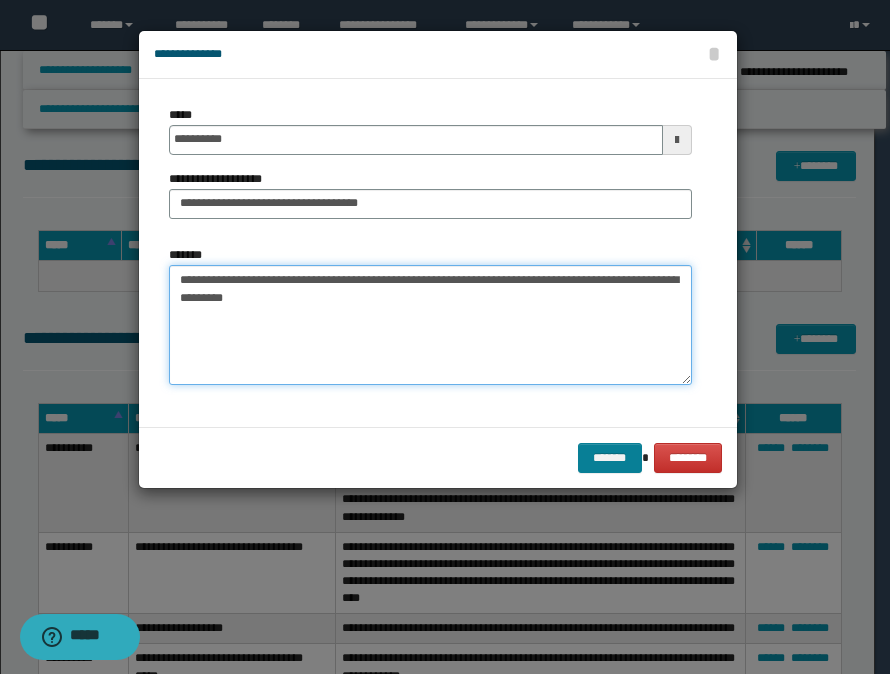 type on "**********" 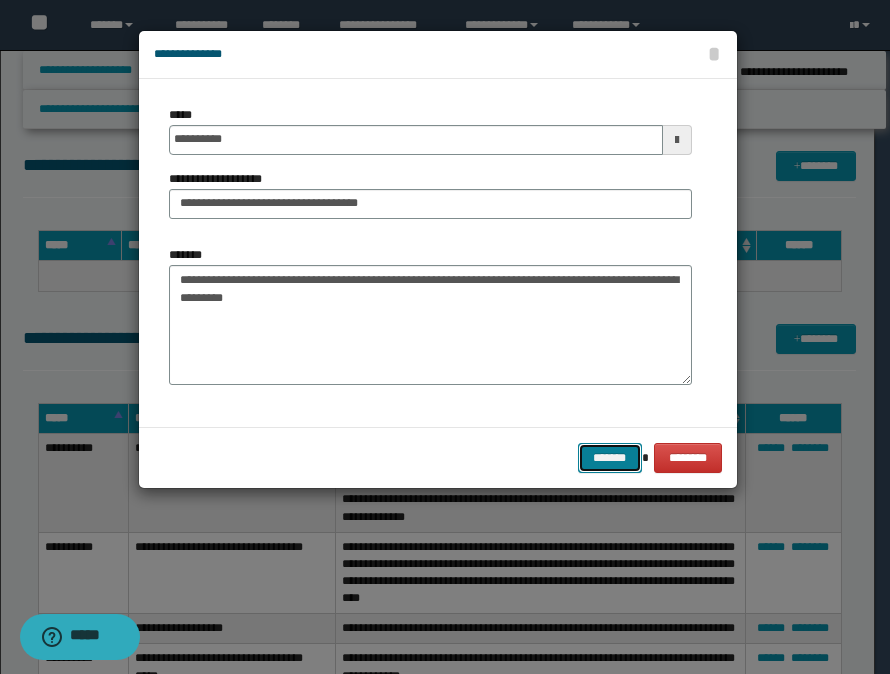 click on "*******" at bounding box center (610, 458) 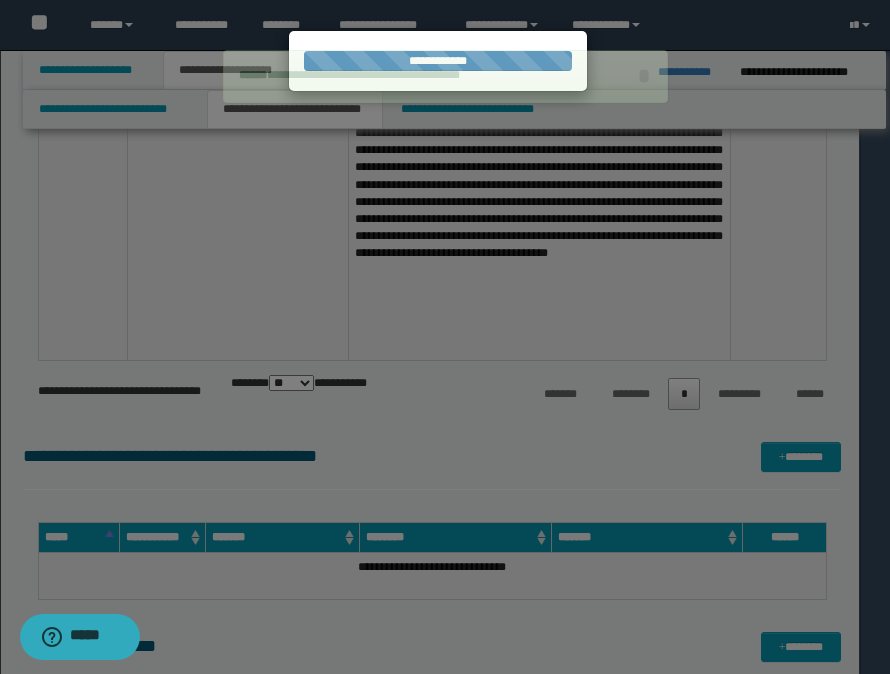 type 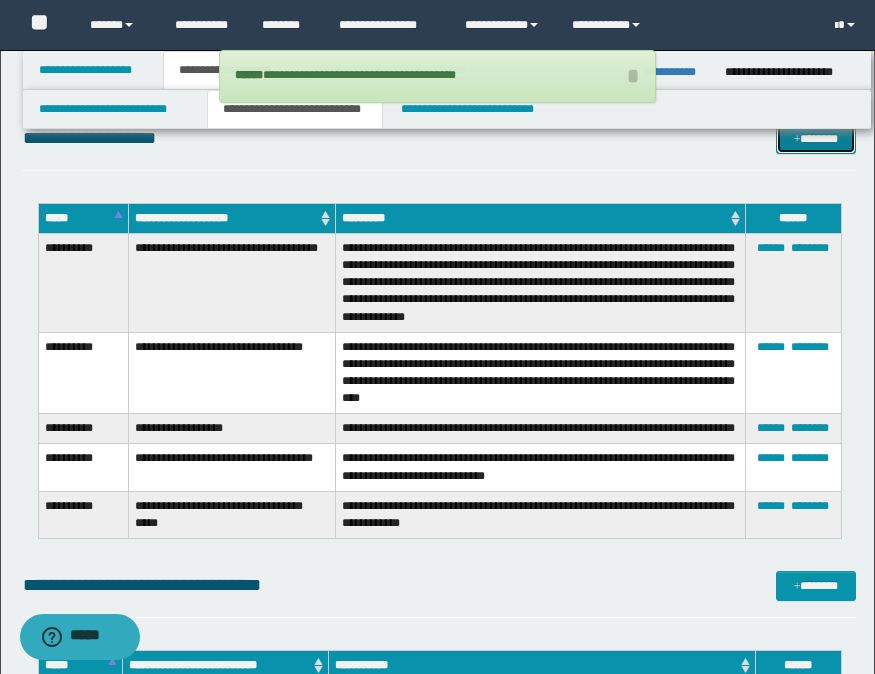 scroll, scrollTop: 9393, scrollLeft: 0, axis: vertical 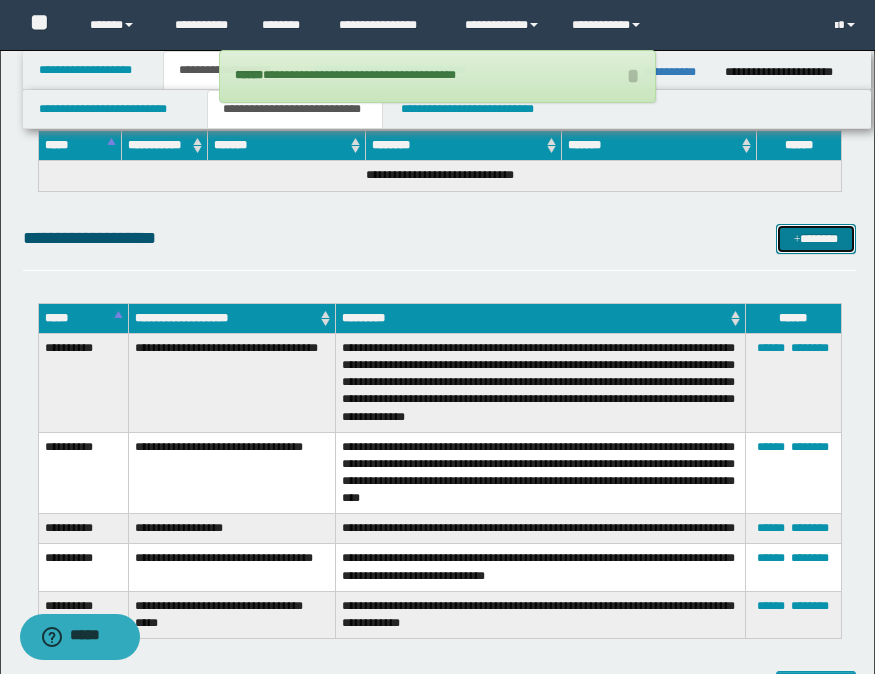 click on "*******" at bounding box center [816, 239] 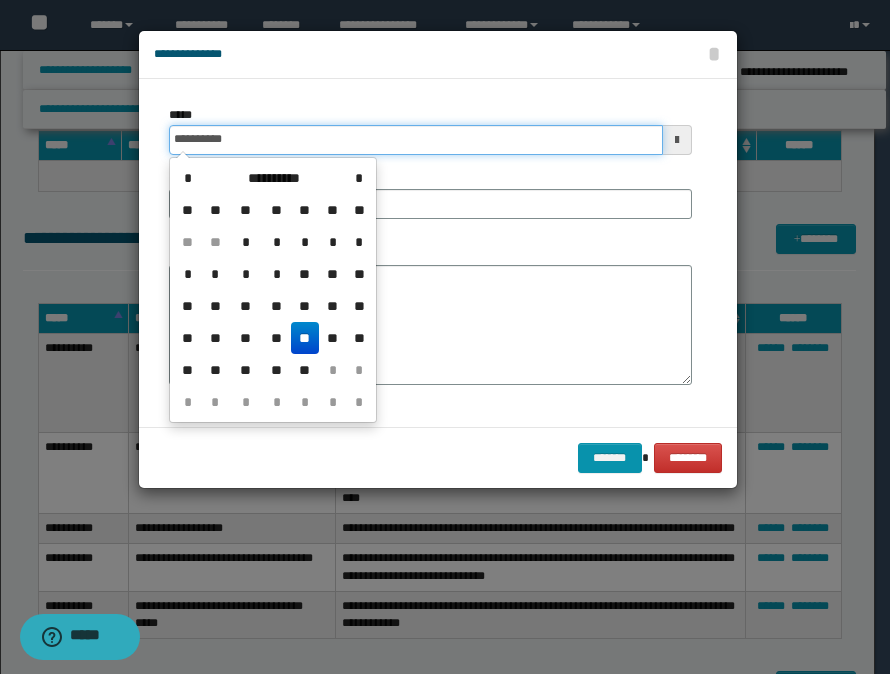 click on "**********" at bounding box center (416, 140) 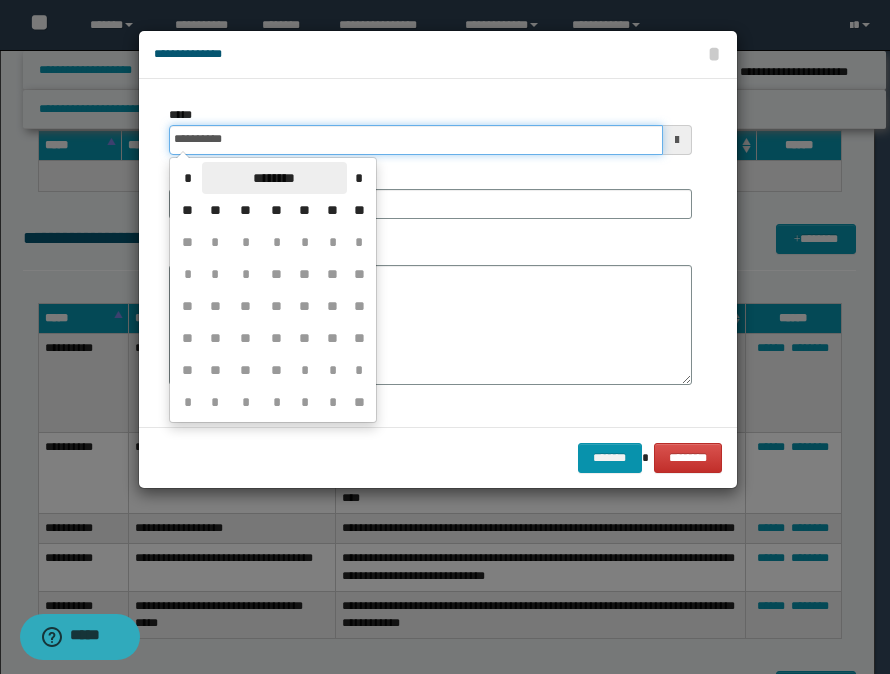type on "**********" 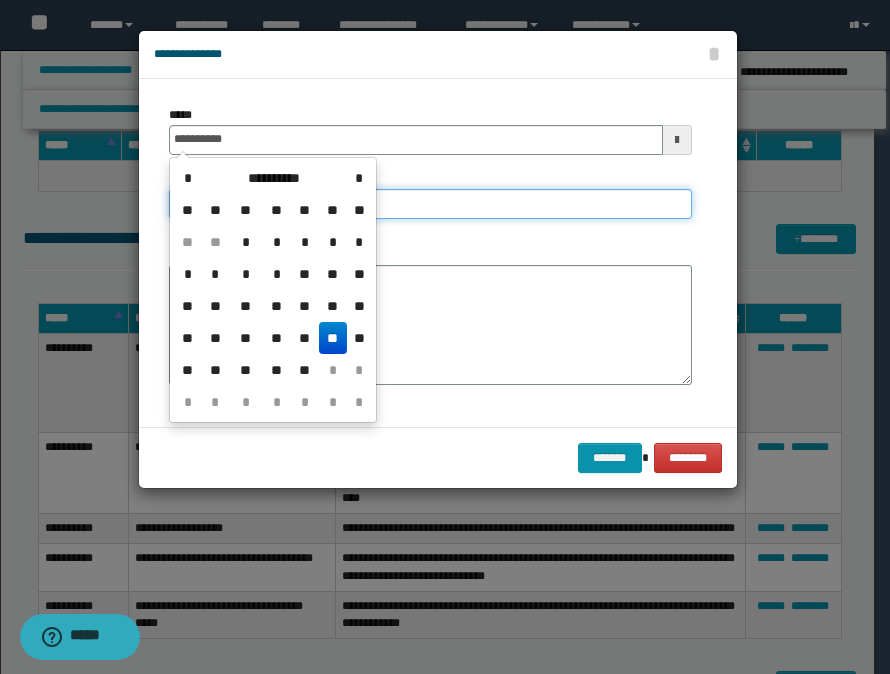 click on "**********" at bounding box center [430, 204] 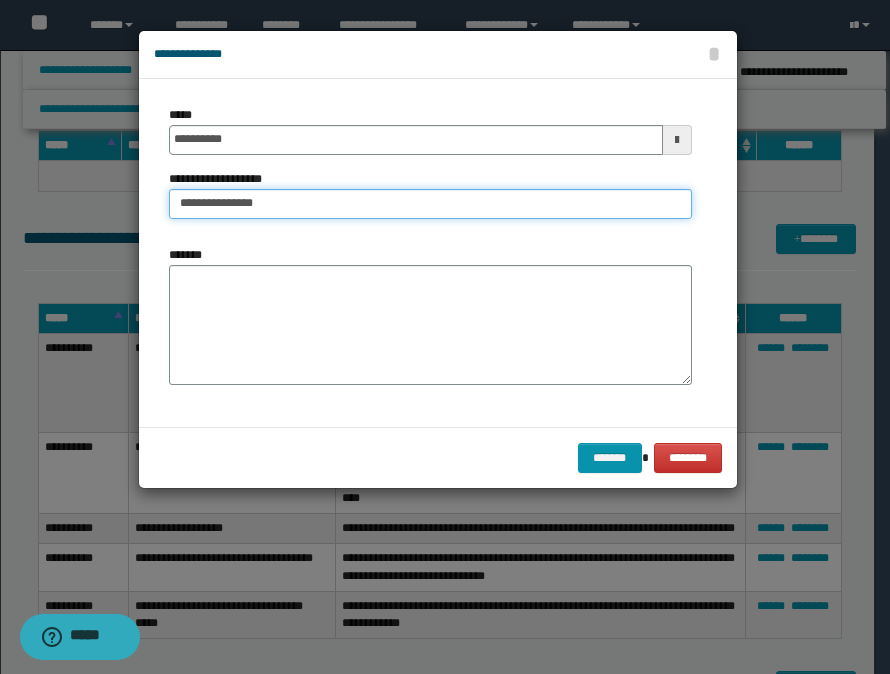 type on "**********" 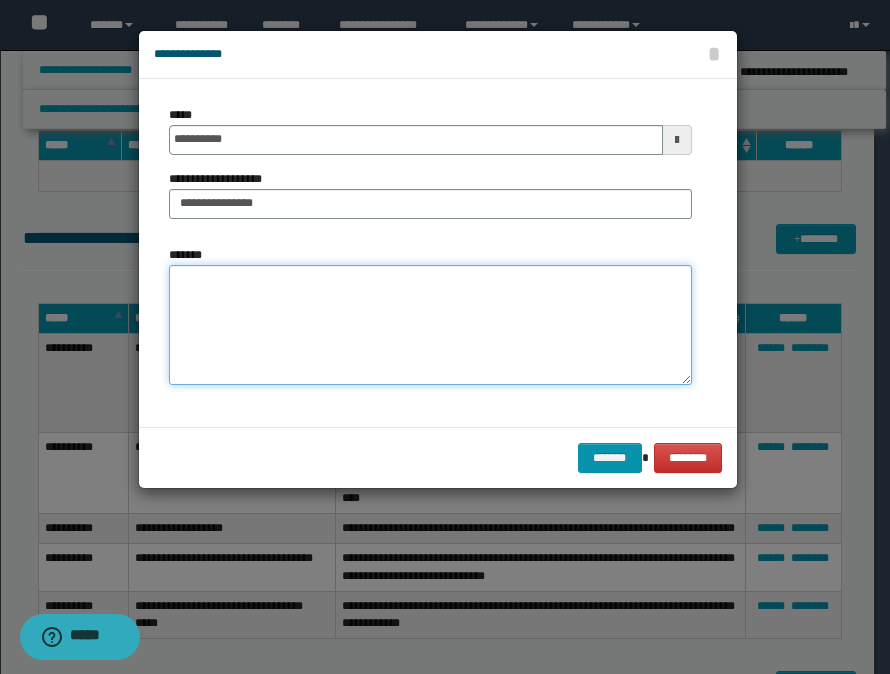 click on "*******" at bounding box center (430, 325) 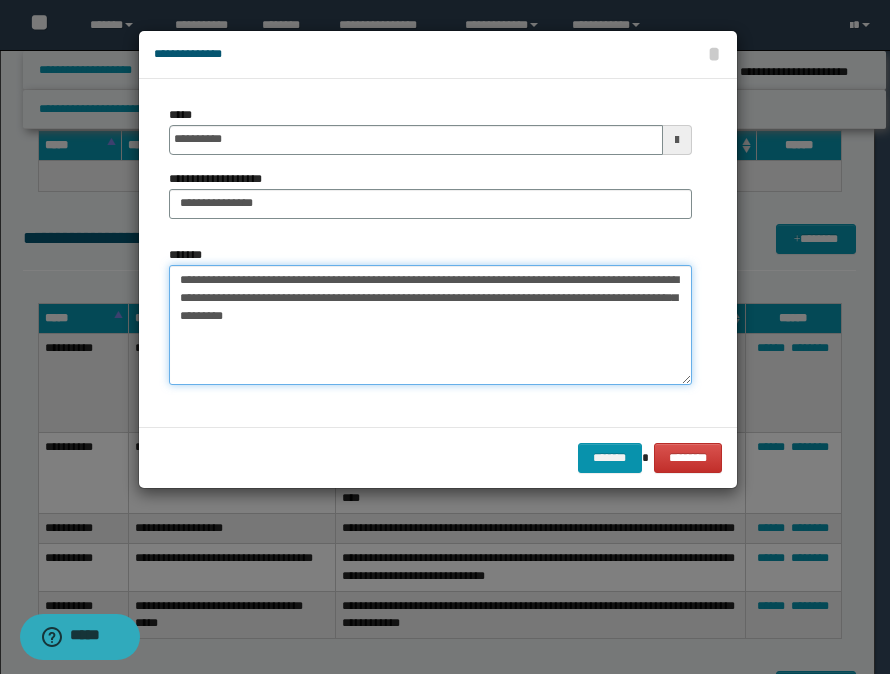click on "**********" at bounding box center [430, 325] 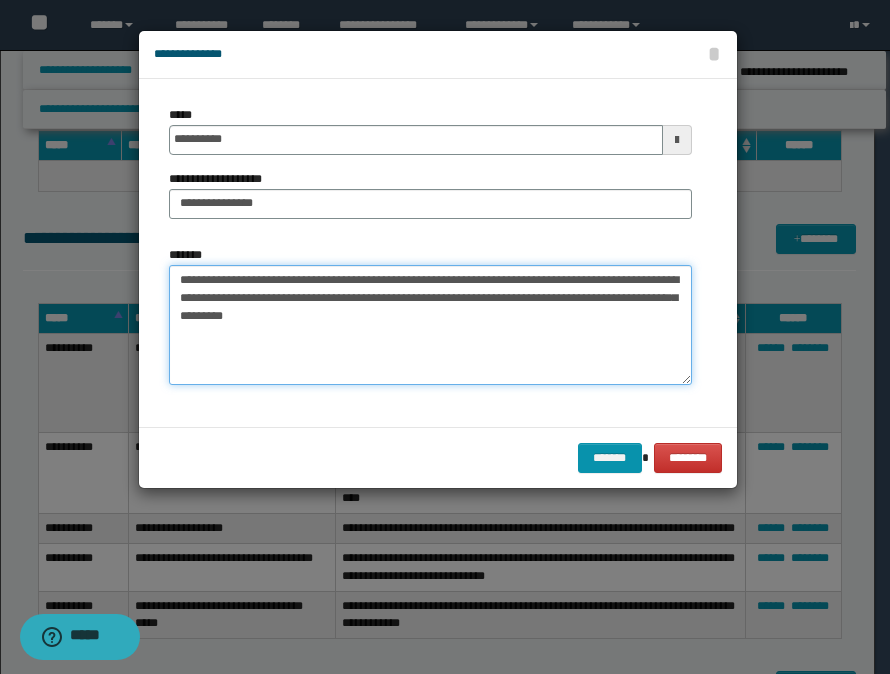 click on "**********" at bounding box center (430, 325) 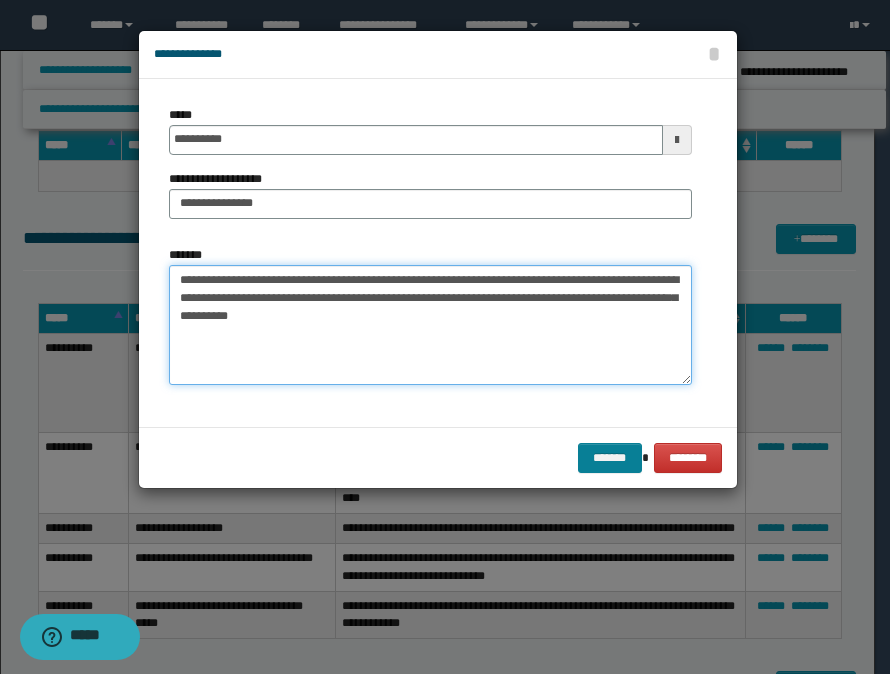 type on "**********" 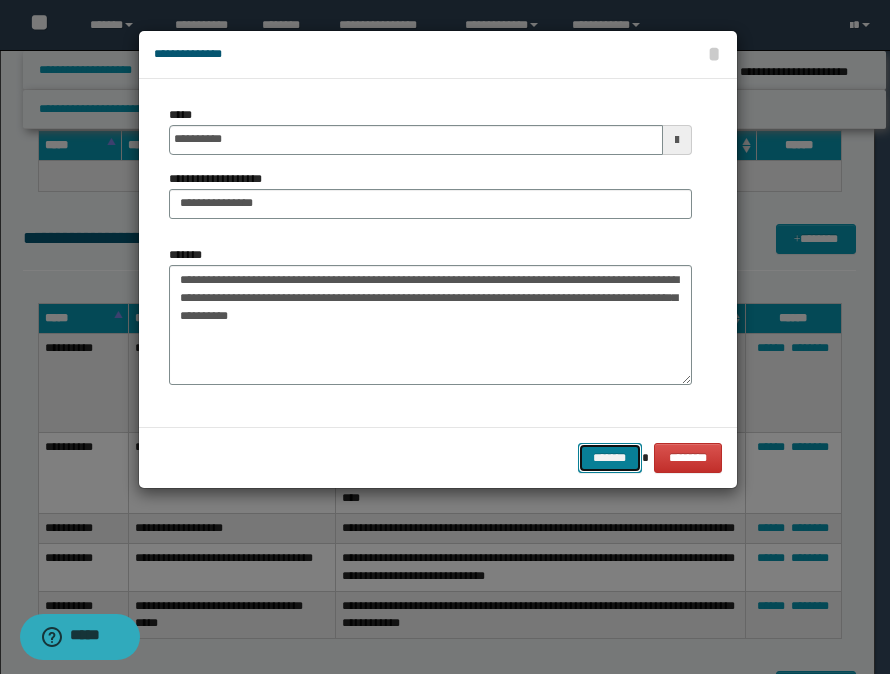 click on "*******" at bounding box center [610, 458] 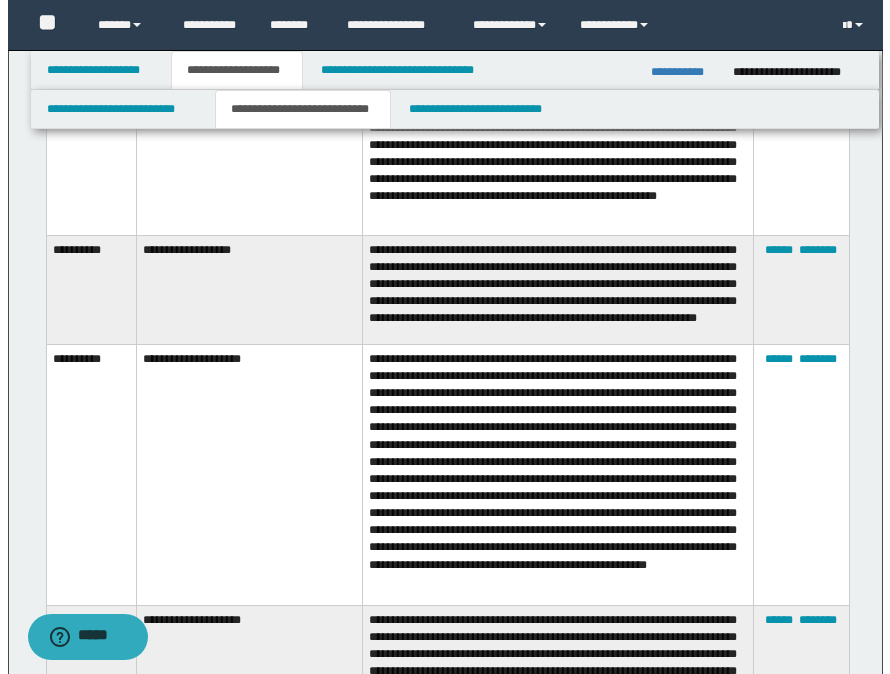 scroll, scrollTop: 4393, scrollLeft: 0, axis: vertical 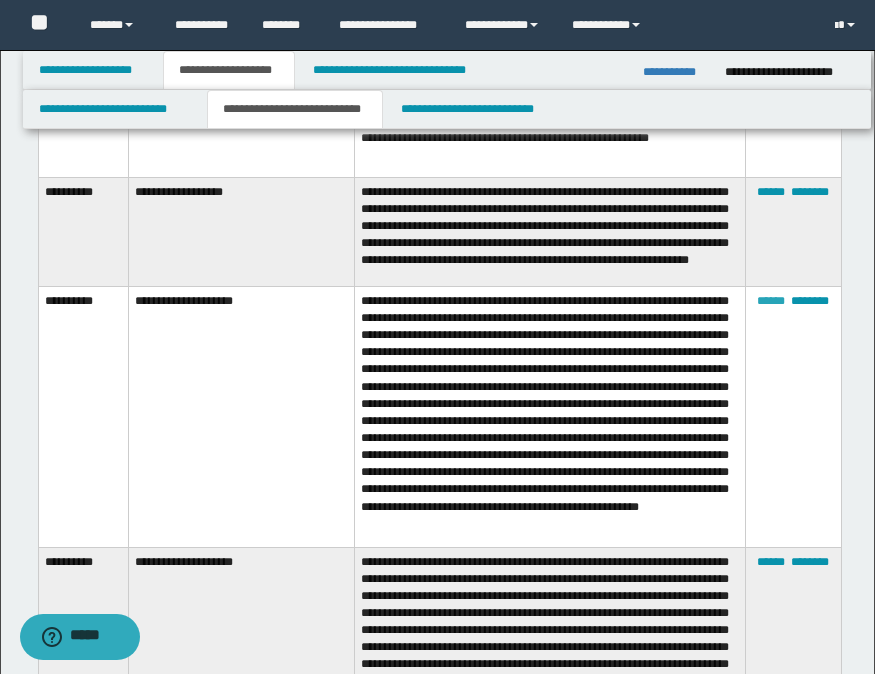 click on "******" at bounding box center [771, 301] 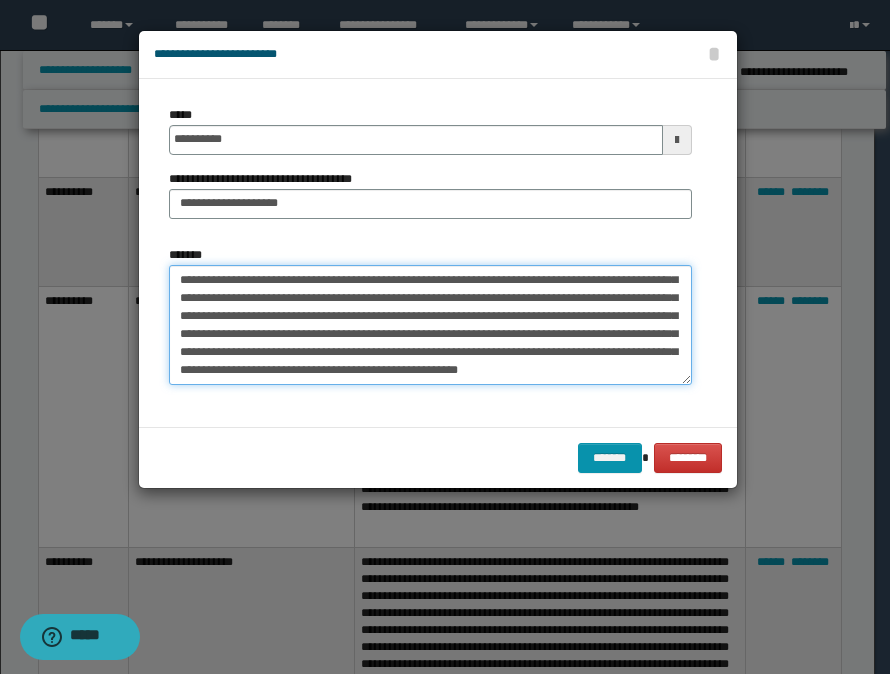 click on "**********" at bounding box center [430, 325] 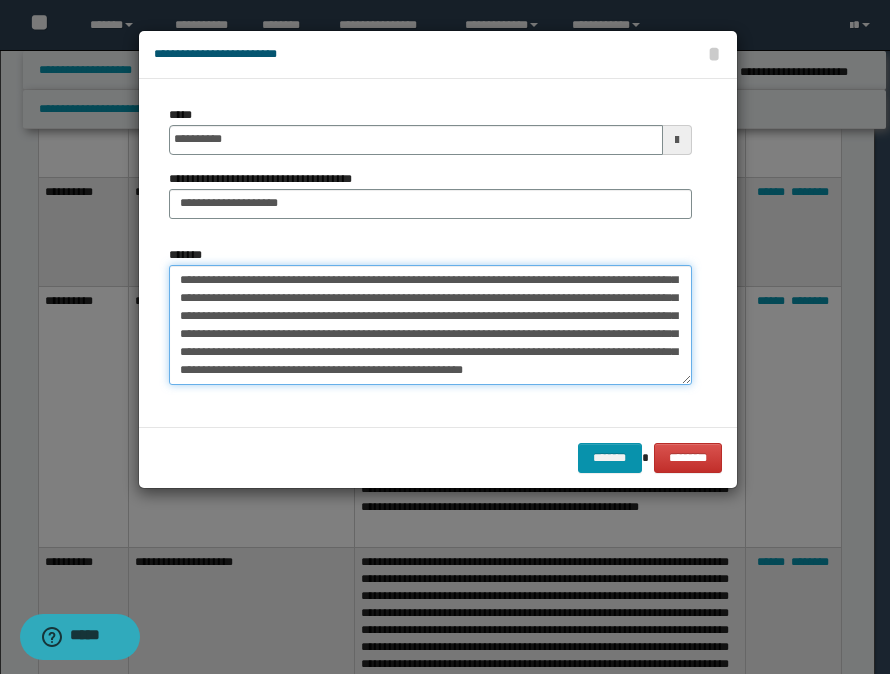 paste on "**********" 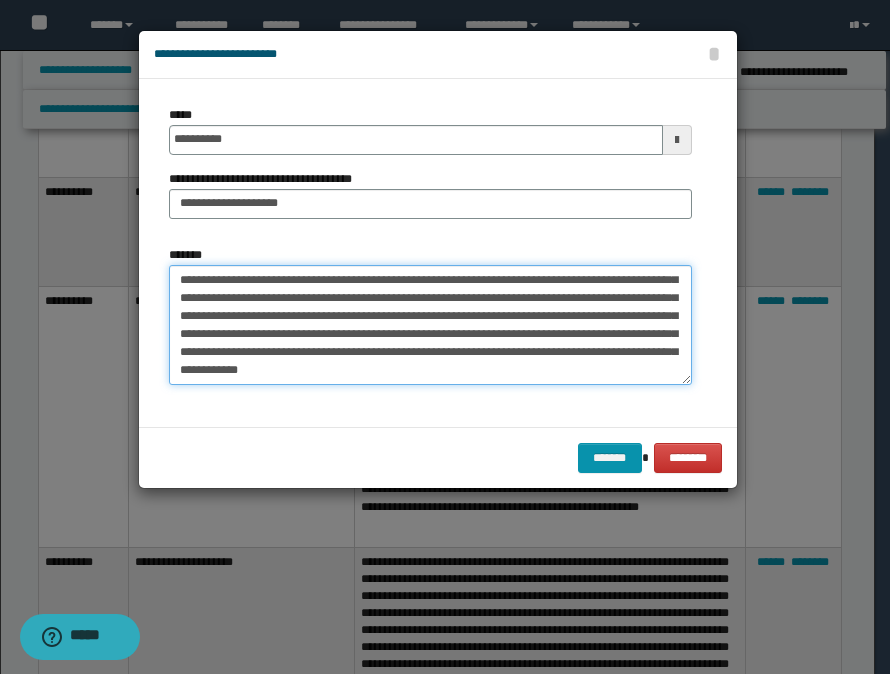 scroll, scrollTop: 156, scrollLeft: 0, axis: vertical 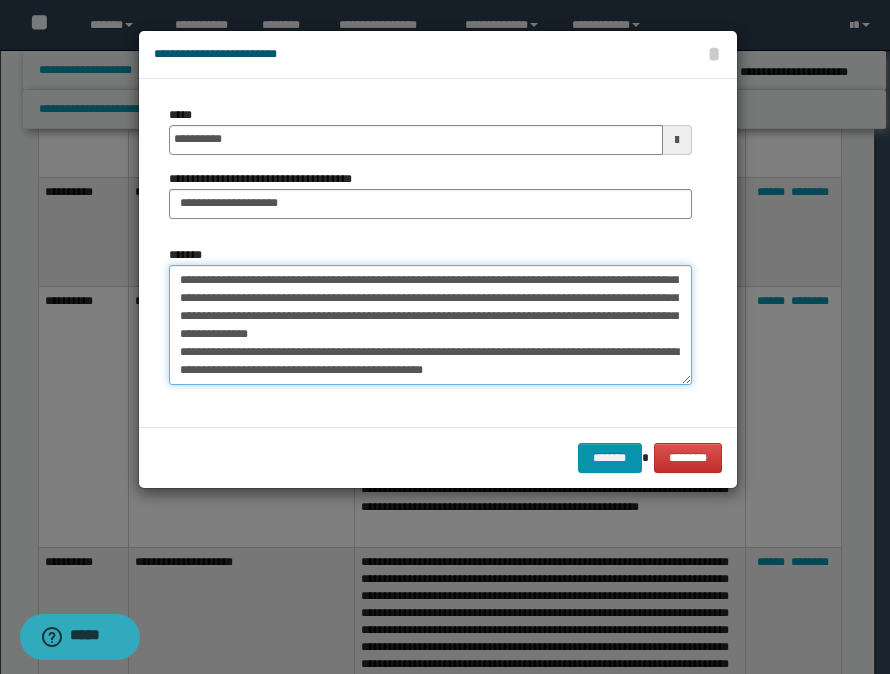 click on "*******" at bounding box center [430, 325] 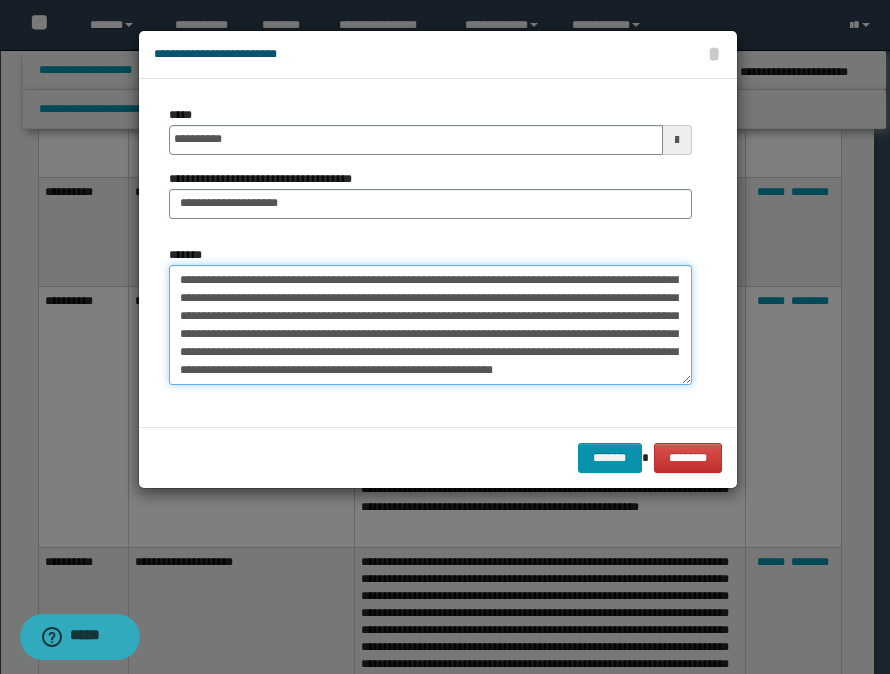 scroll, scrollTop: 138, scrollLeft: 0, axis: vertical 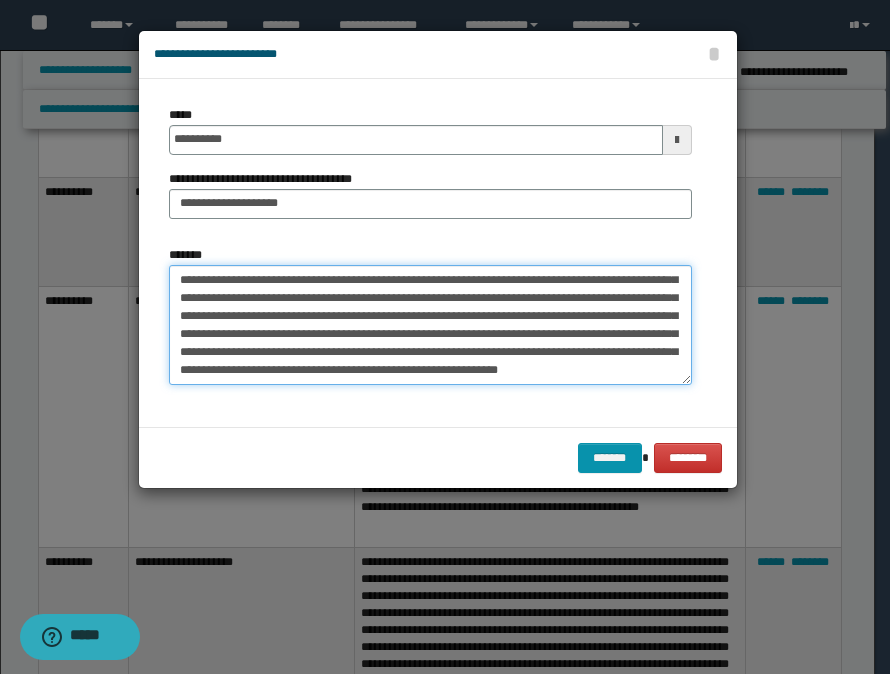click on "*******" at bounding box center [430, 325] 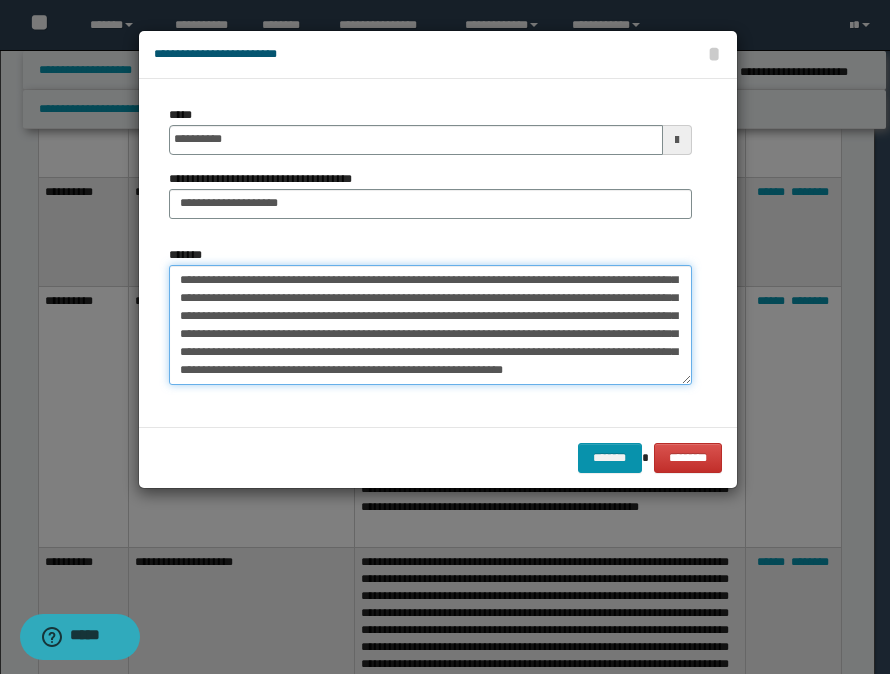click on "*******" at bounding box center [430, 325] 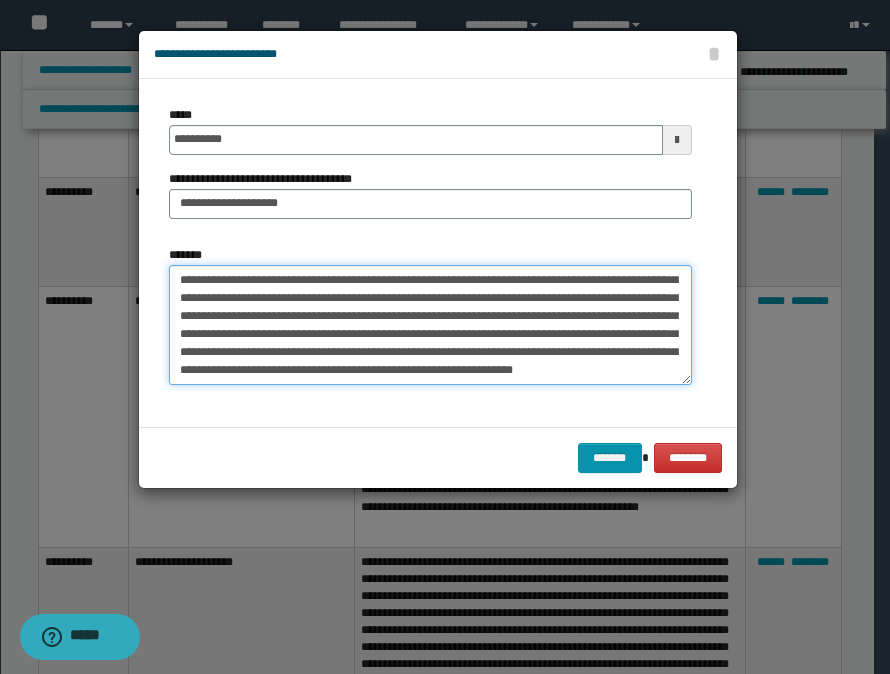 click on "*******" at bounding box center [430, 325] 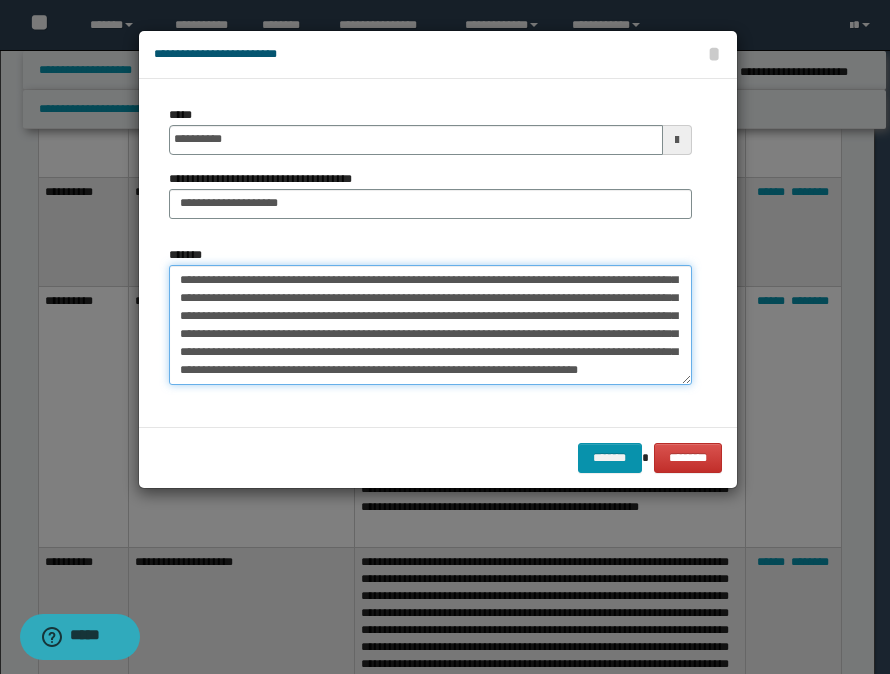 click on "*******" at bounding box center (430, 325) 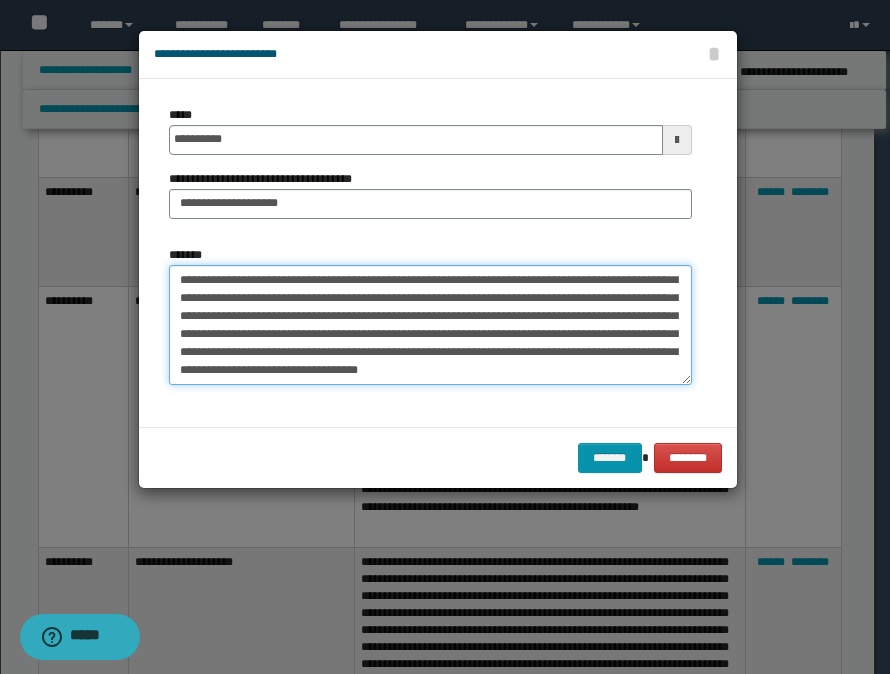 scroll, scrollTop: 174, scrollLeft: 0, axis: vertical 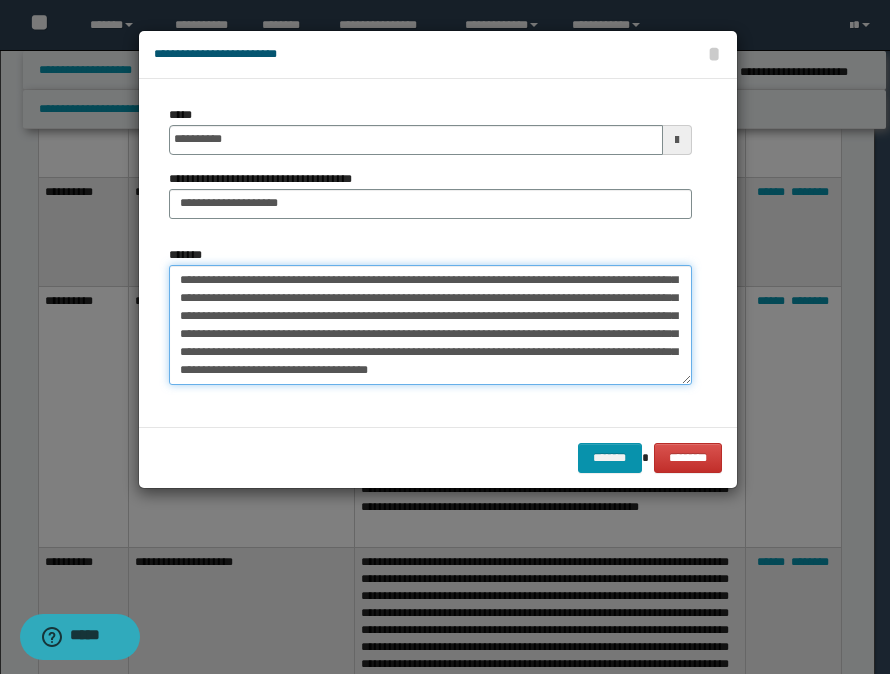 click on "*******" at bounding box center [430, 325] 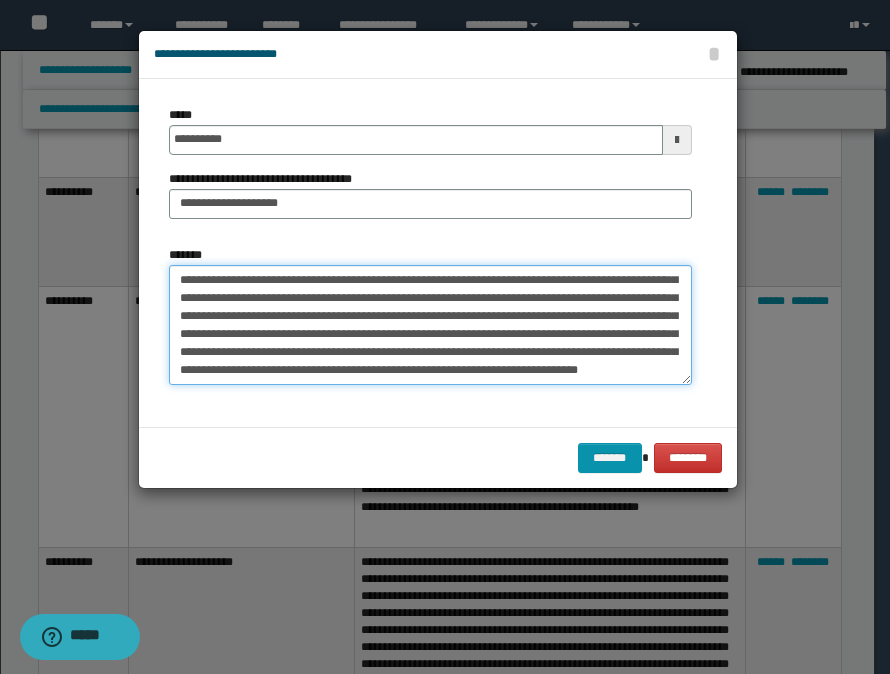click on "*******" at bounding box center (430, 325) 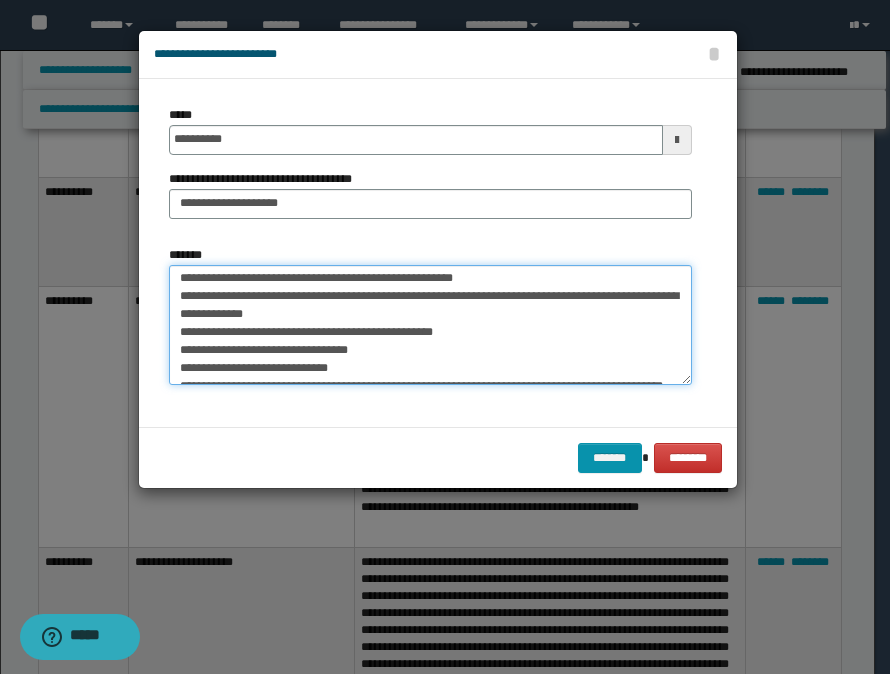 scroll, scrollTop: 190, scrollLeft: 0, axis: vertical 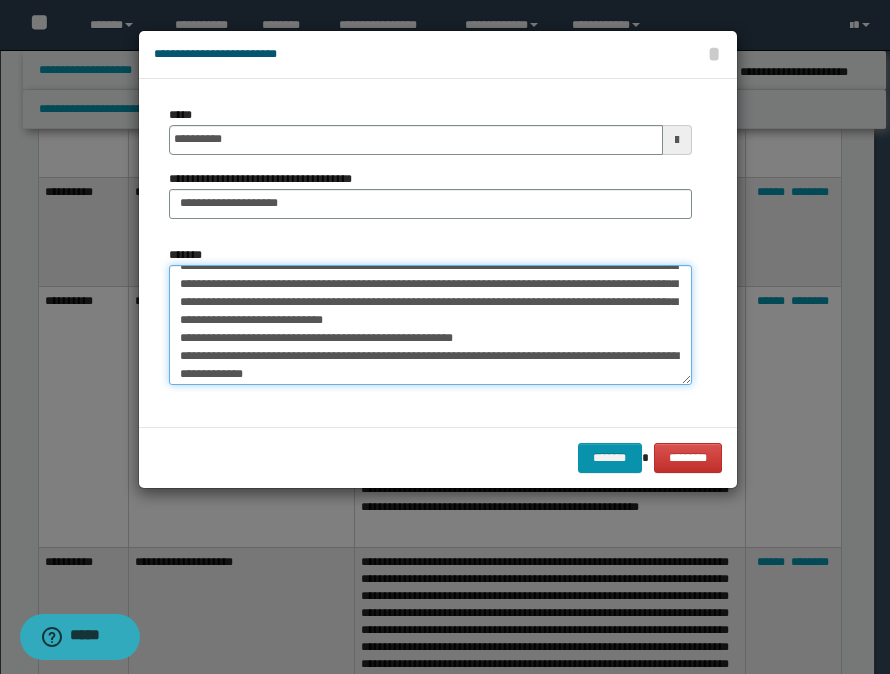 click on "*******" at bounding box center [430, 325] 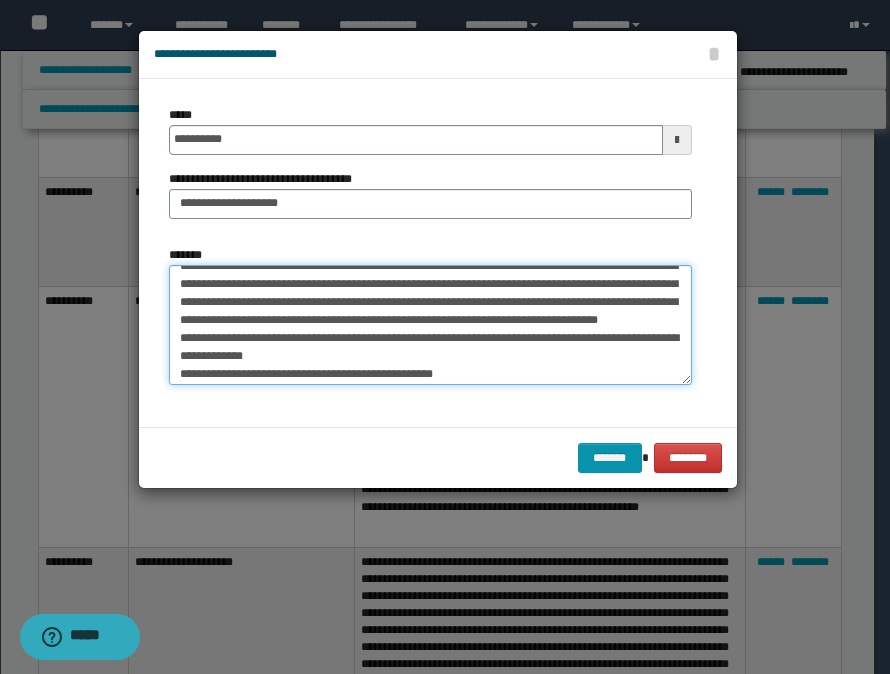 scroll, scrollTop: 212, scrollLeft: 0, axis: vertical 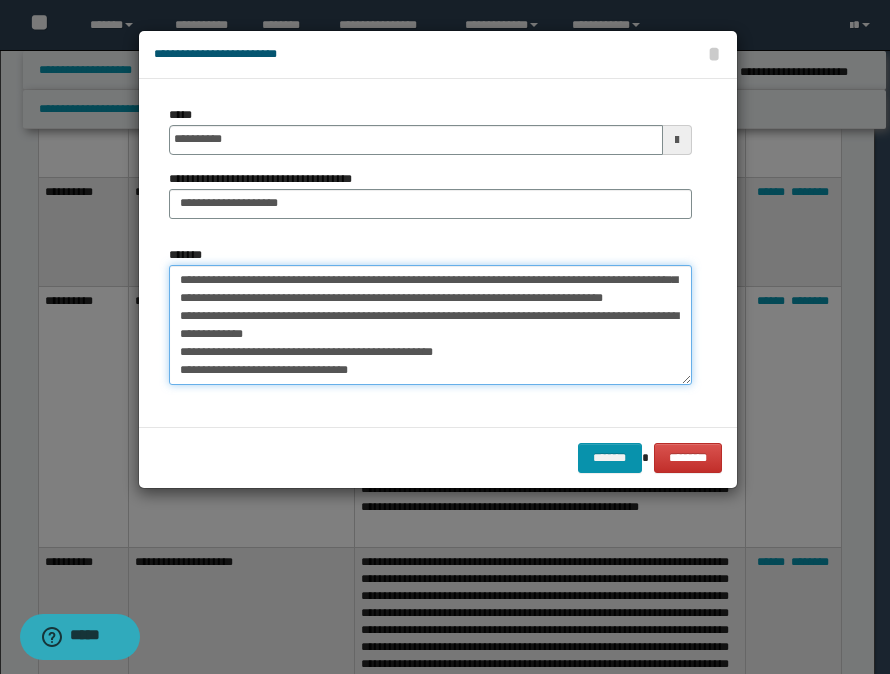 click on "*******" at bounding box center (430, 325) 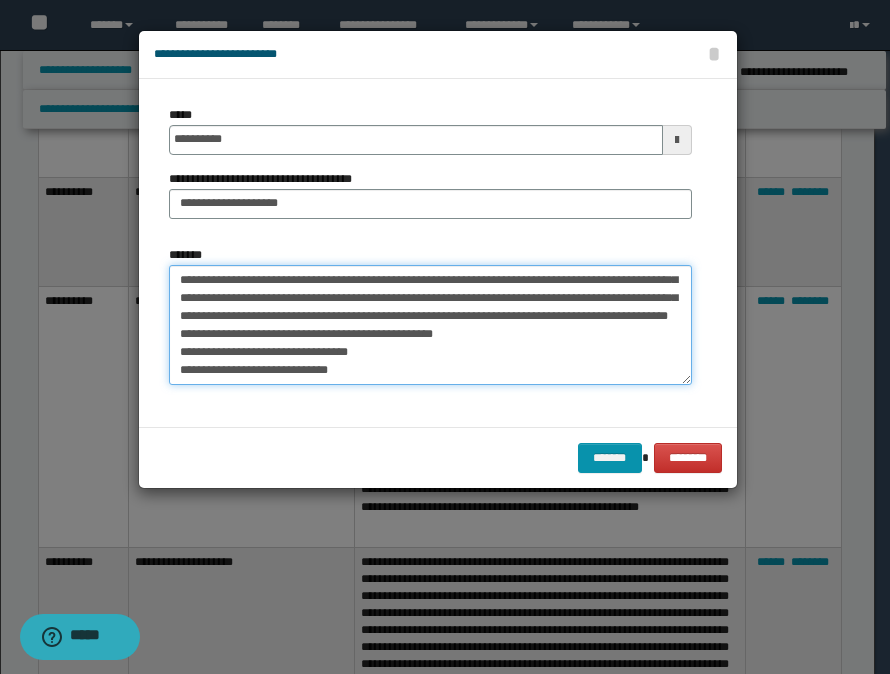 scroll, scrollTop: 234, scrollLeft: 0, axis: vertical 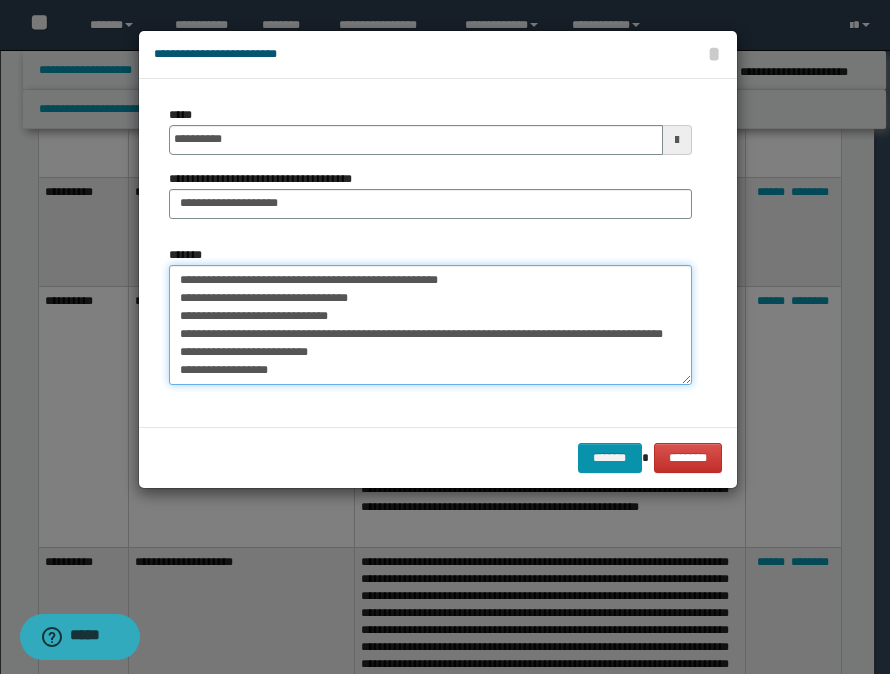 drag, startPoint x: 236, startPoint y: 285, endPoint x: 252, endPoint y: 284, distance: 16.03122 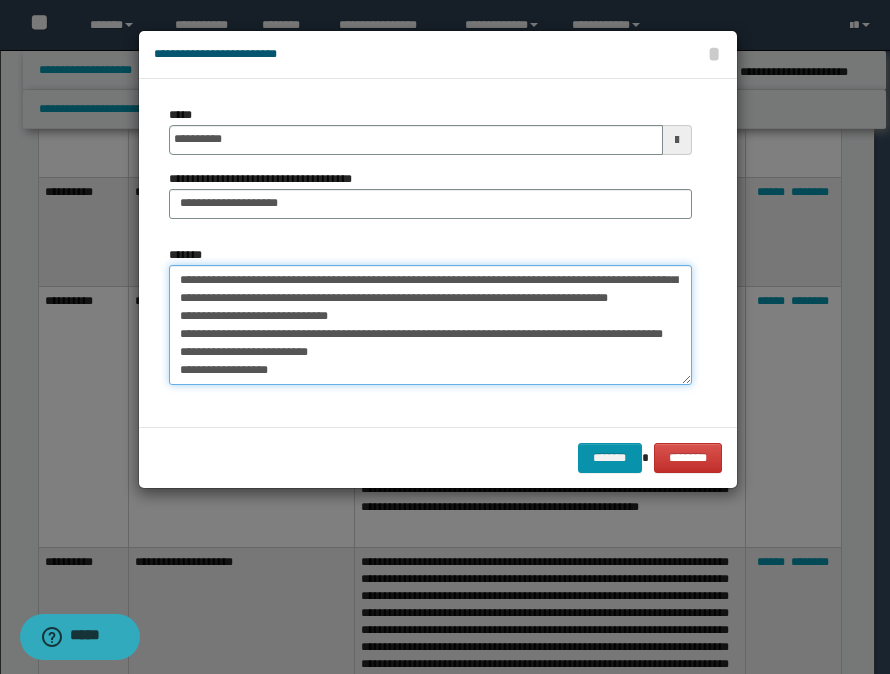 scroll, scrollTop: 338, scrollLeft: 0, axis: vertical 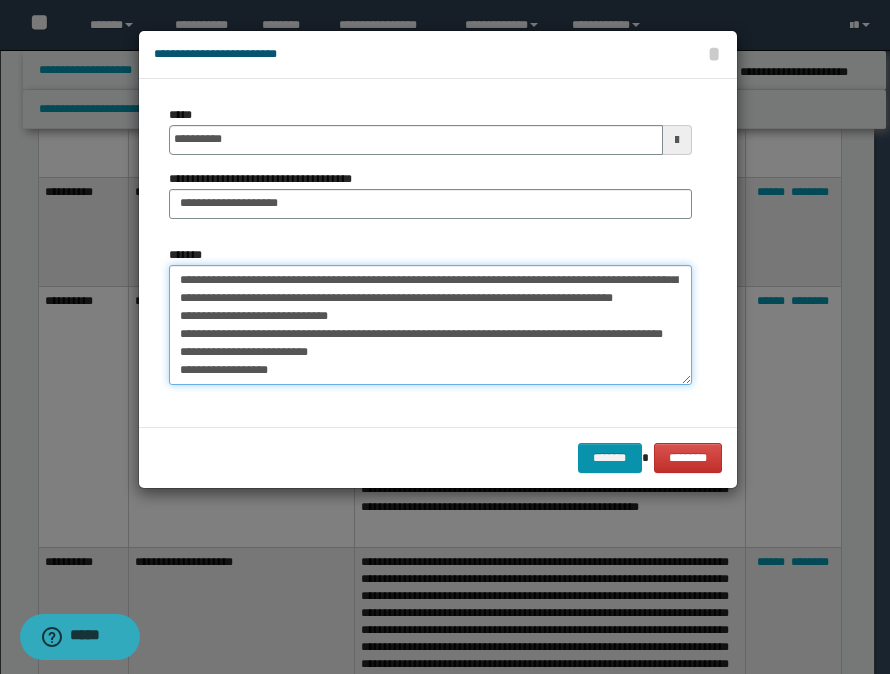 click on "*******" at bounding box center (430, 325) 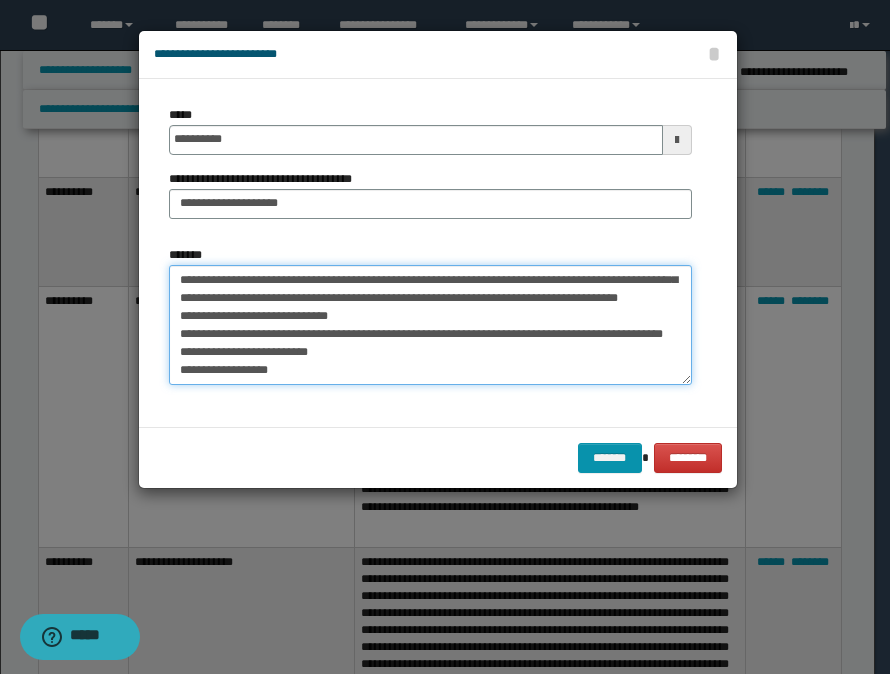 click on "*******" at bounding box center (430, 325) 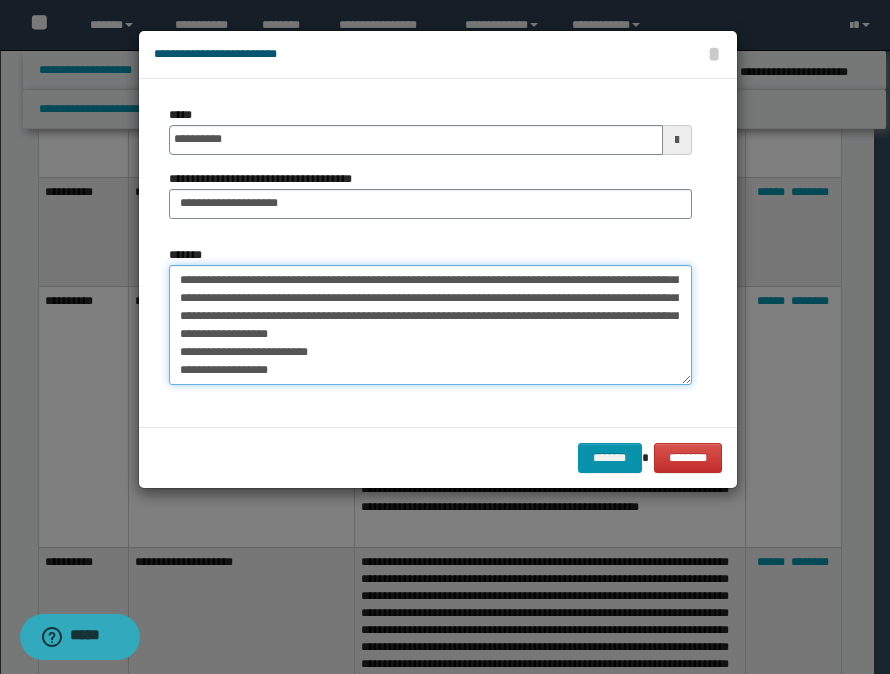 scroll, scrollTop: 302, scrollLeft: 0, axis: vertical 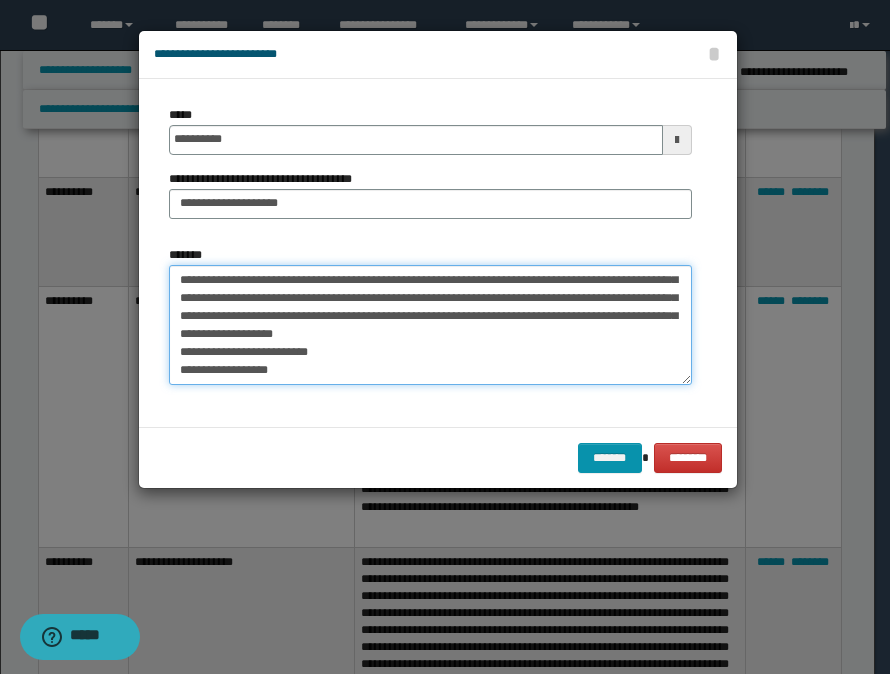 drag, startPoint x: 627, startPoint y: 340, endPoint x: 660, endPoint y: 341, distance: 33.01515 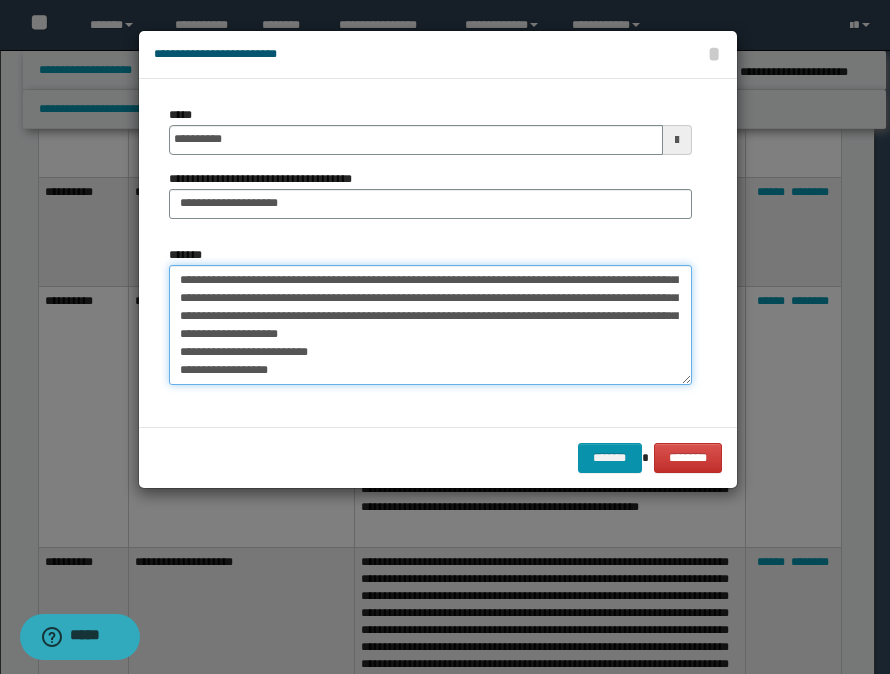 click on "*******" at bounding box center [430, 325] 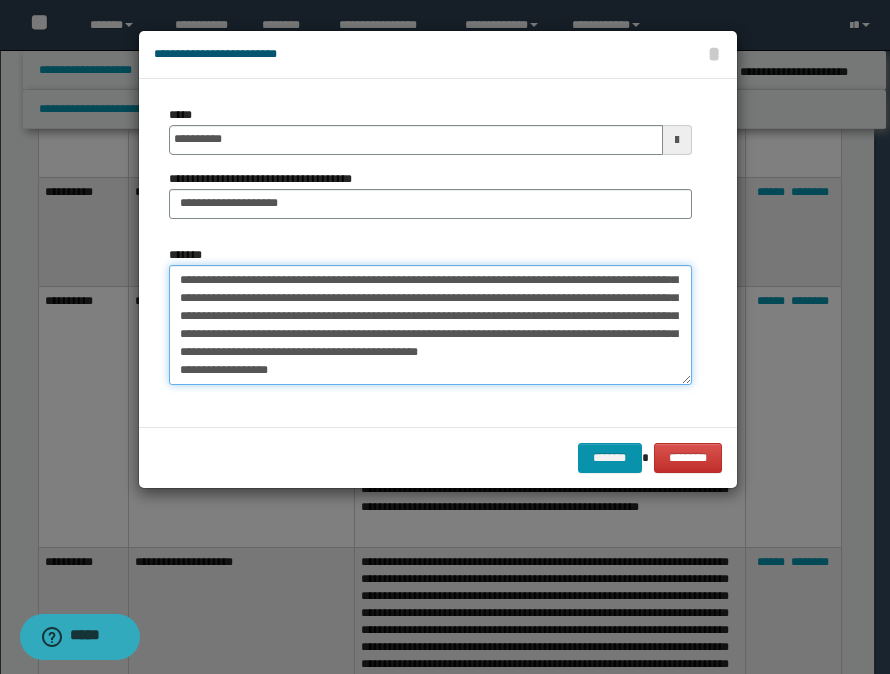scroll, scrollTop: 324, scrollLeft: 0, axis: vertical 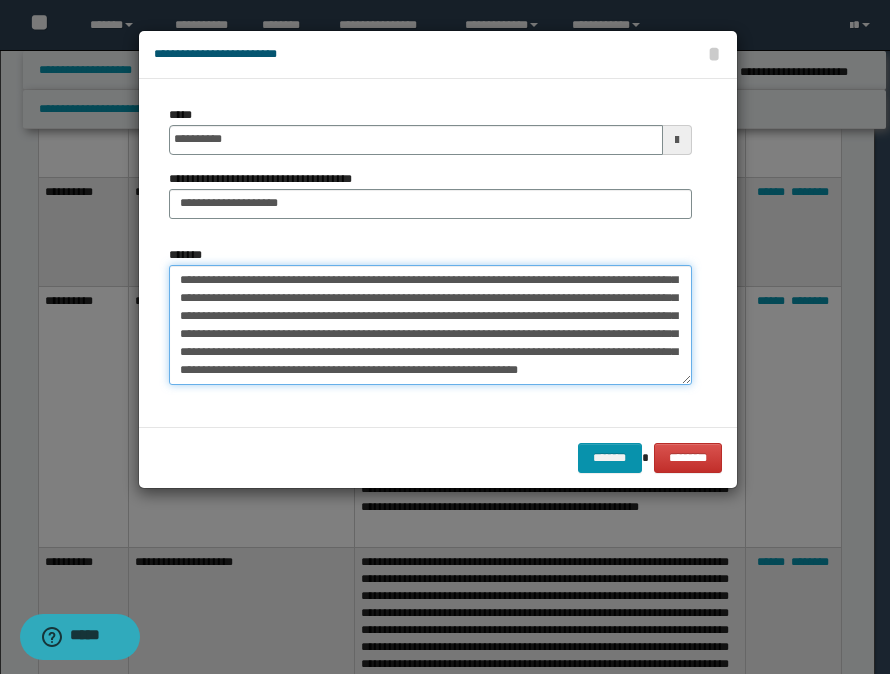 click on "*******" at bounding box center (430, 325) 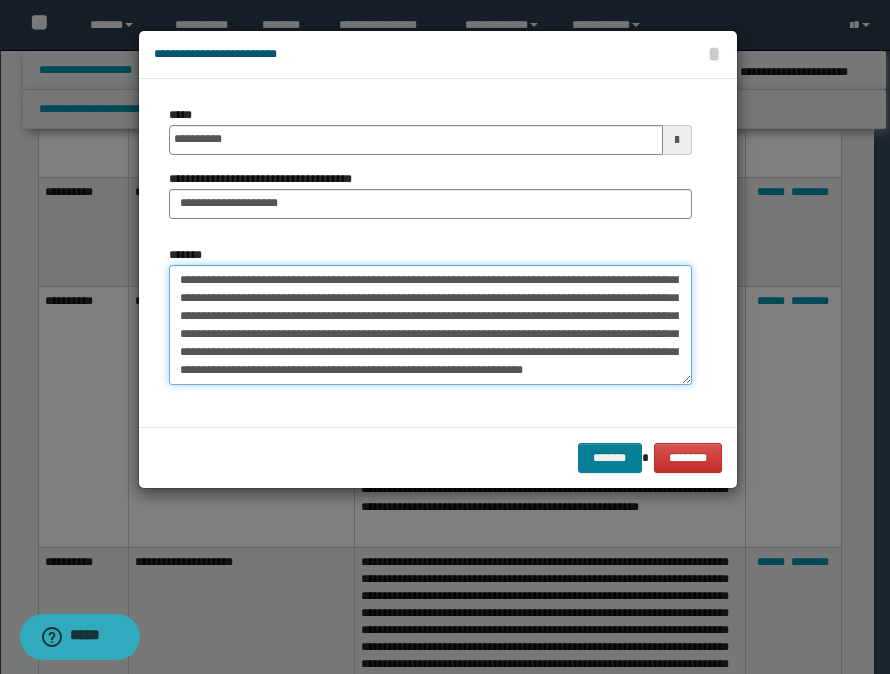 type on "**********" 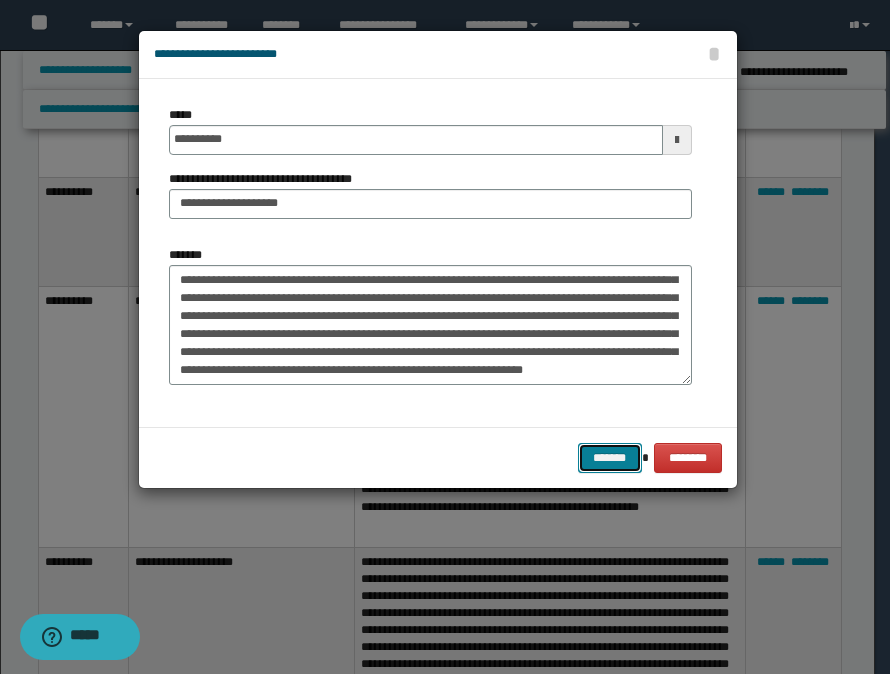 click on "*******" at bounding box center [610, 458] 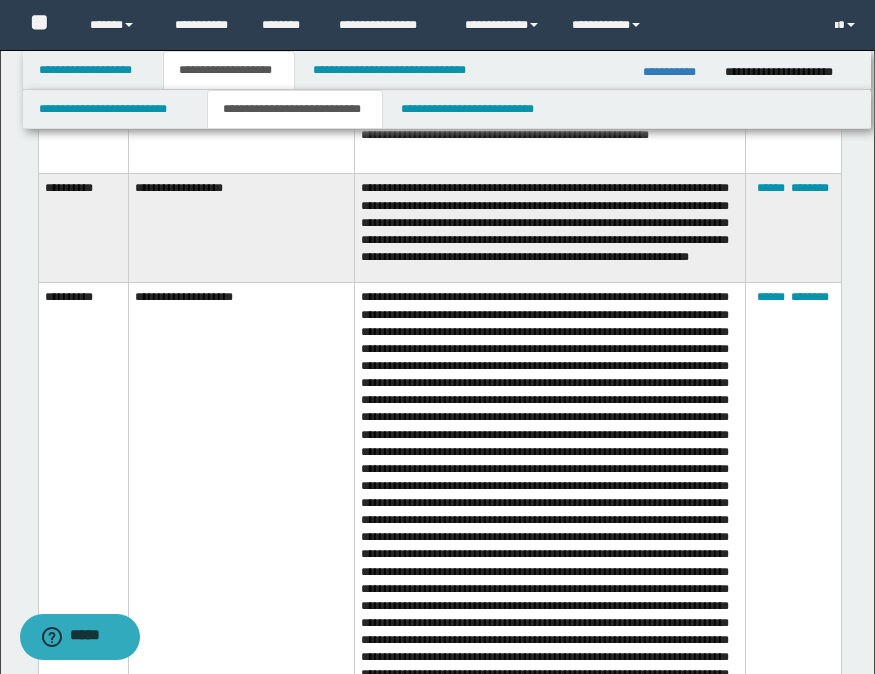 click on "**********" at bounding box center (241, 546) 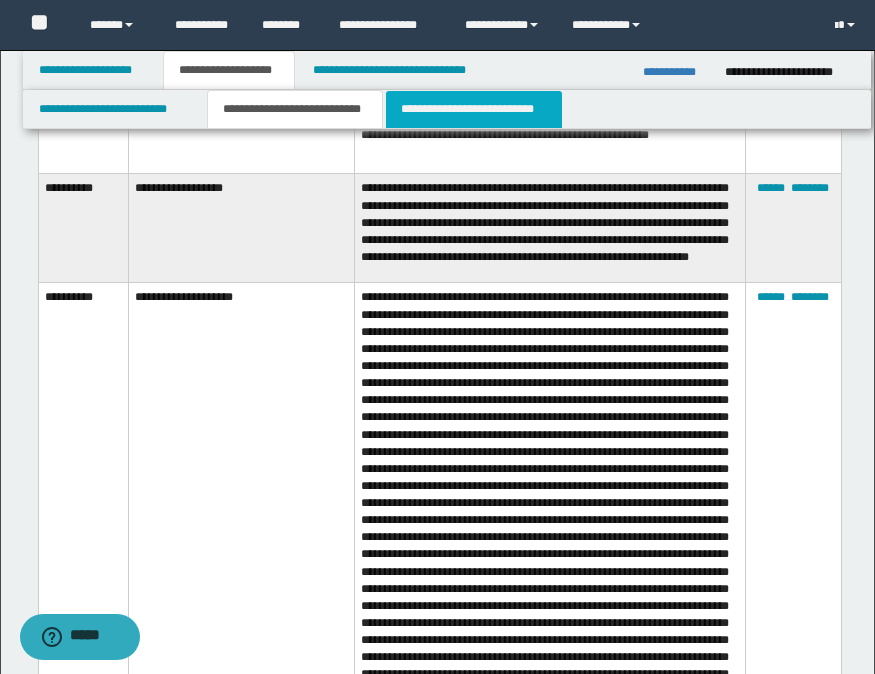click on "**********" at bounding box center [474, 109] 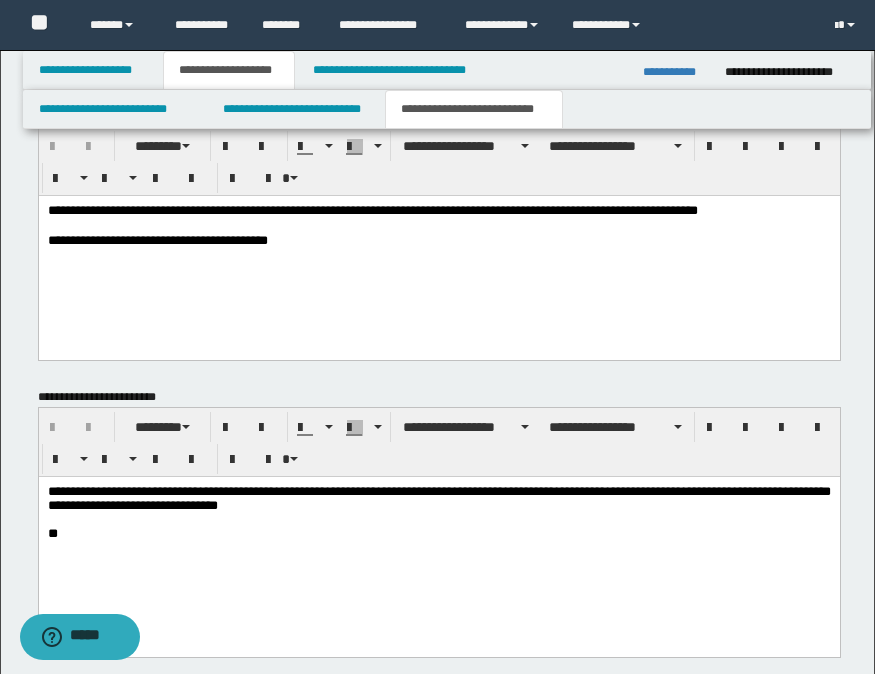 scroll, scrollTop: 1400, scrollLeft: 0, axis: vertical 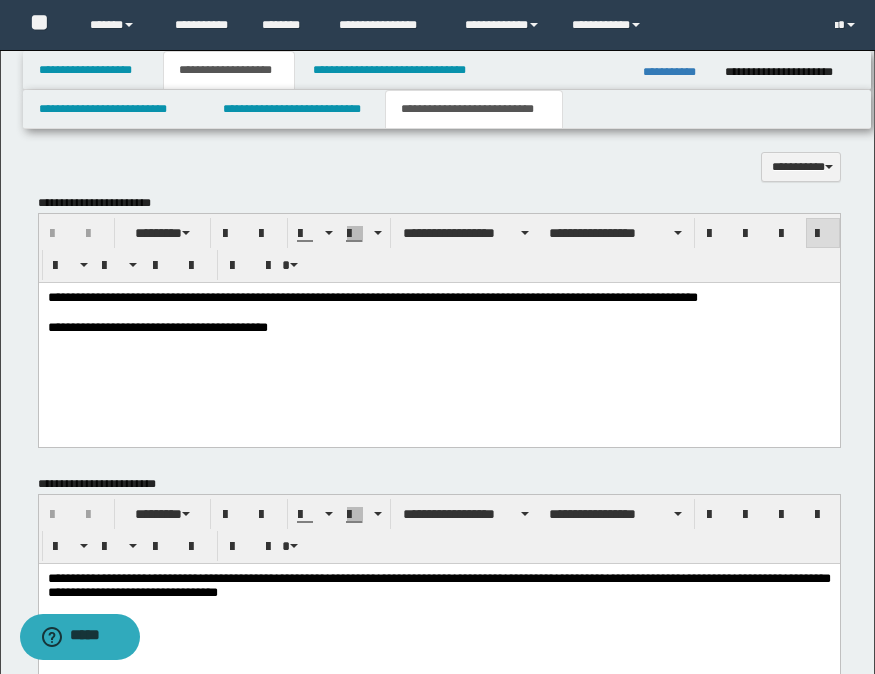 click on "**********" at bounding box center [438, 327] 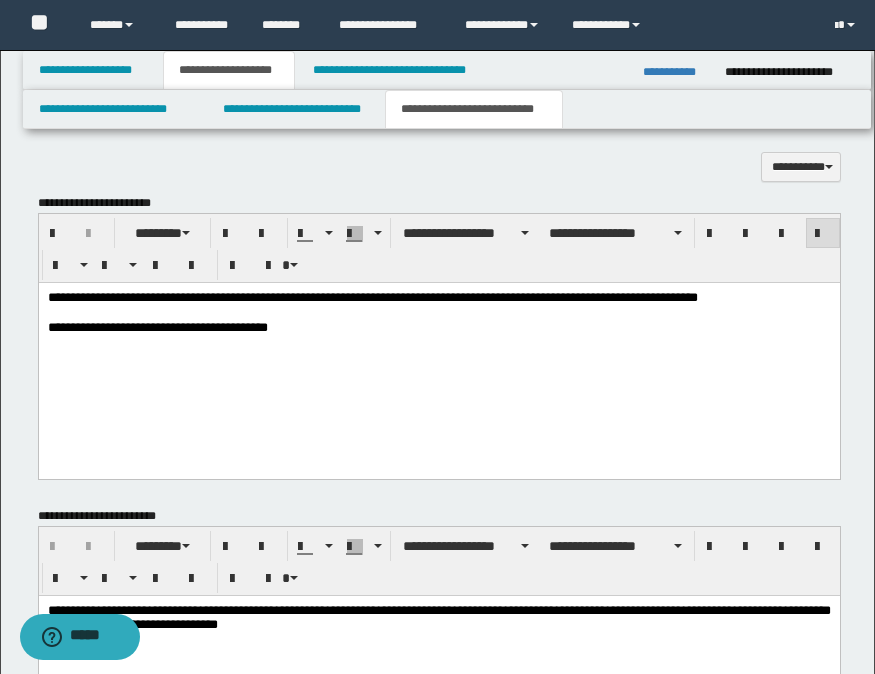 paste 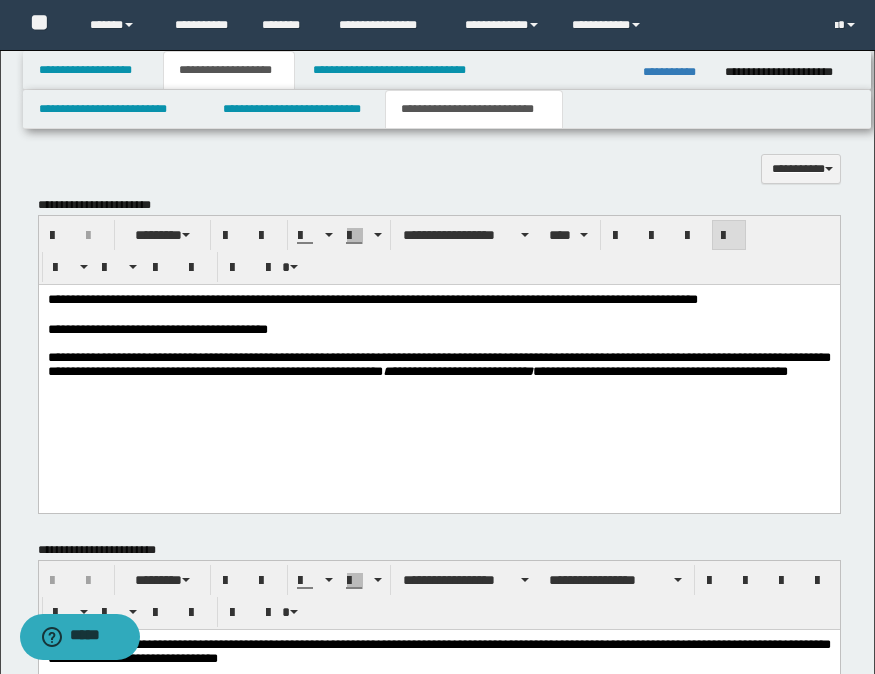scroll, scrollTop: 1400, scrollLeft: 0, axis: vertical 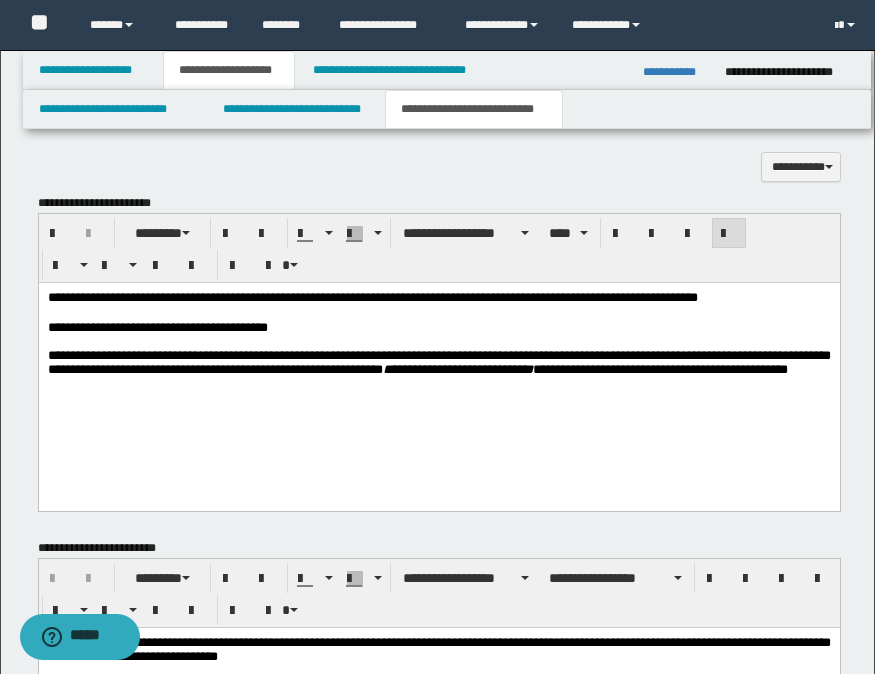 click on "**********" at bounding box center (438, 361) 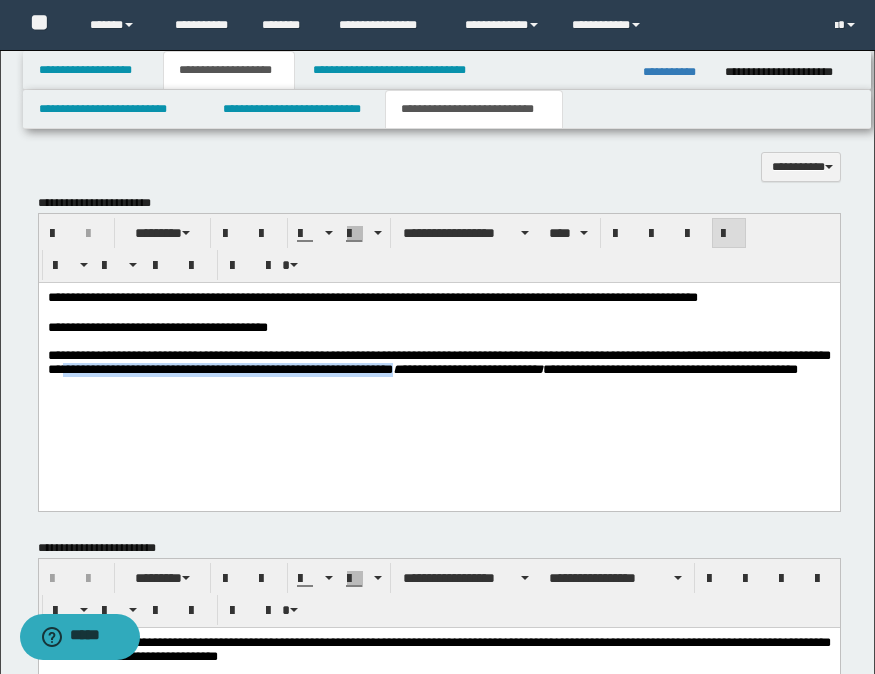 drag, startPoint x: 129, startPoint y: 376, endPoint x: 488, endPoint y: 376, distance: 359 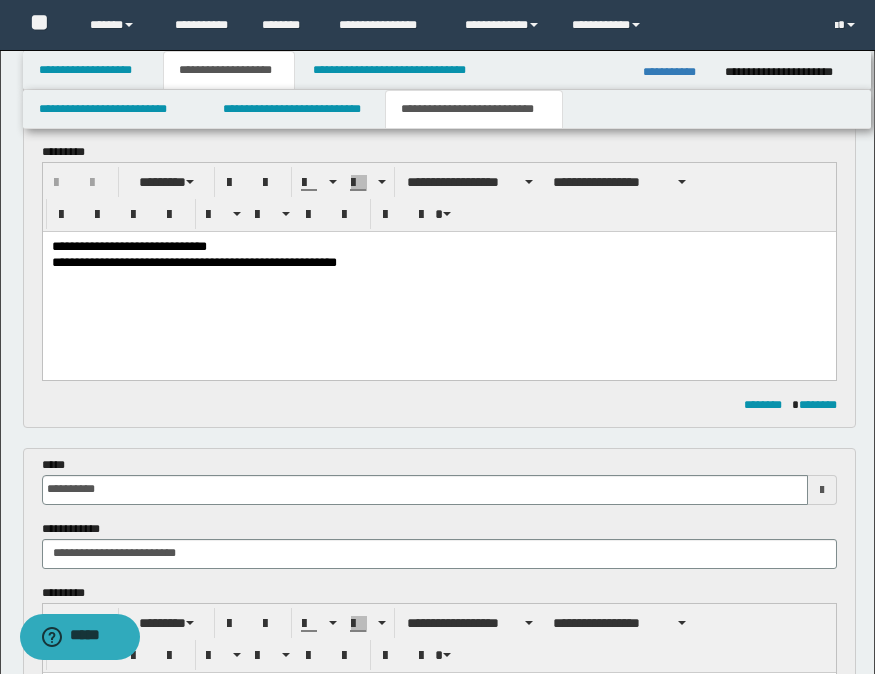 scroll, scrollTop: 200, scrollLeft: 0, axis: vertical 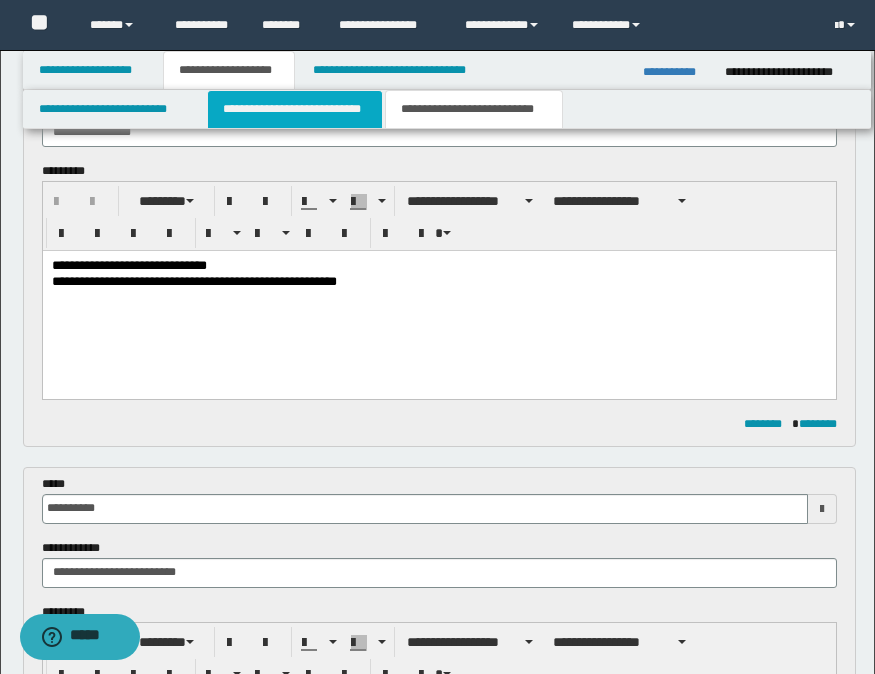 click on "**********" at bounding box center [295, 109] 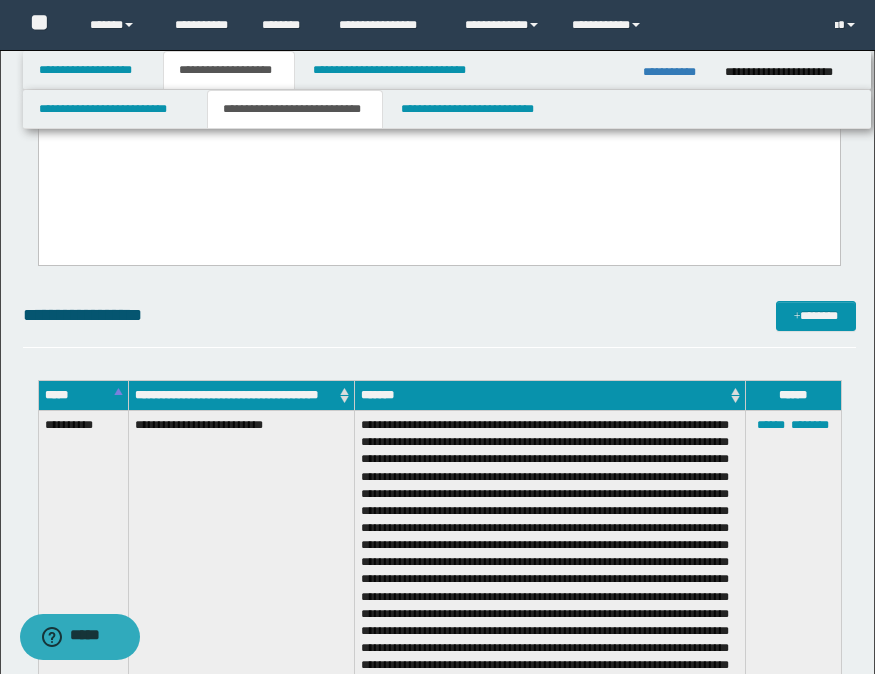 scroll, scrollTop: 600, scrollLeft: 0, axis: vertical 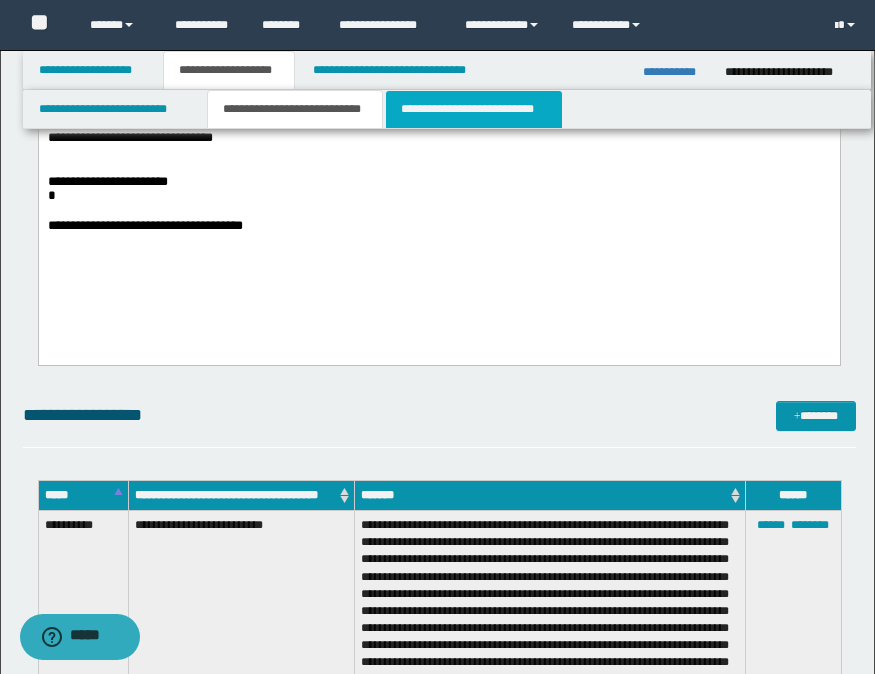 click on "**********" at bounding box center [474, 109] 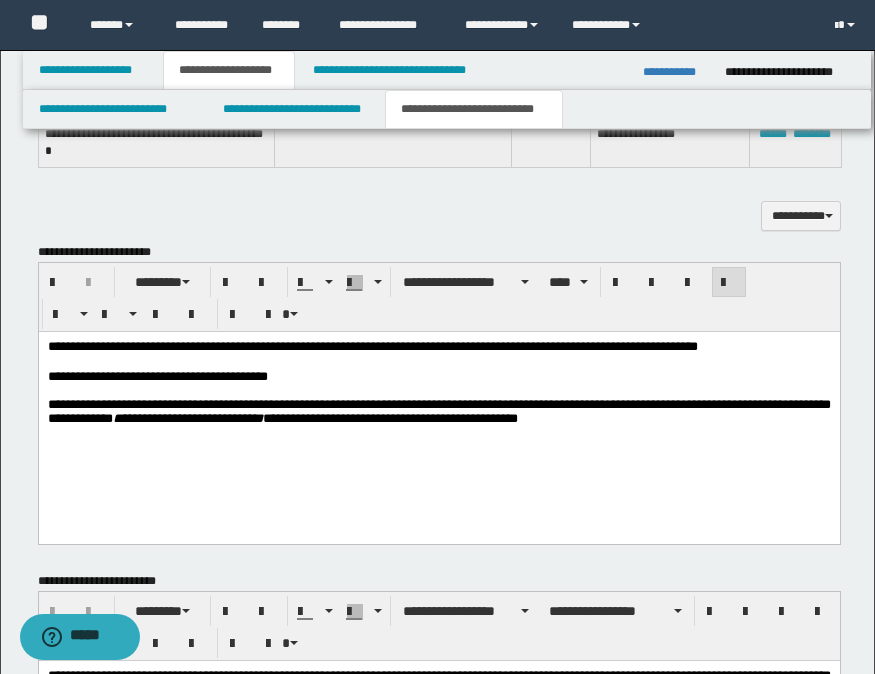 scroll, scrollTop: 1400, scrollLeft: 0, axis: vertical 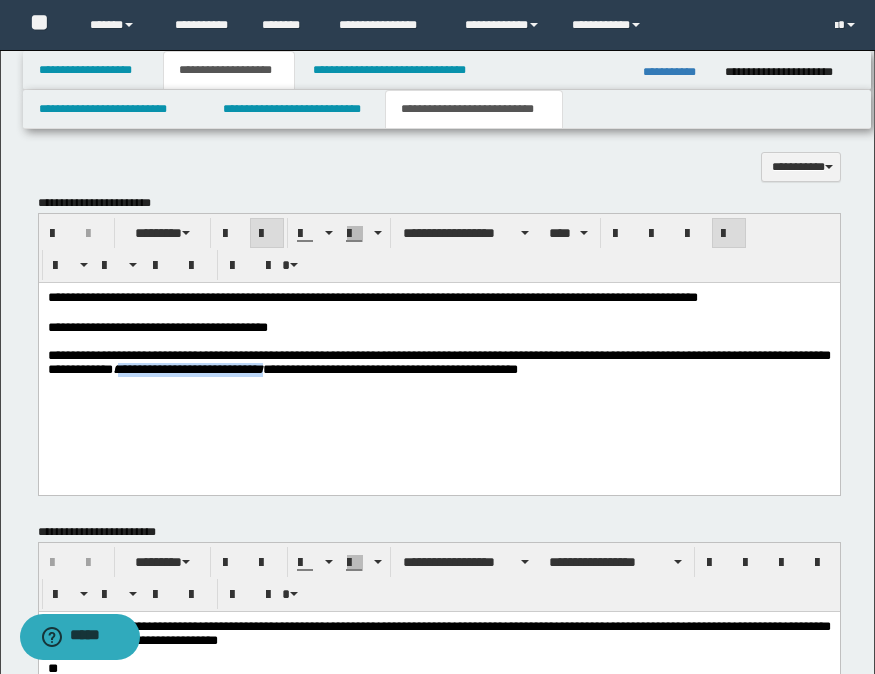 drag, startPoint x: 351, startPoint y: 373, endPoint x: 186, endPoint y: 377, distance: 165.04848 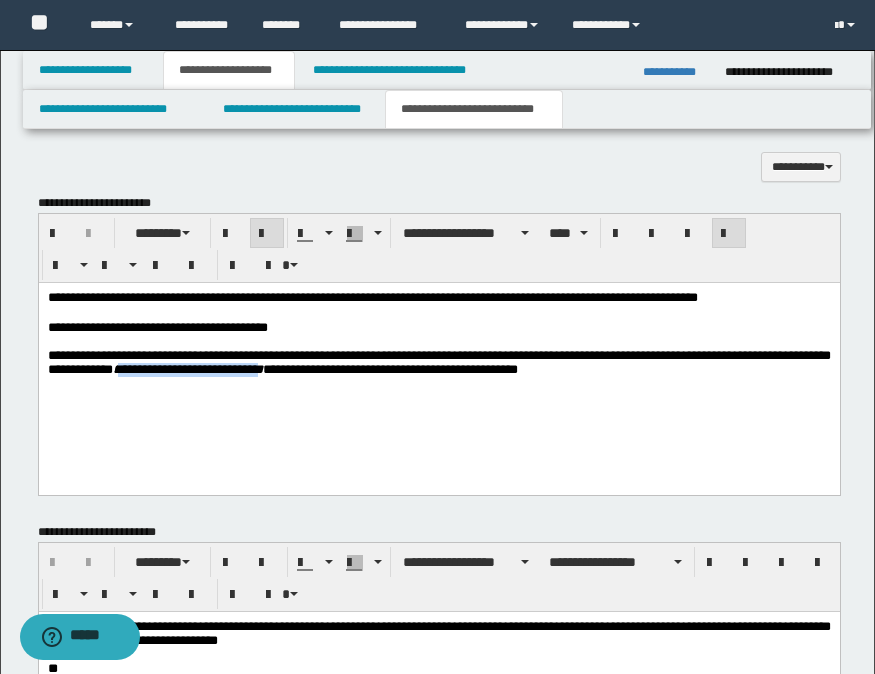 drag, startPoint x: 342, startPoint y: 379, endPoint x: 184, endPoint y: 378, distance: 158.00316 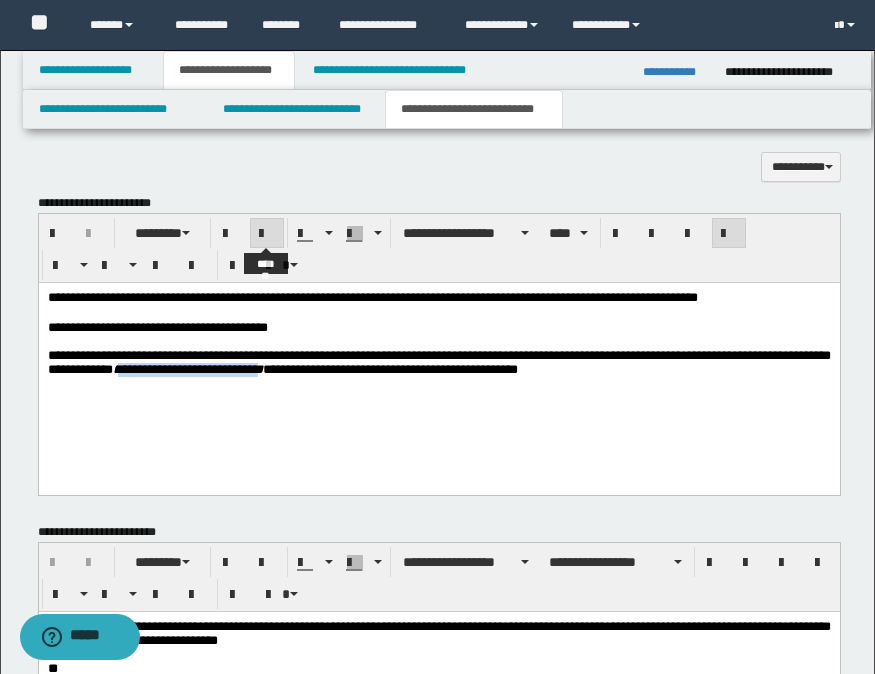 click at bounding box center (267, 234) 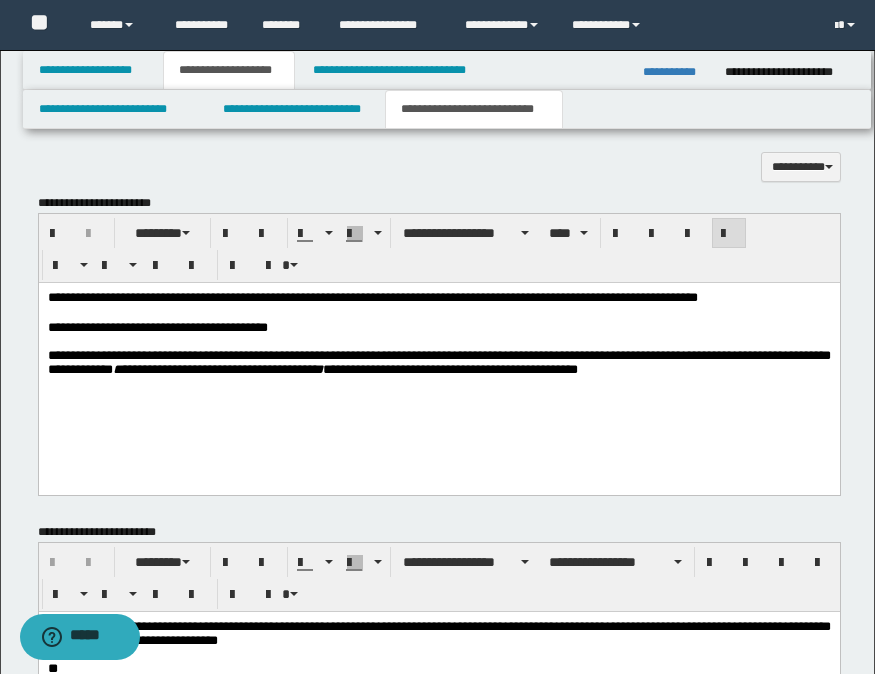 click on "**********" at bounding box center [438, 361] 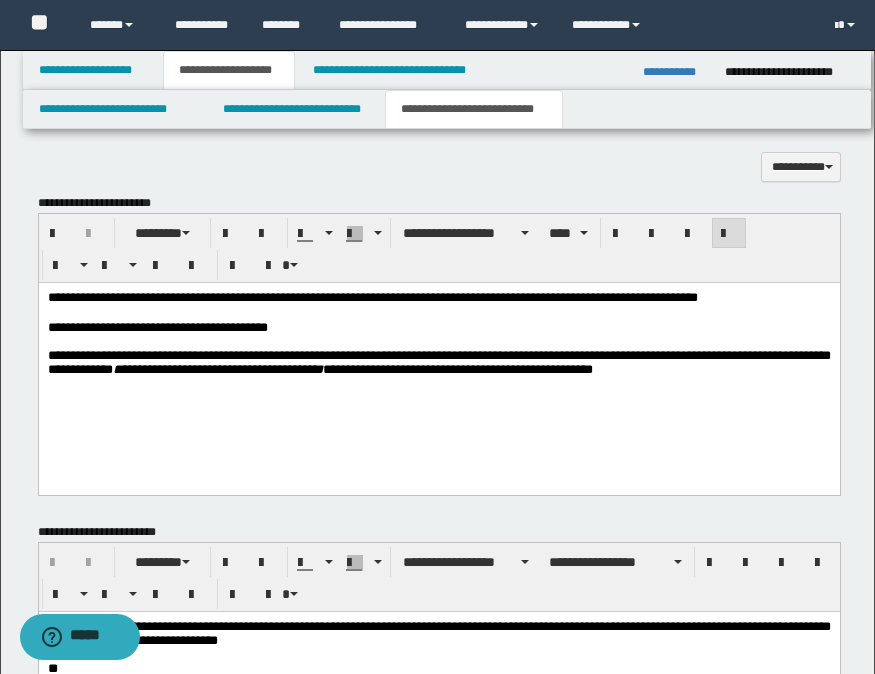 click on "**********" at bounding box center [676, 72] 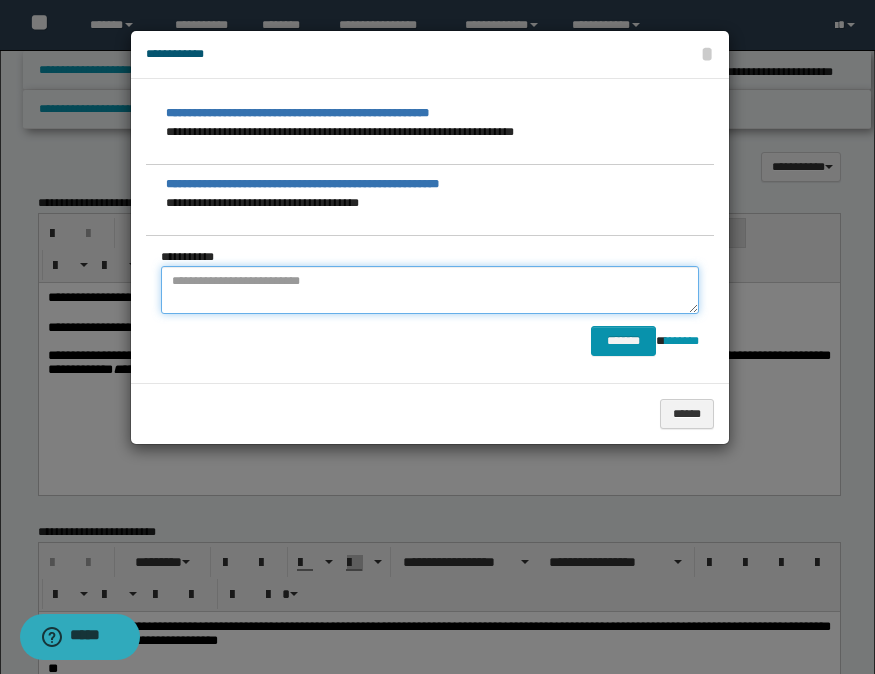 click at bounding box center (430, 290) 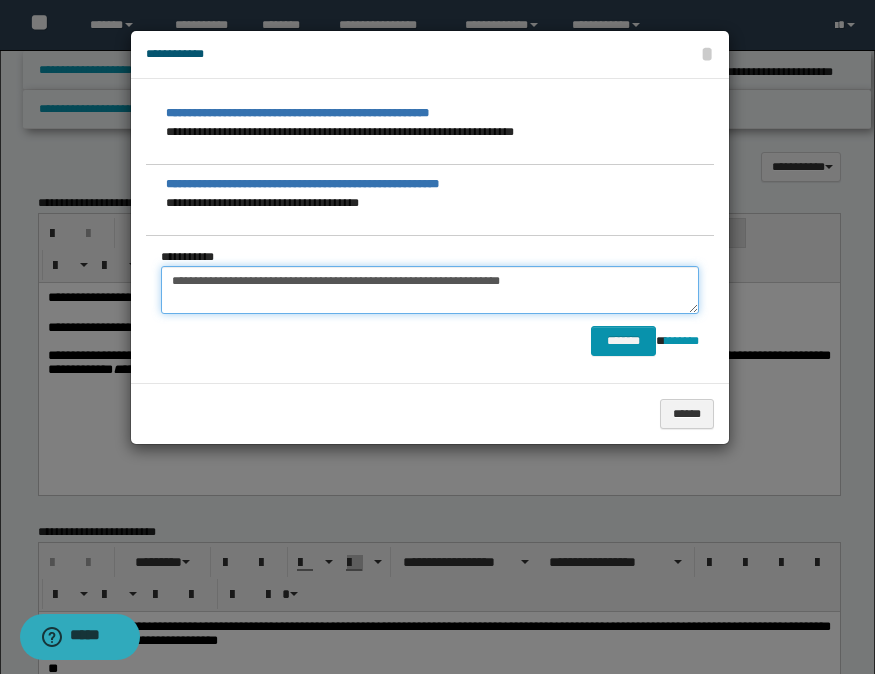 drag, startPoint x: 522, startPoint y: 283, endPoint x: 22, endPoint y: 283, distance: 500 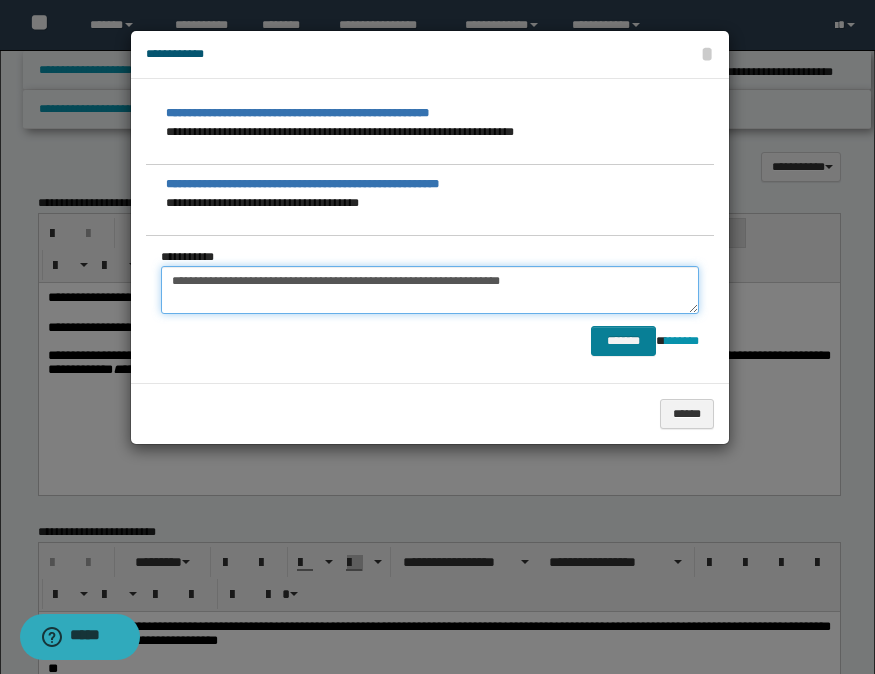type on "**********" 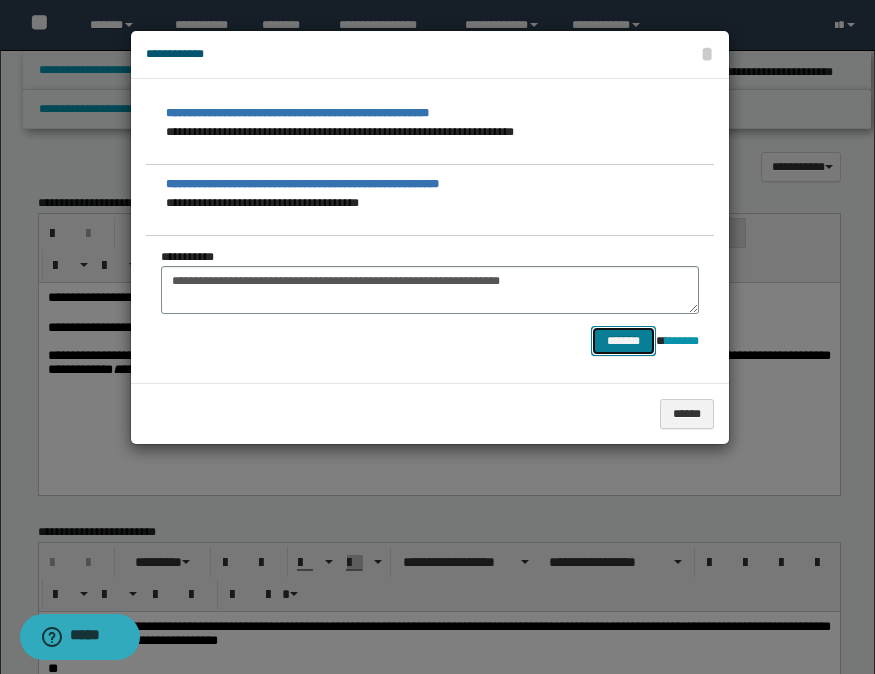 click on "*******" at bounding box center (623, 341) 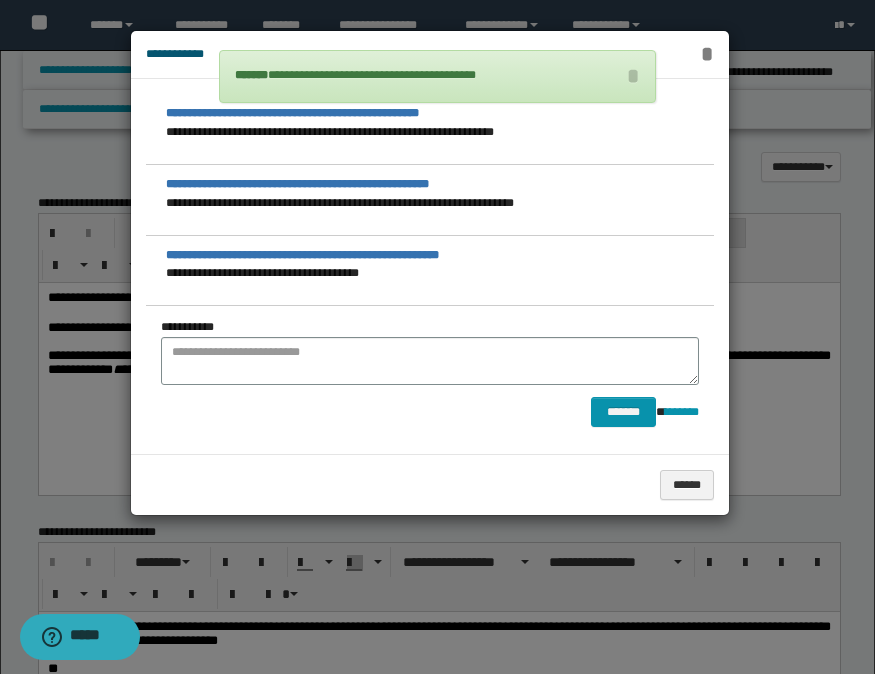 click on "*" at bounding box center (706, 54) 